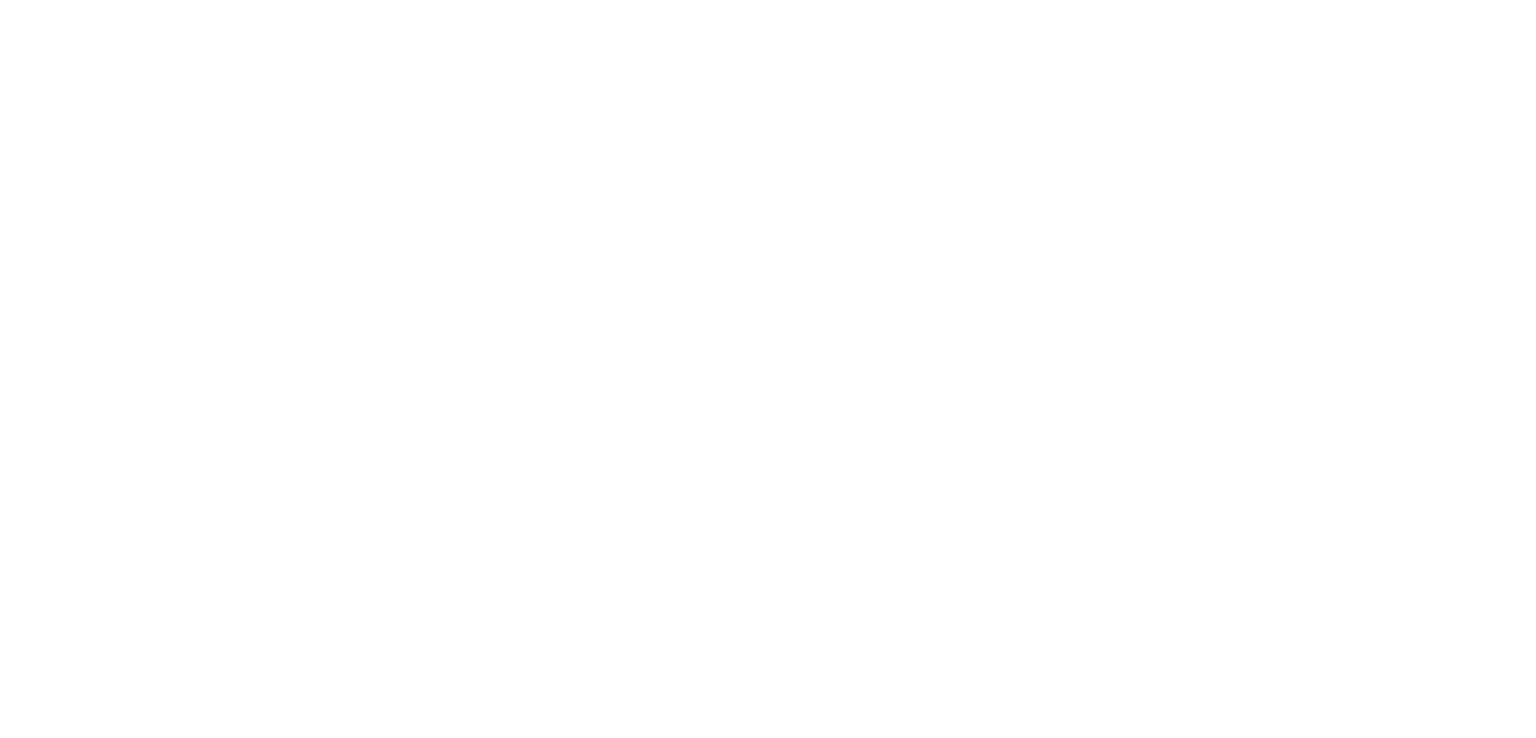 select on "*" 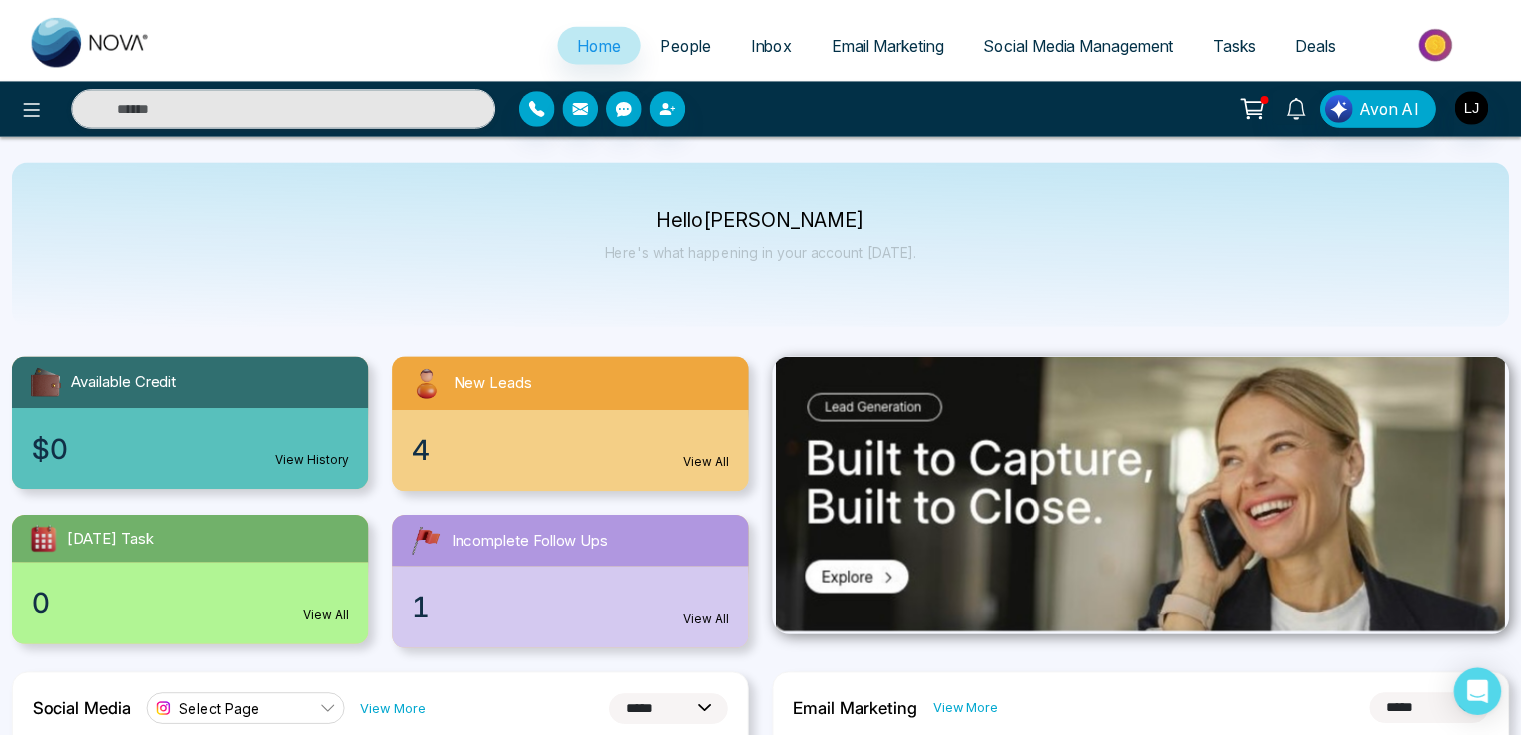 scroll, scrollTop: 0, scrollLeft: 0, axis: both 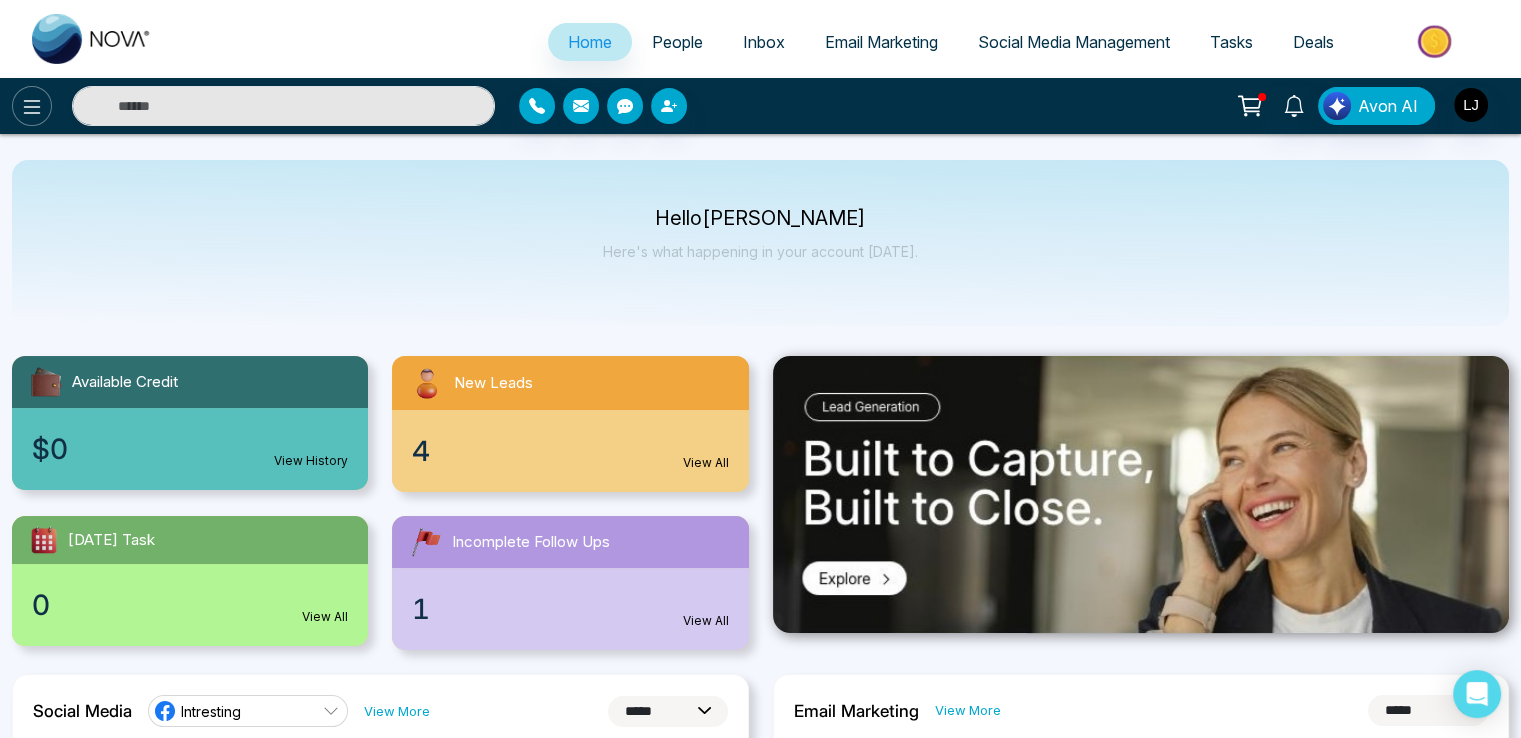 click at bounding box center [32, 106] 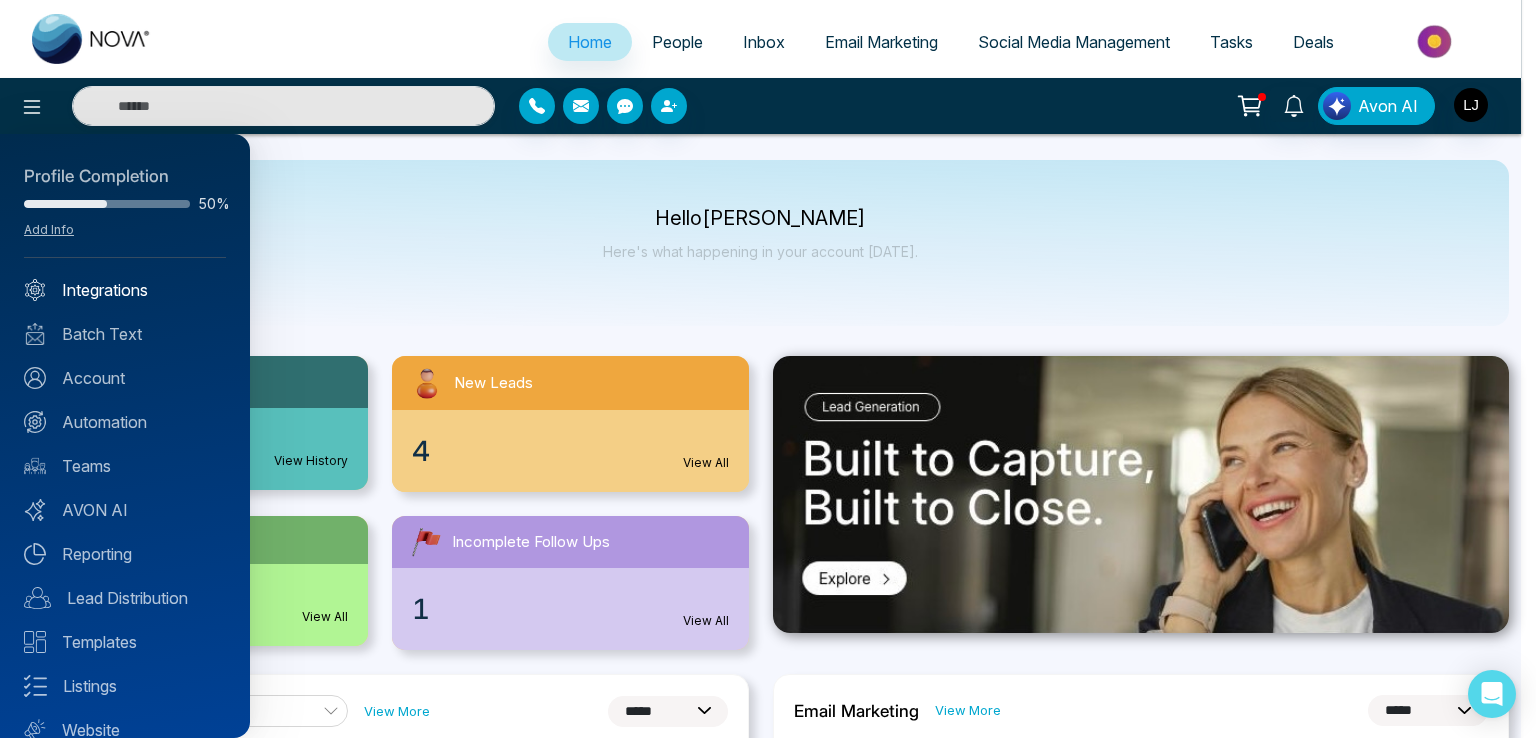 click on "Integrations" at bounding box center (125, 290) 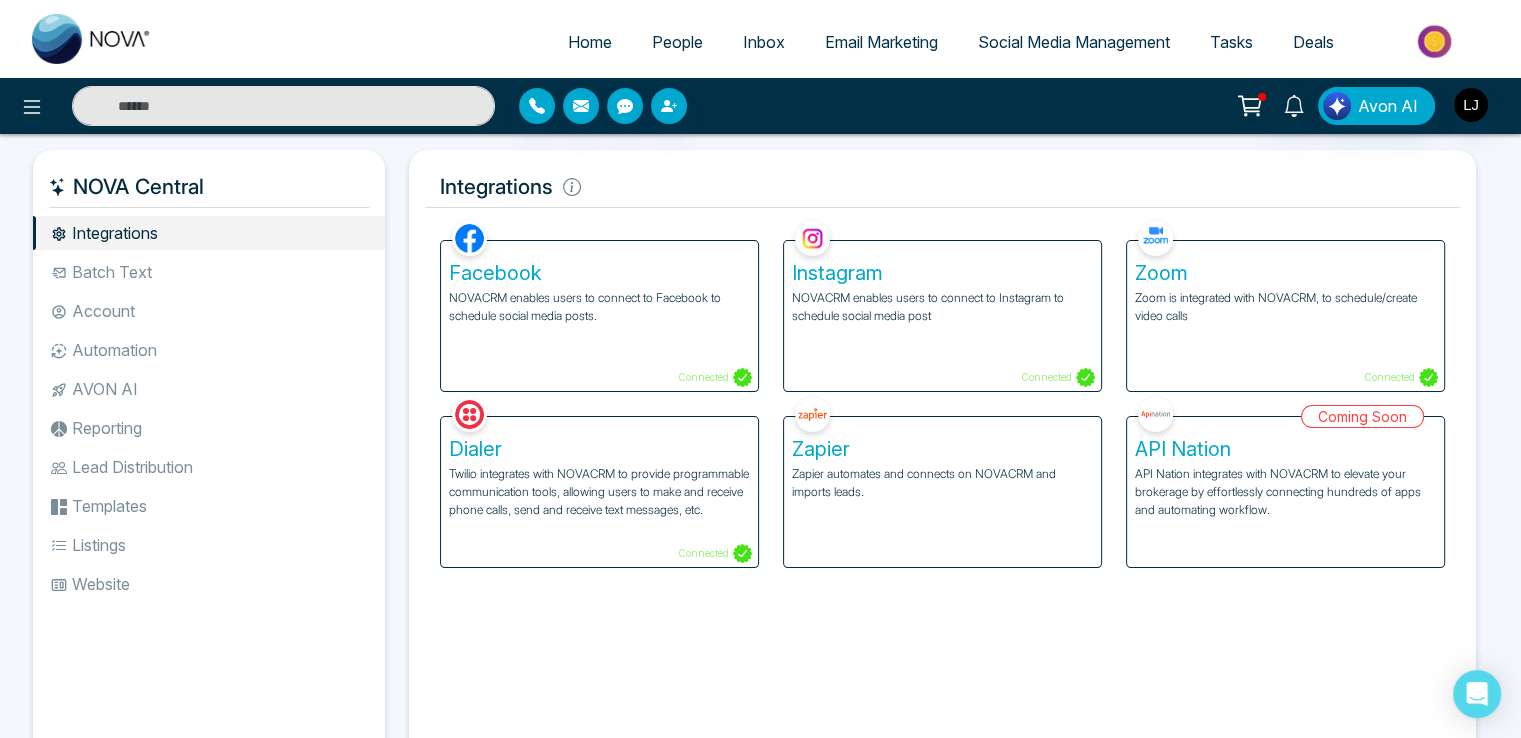 click on "Zapier automates and connects on NOVACRM and imports leads." at bounding box center [942, 483] 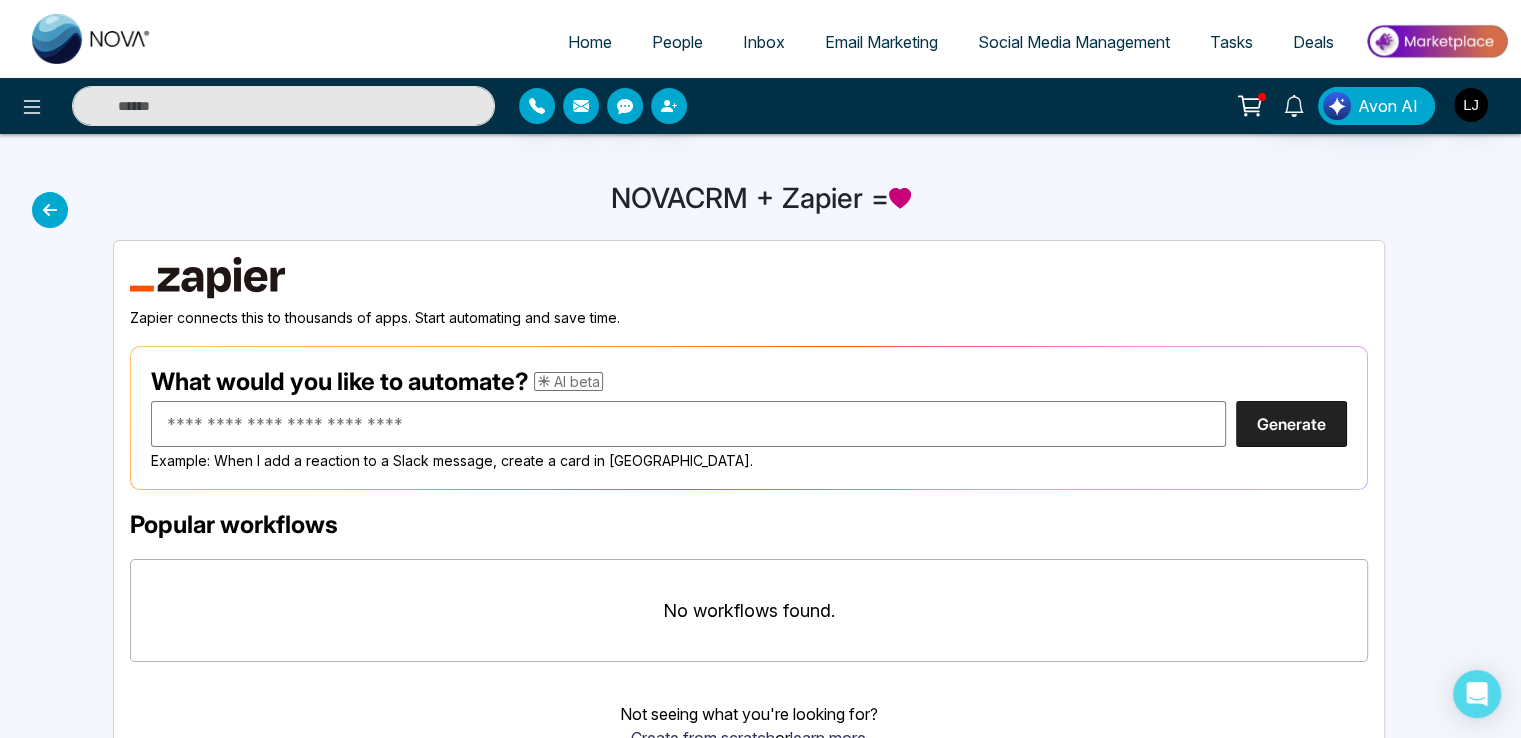 click on "Generate" at bounding box center (1291, 424) 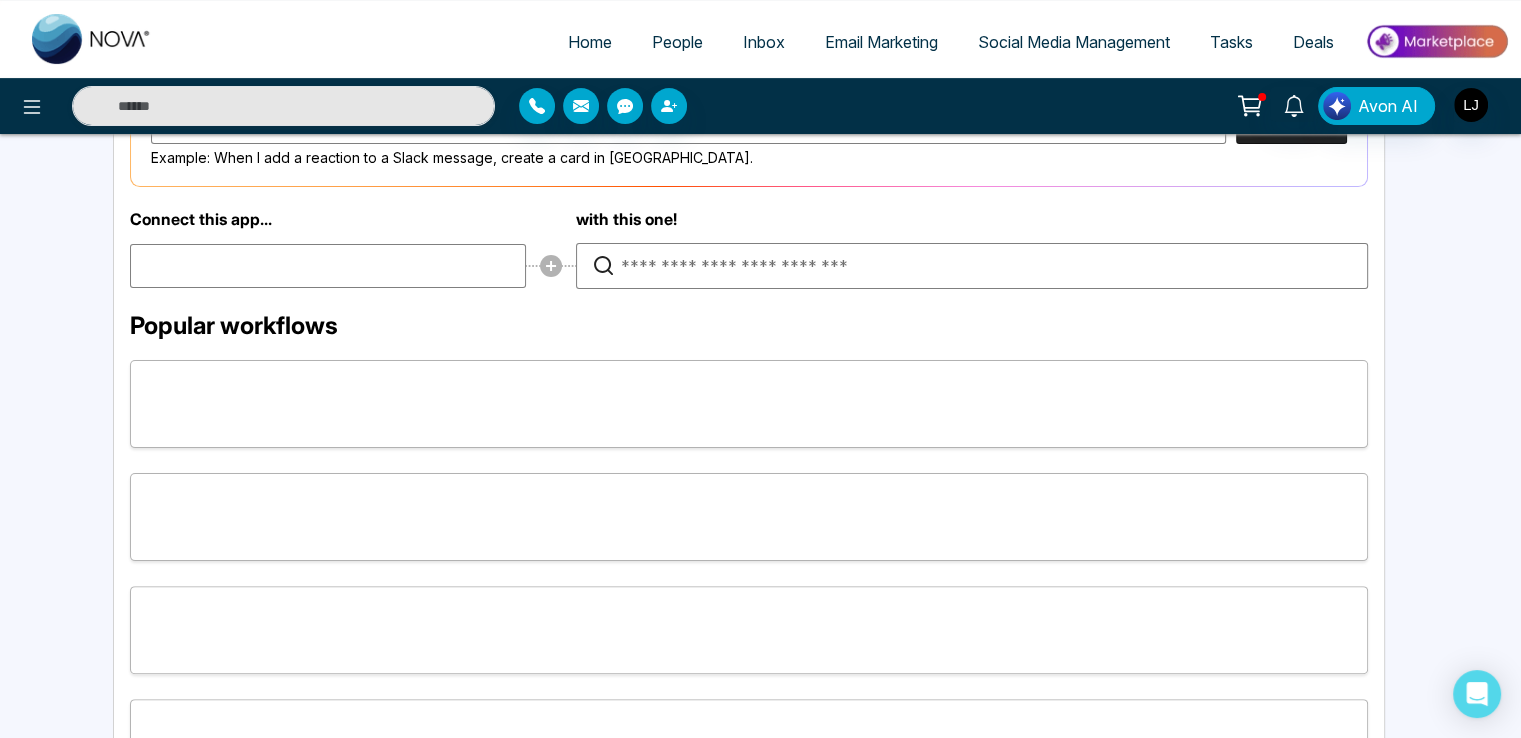 scroll, scrollTop: 400, scrollLeft: 0, axis: vertical 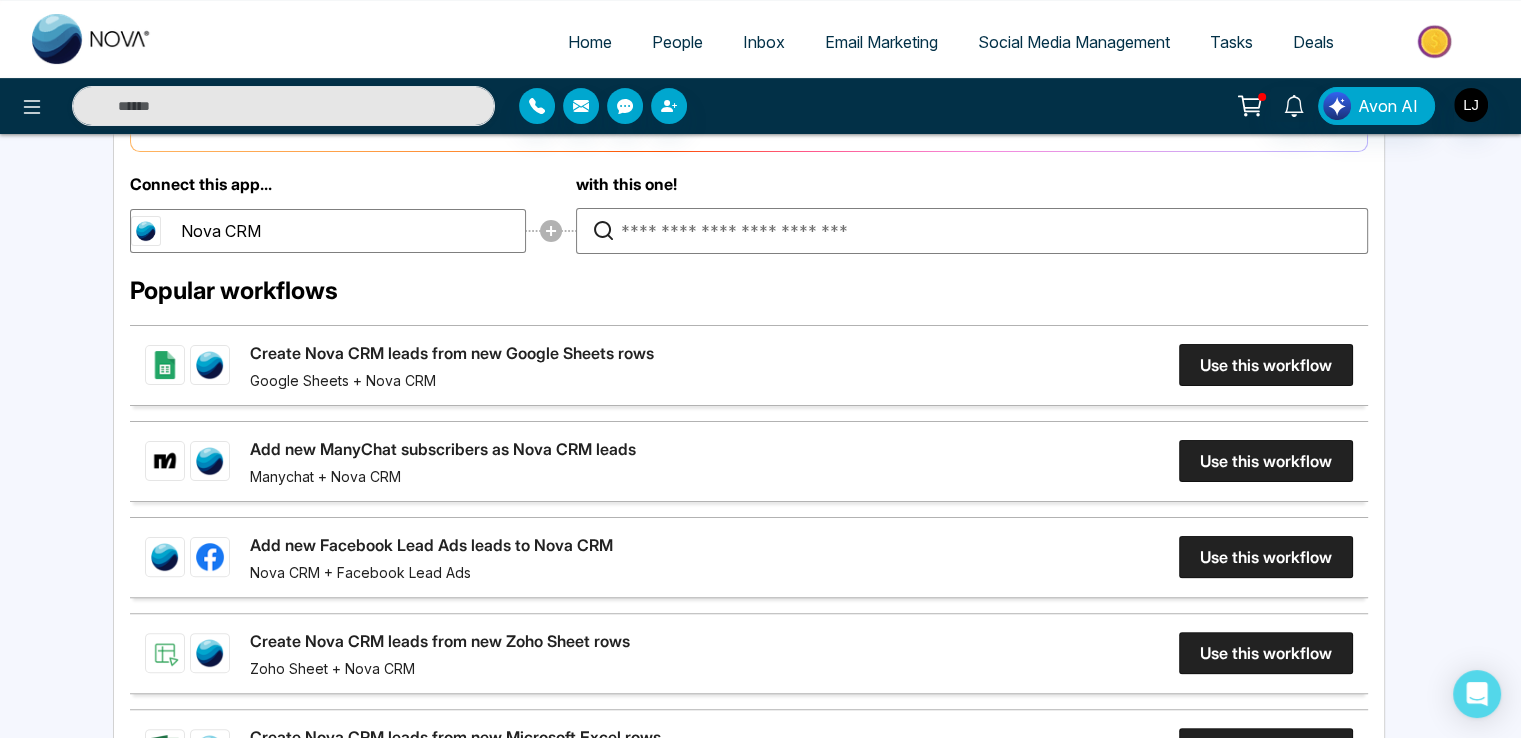 click on "Create Nova CRM leads from new Google Sheets rows" 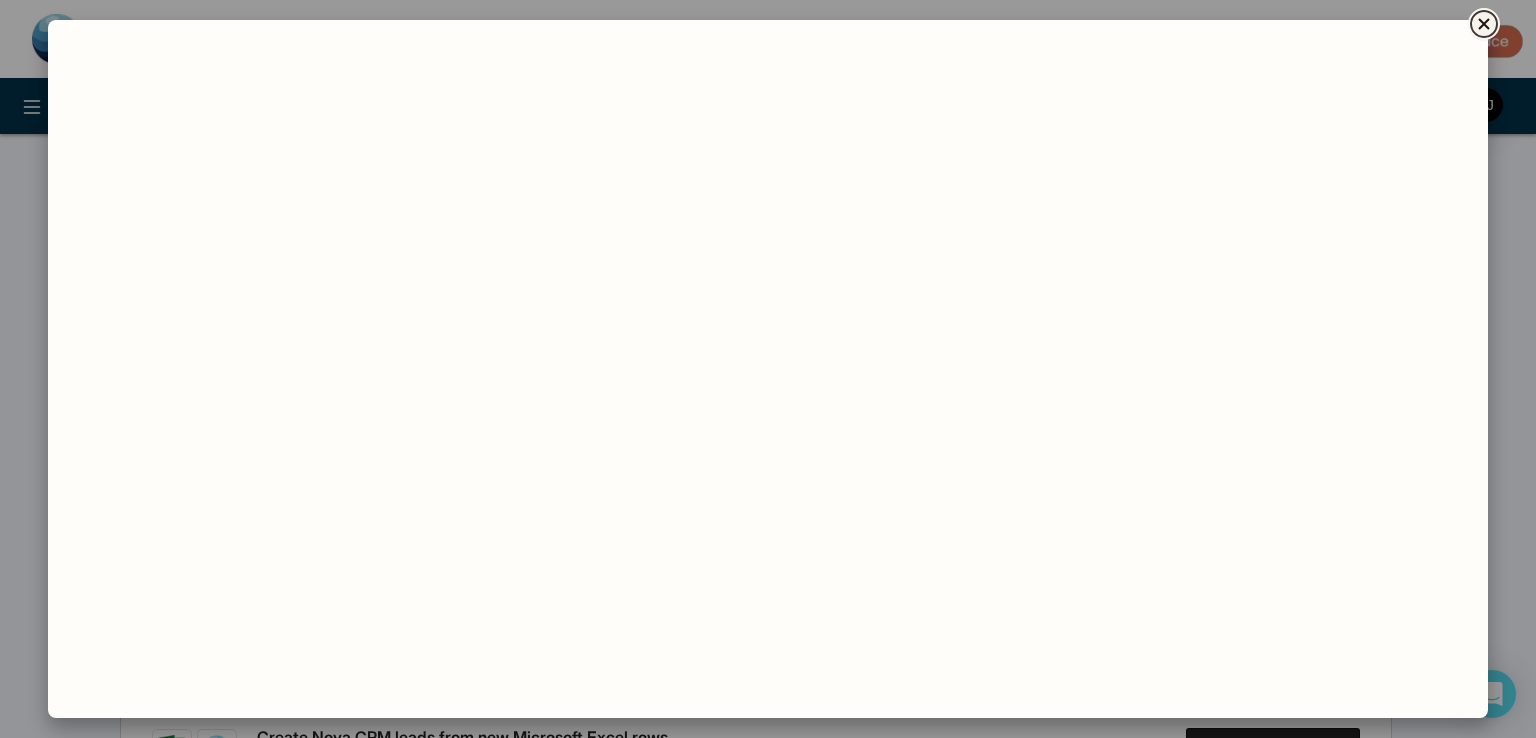 click 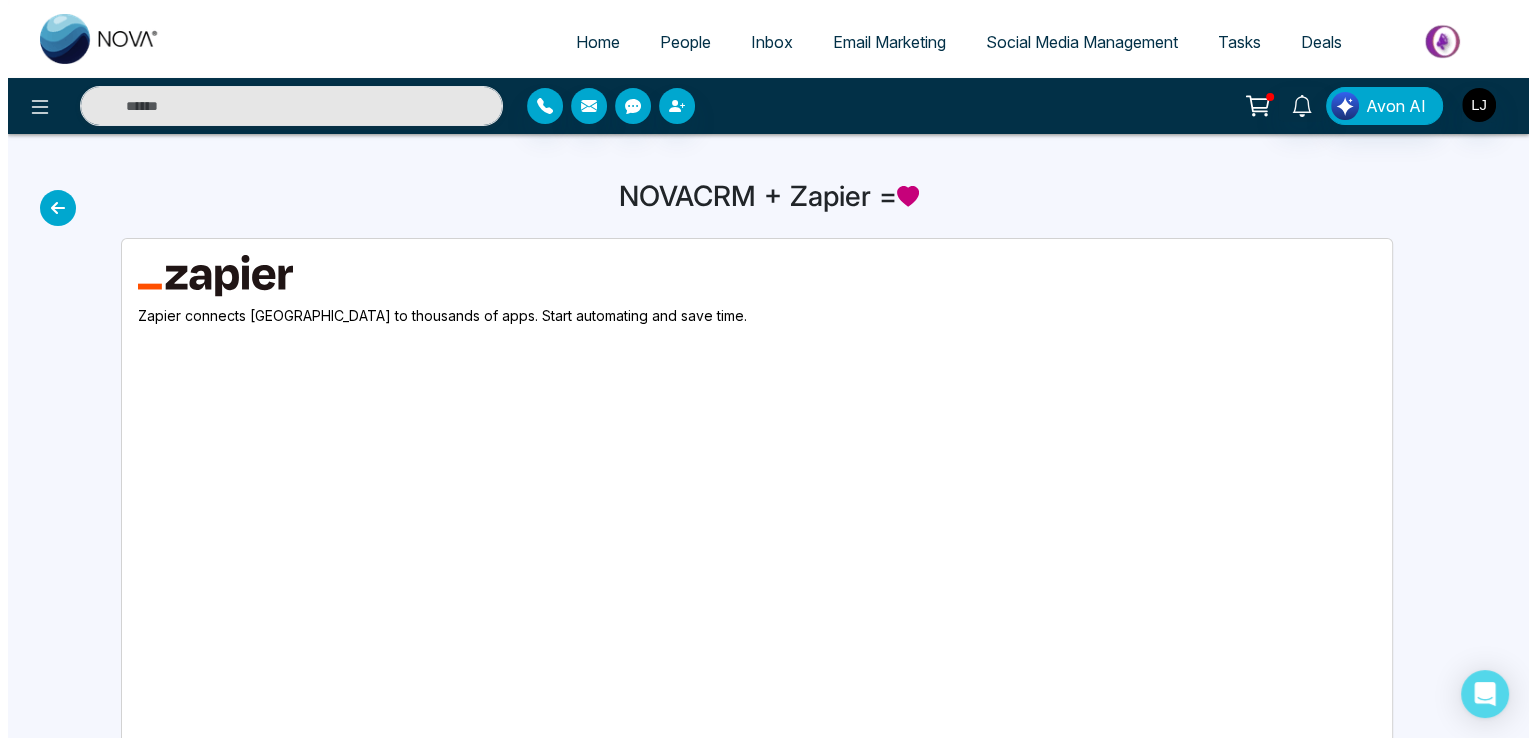 scroll, scrollTop: 0, scrollLeft: 0, axis: both 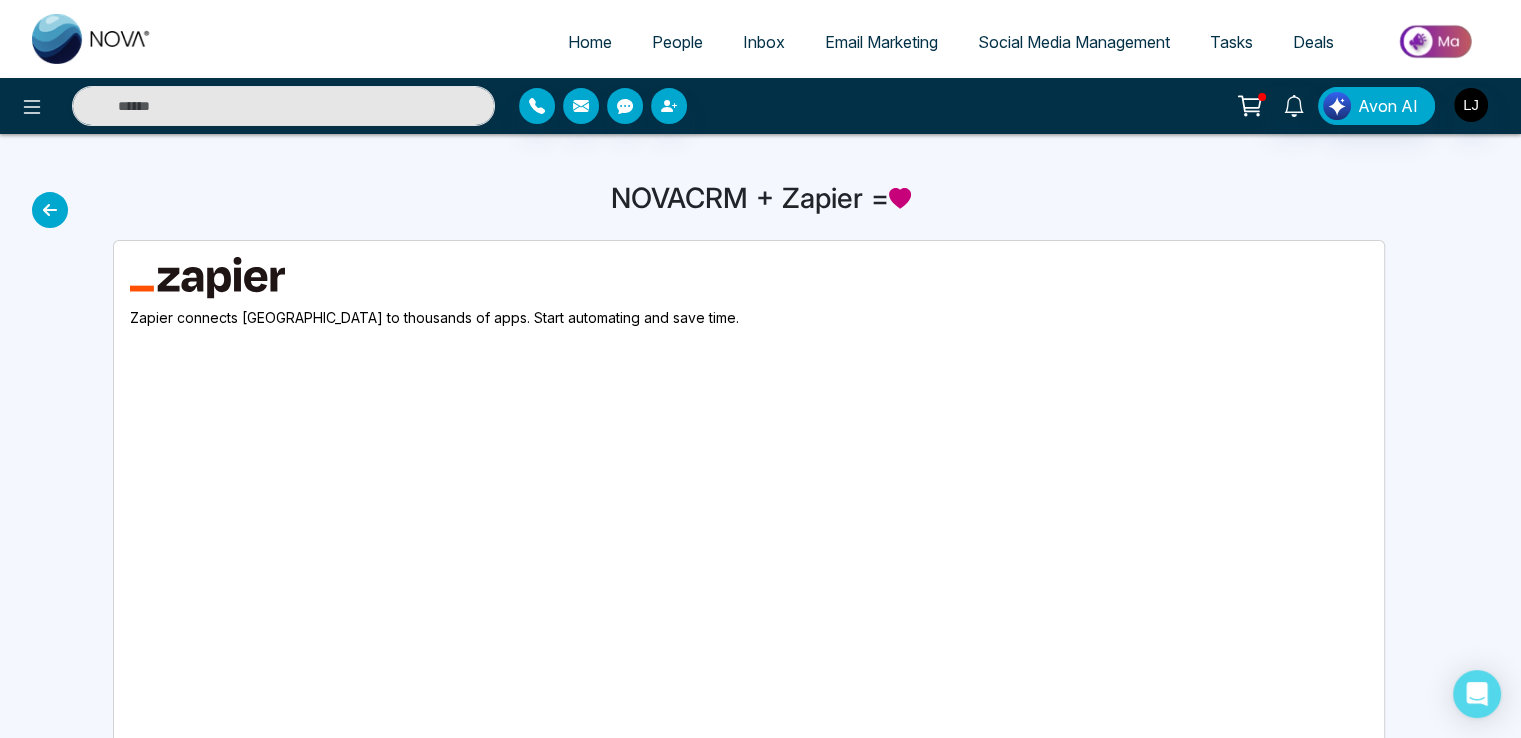 click on "People" at bounding box center (677, 42) 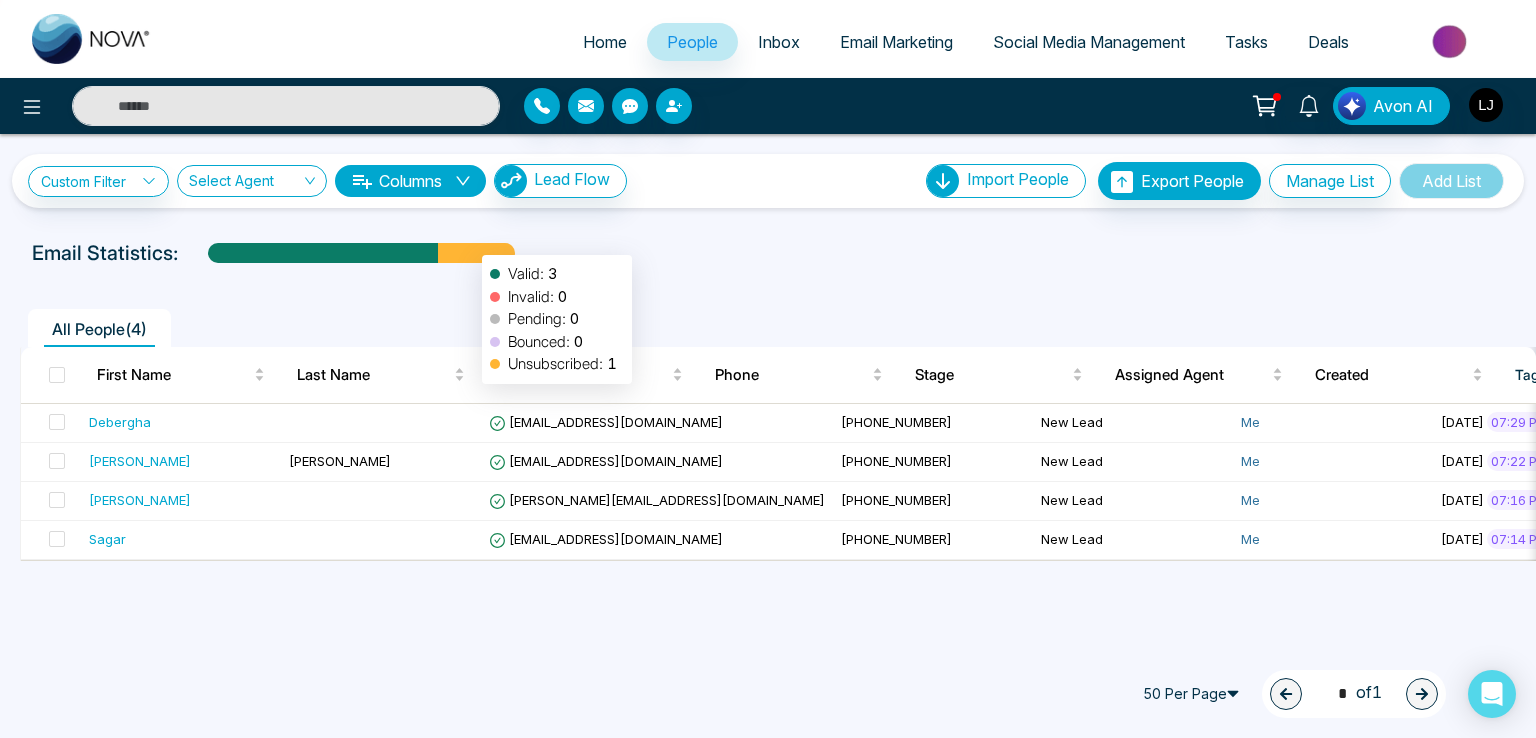 click at bounding box center (476, 260) 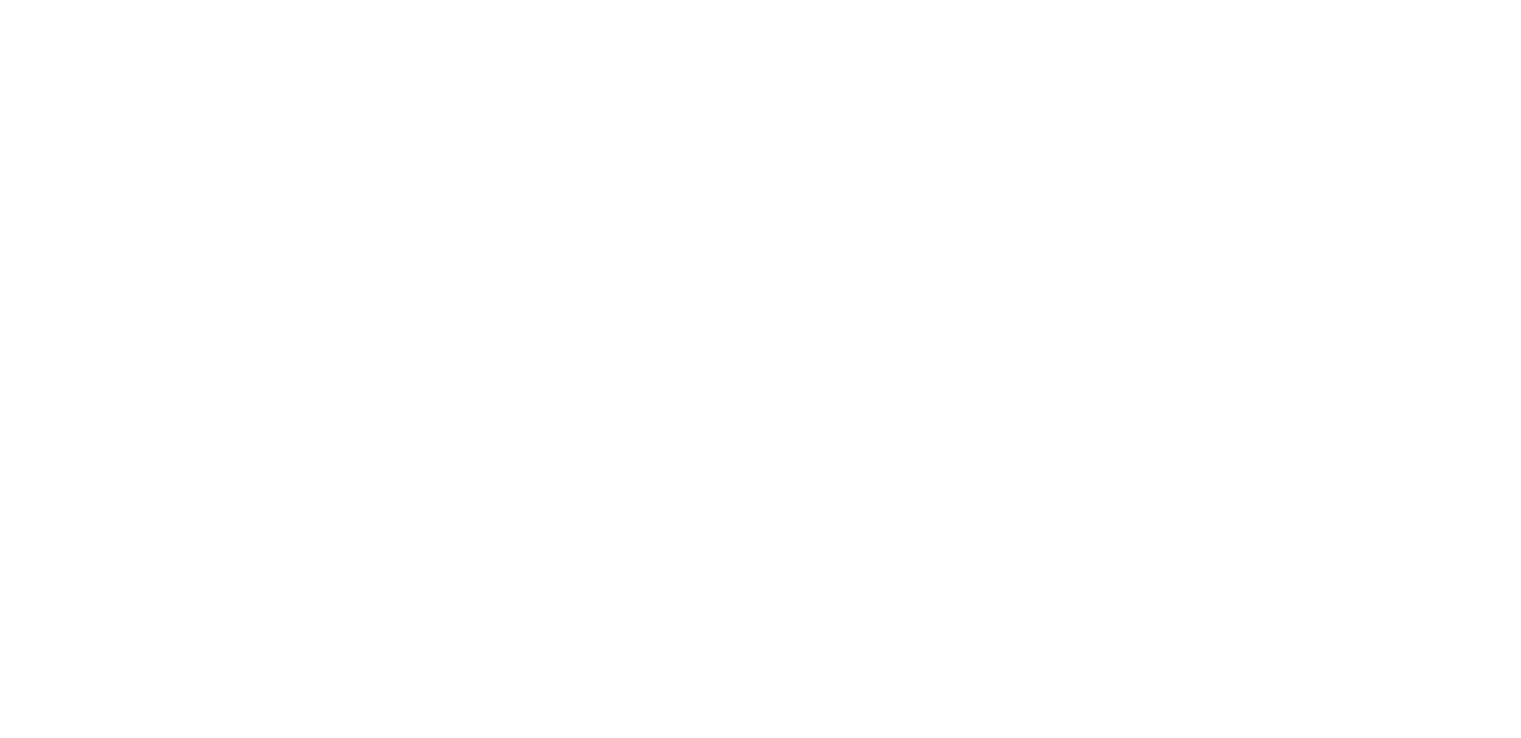 scroll, scrollTop: 0, scrollLeft: 0, axis: both 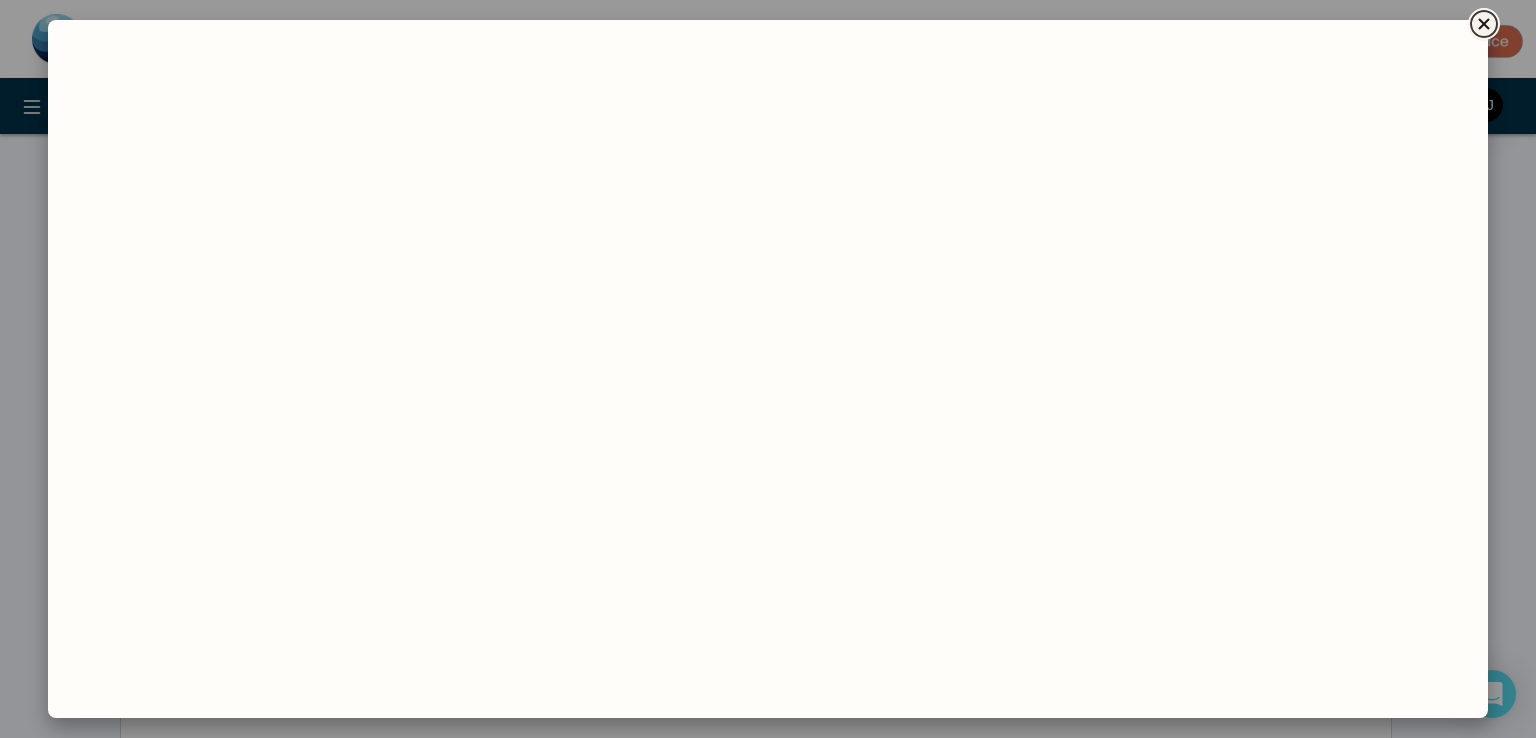 click 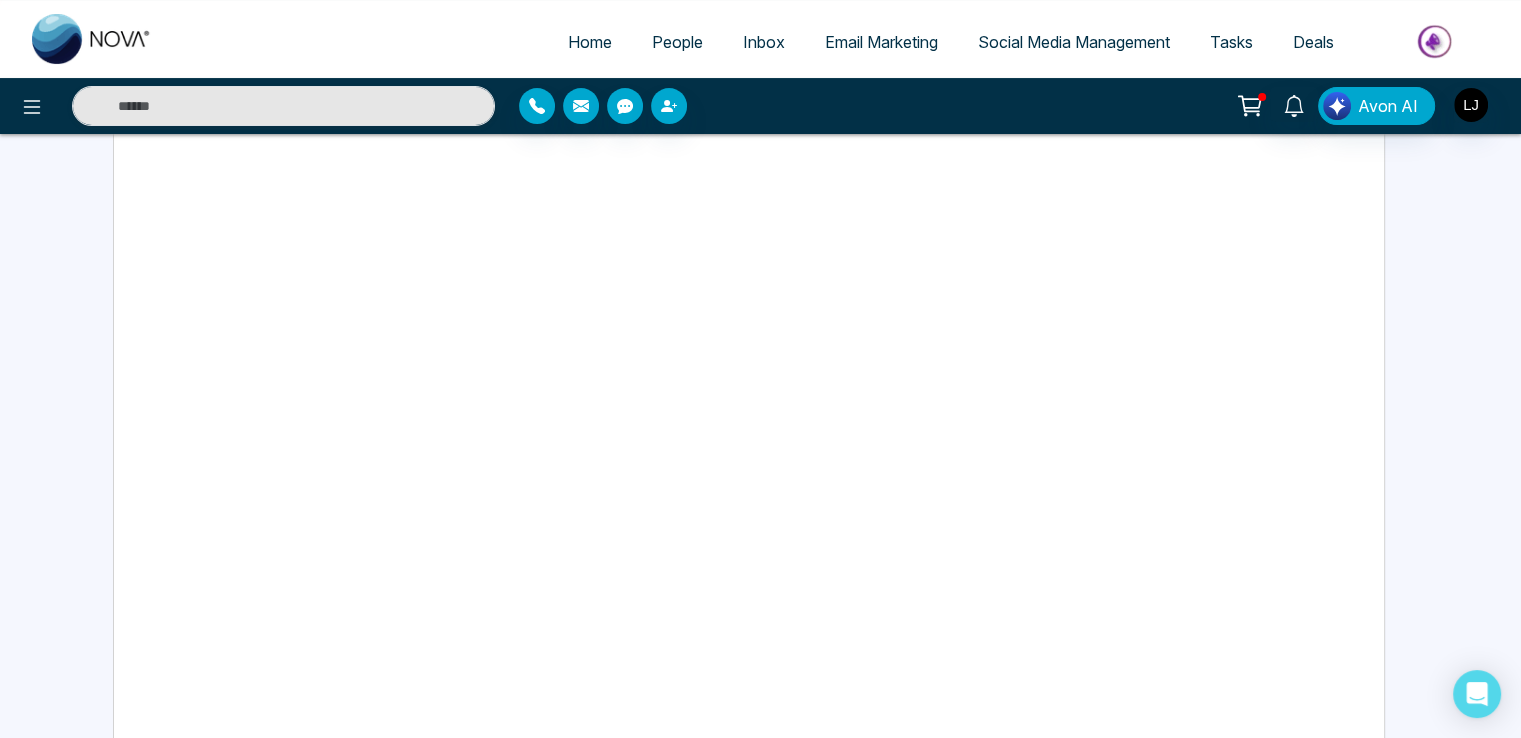 click on "People" at bounding box center (677, 42) 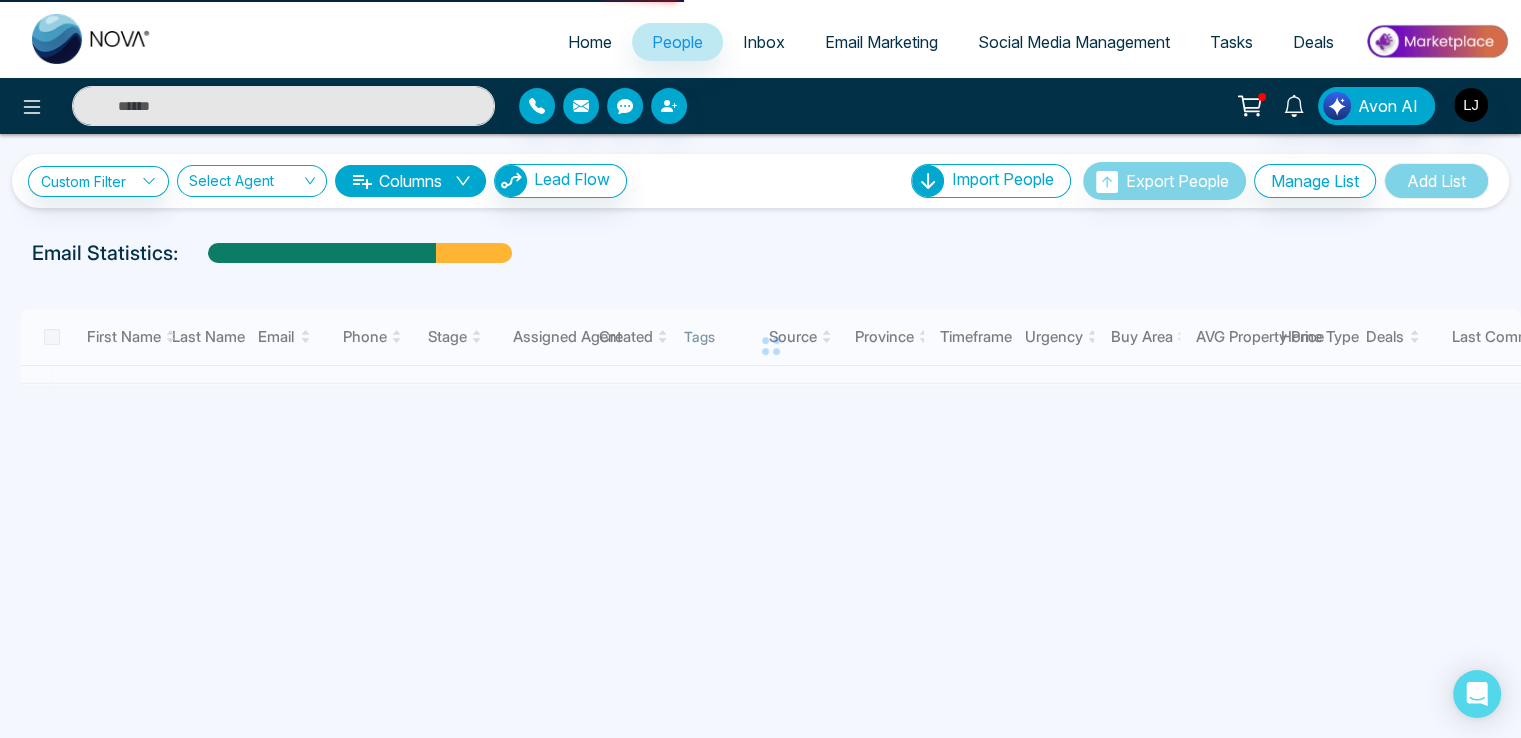 scroll, scrollTop: 0, scrollLeft: 0, axis: both 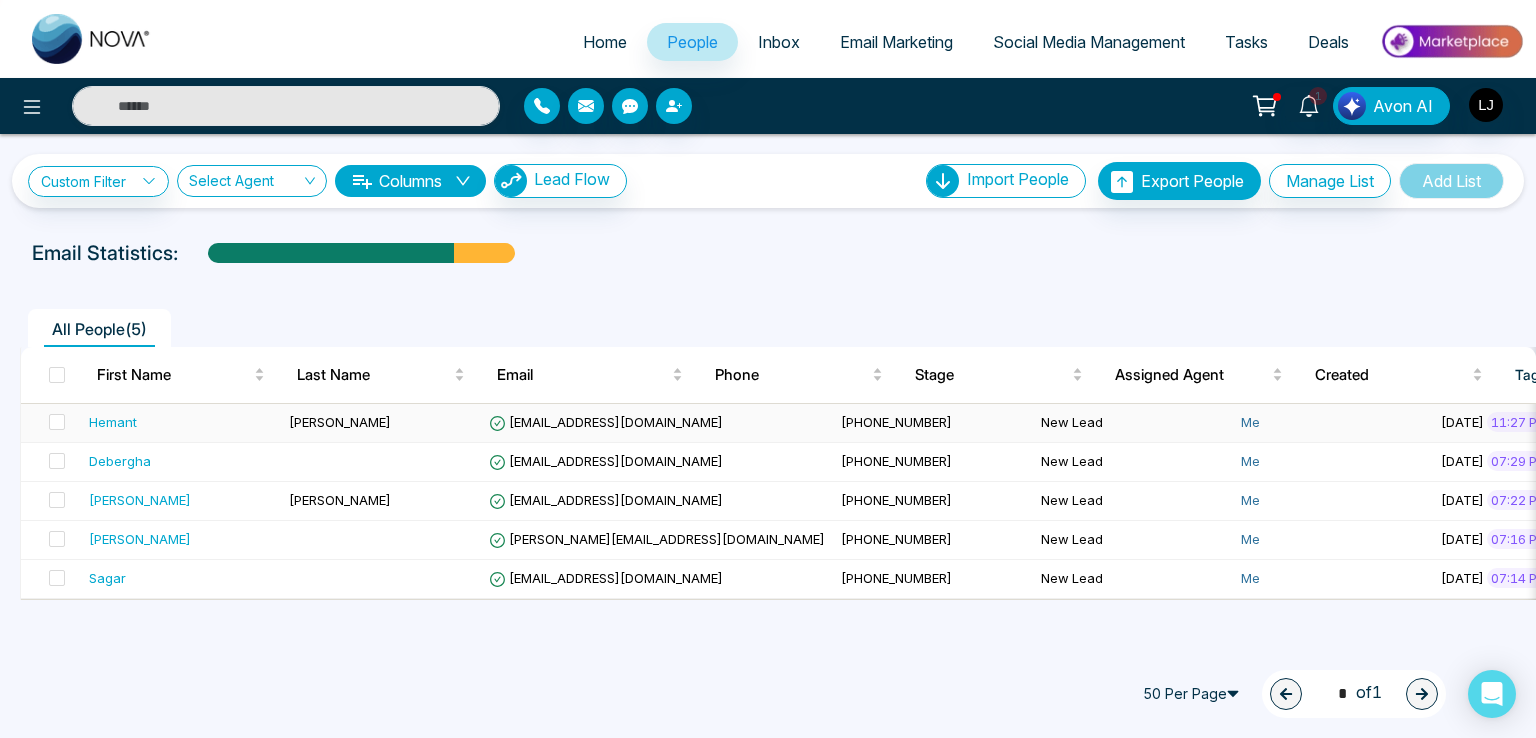 click on "[EMAIL_ADDRESS][DOMAIN_NAME]" at bounding box center [606, 422] 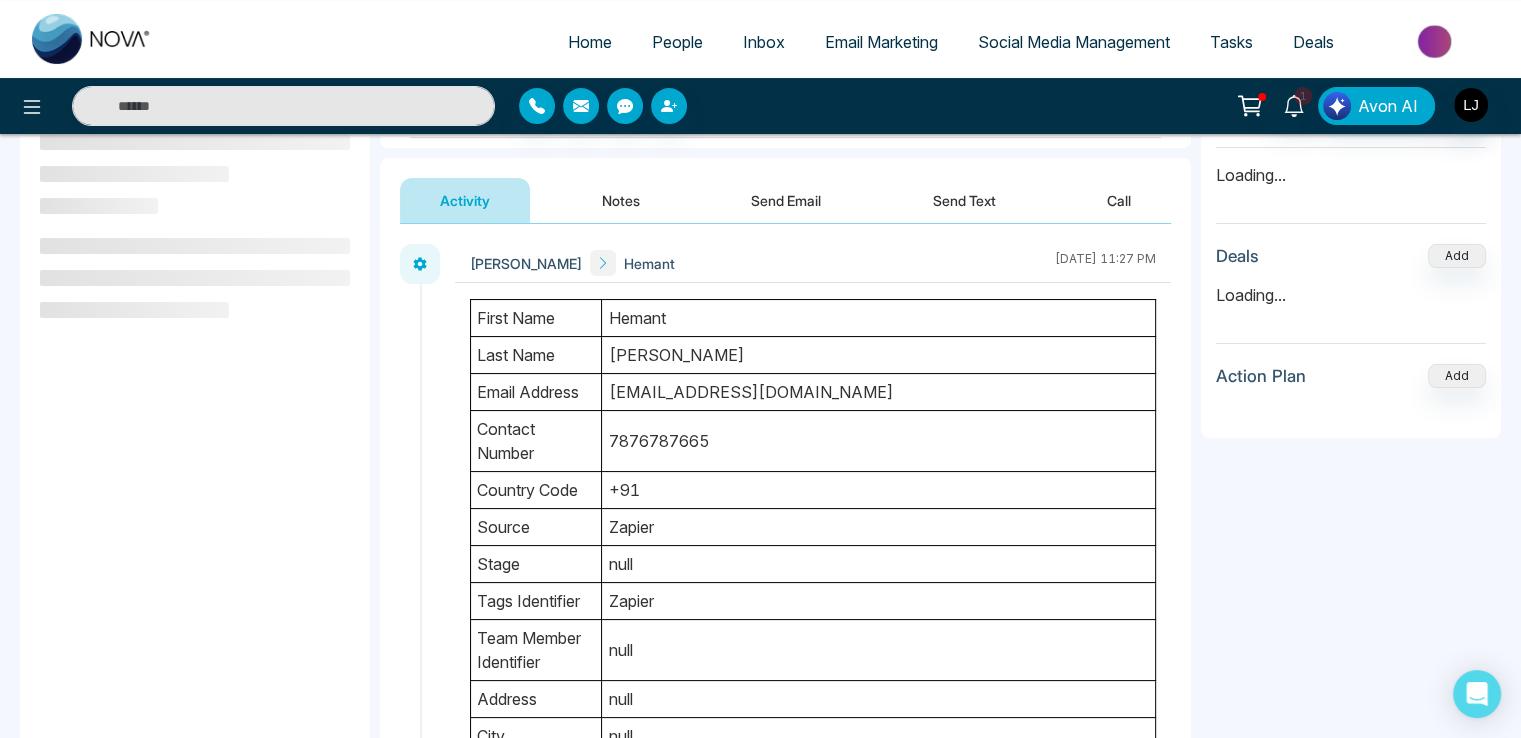 scroll, scrollTop: 200, scrollLeft: 0, axis: vertical 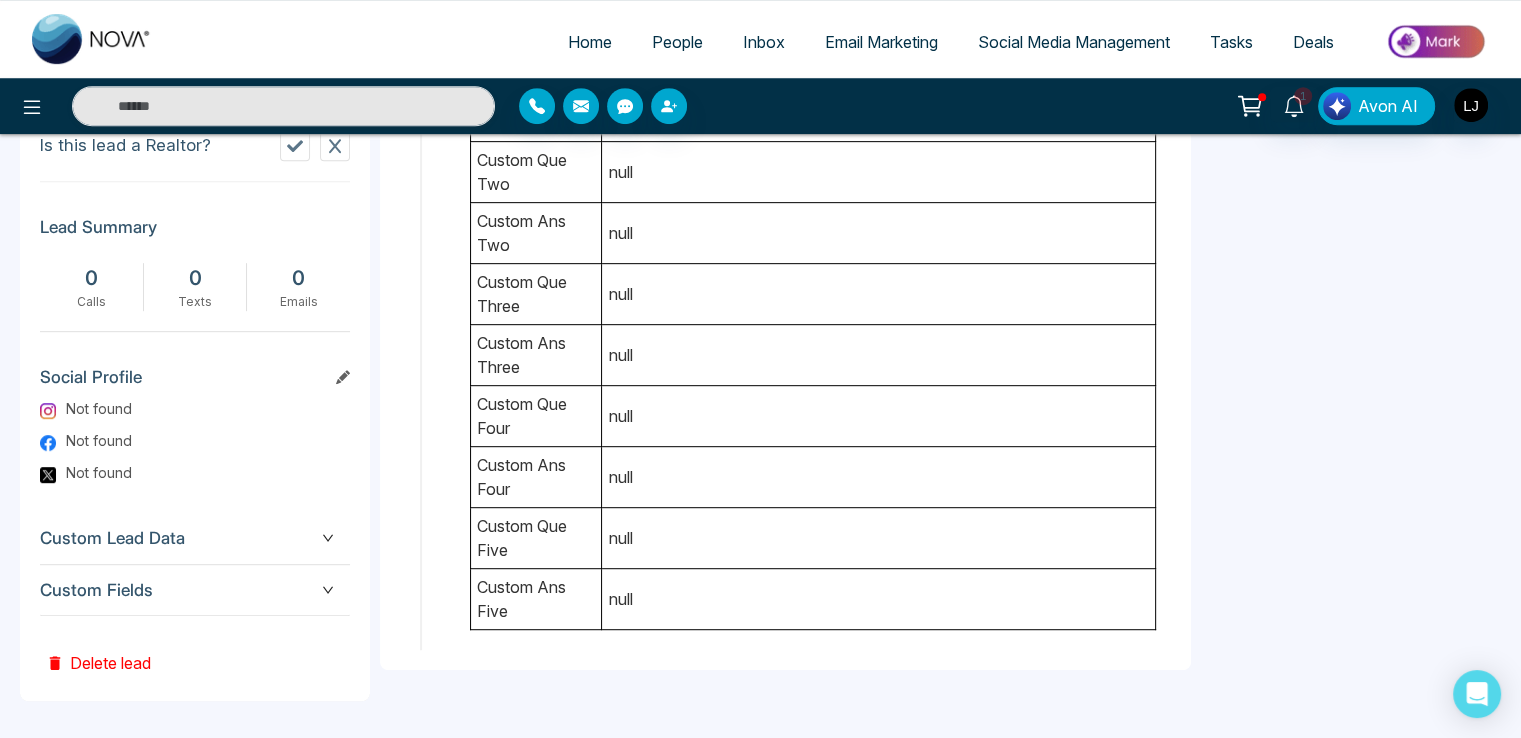 click 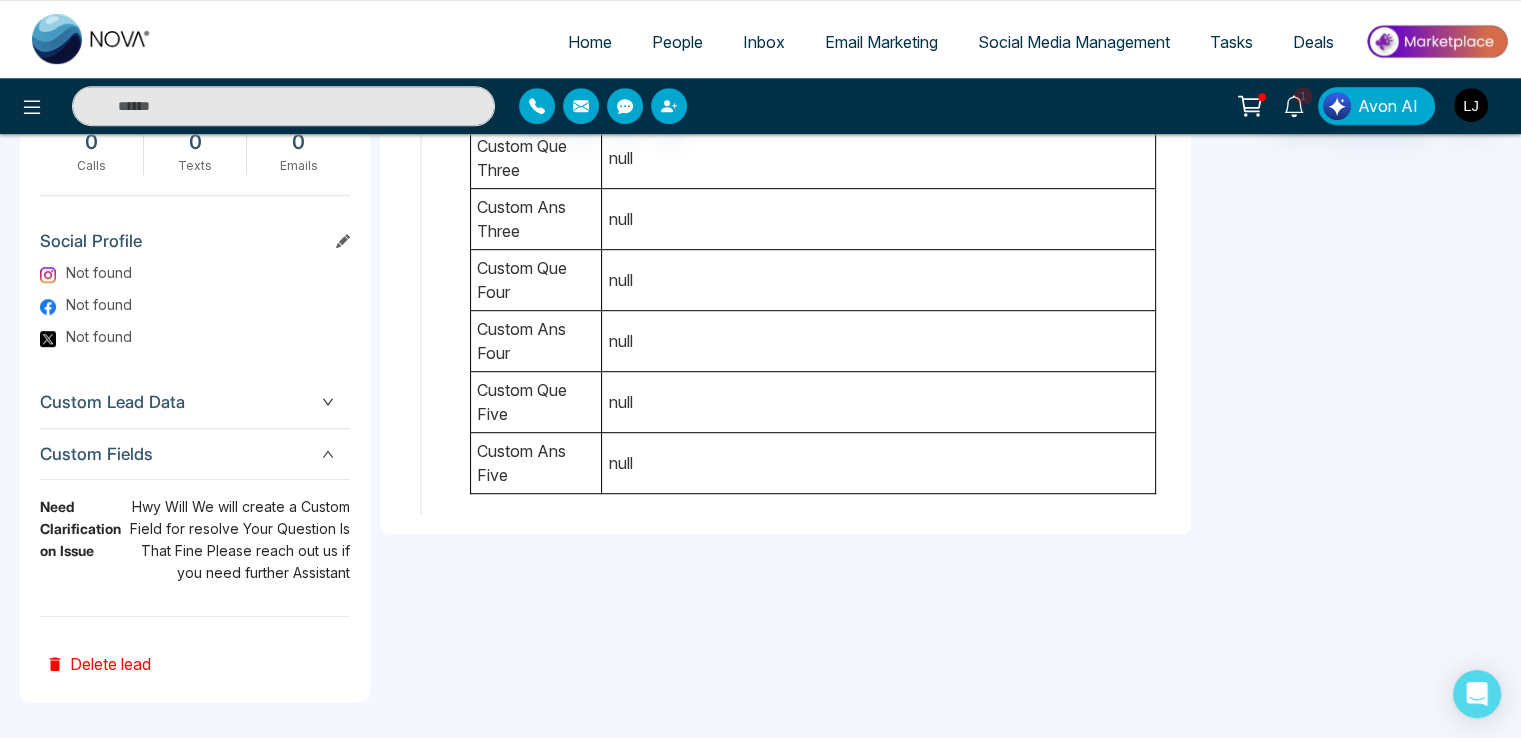 scroll, scrollTop: 1105, scrollLeft: 0, axis: vertical 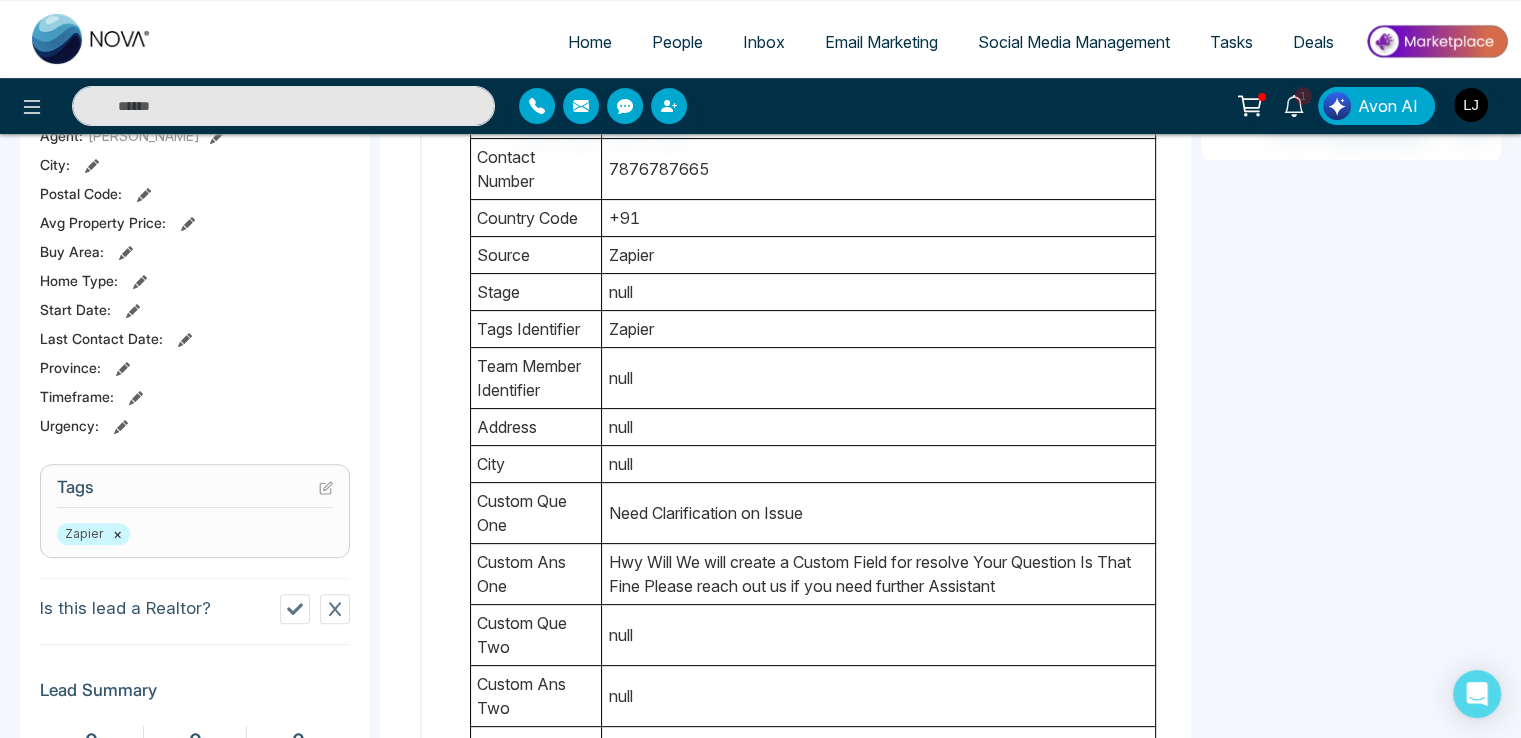 click on "People" at bounding box center (677, 42) 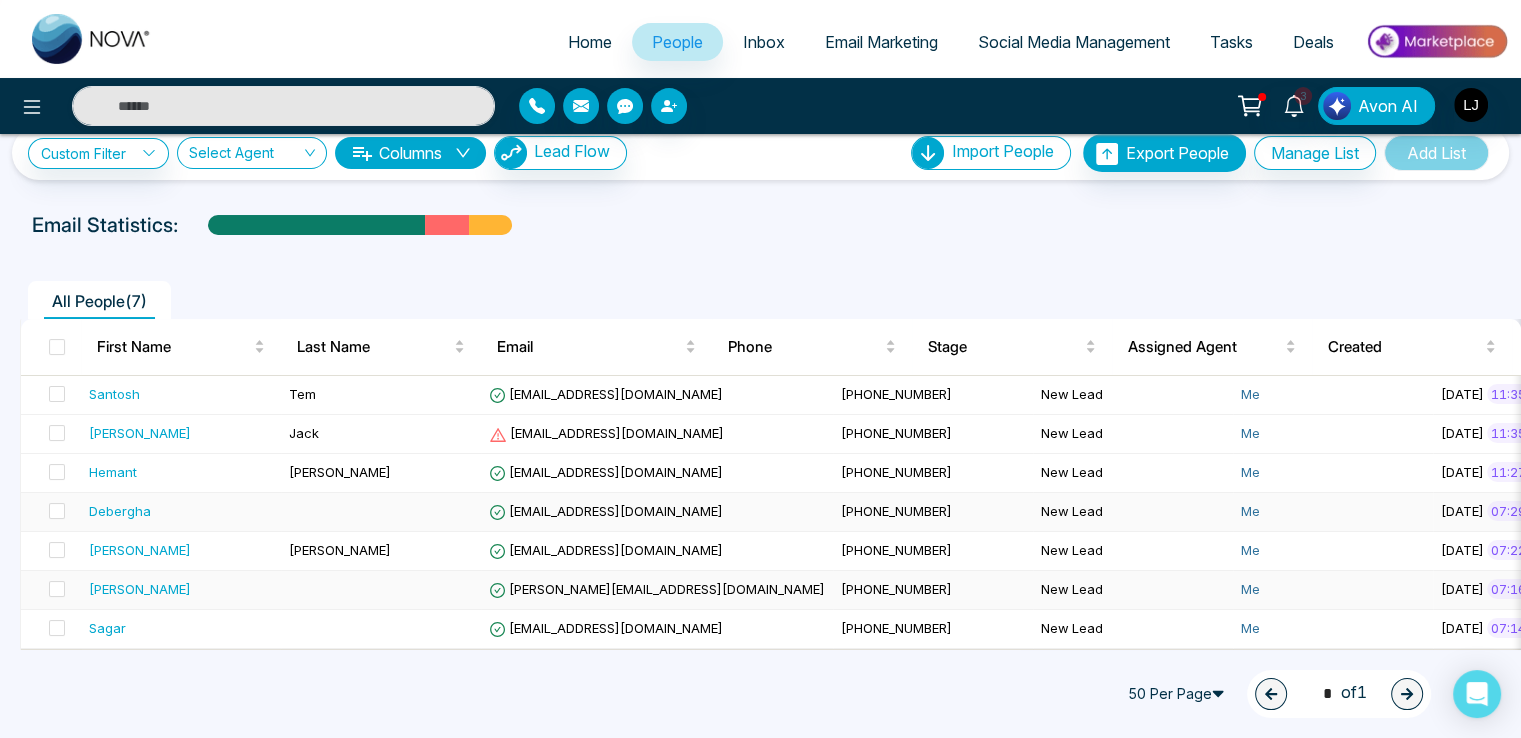 scroll, scrollTop: 0, scrollLeft: 0, axis: both 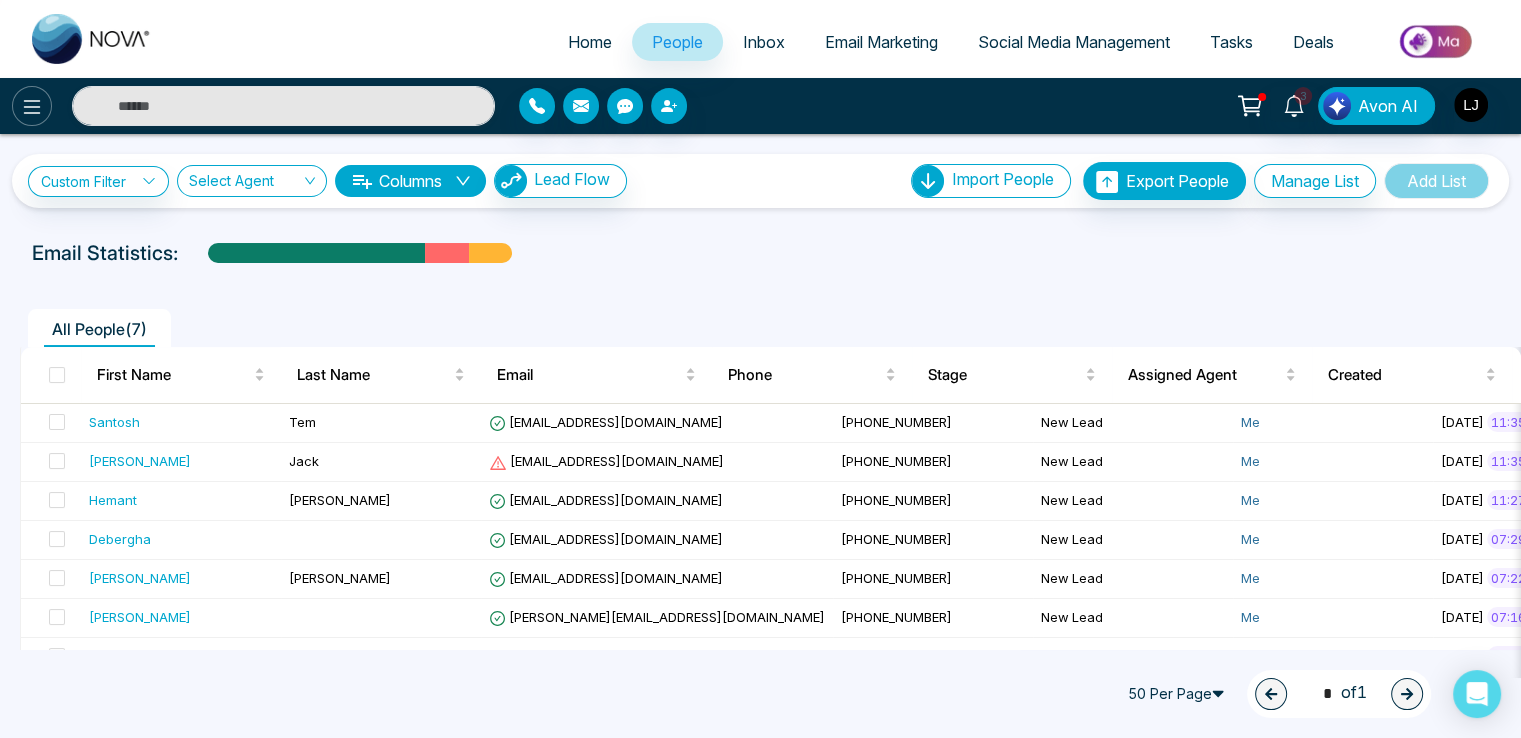 click 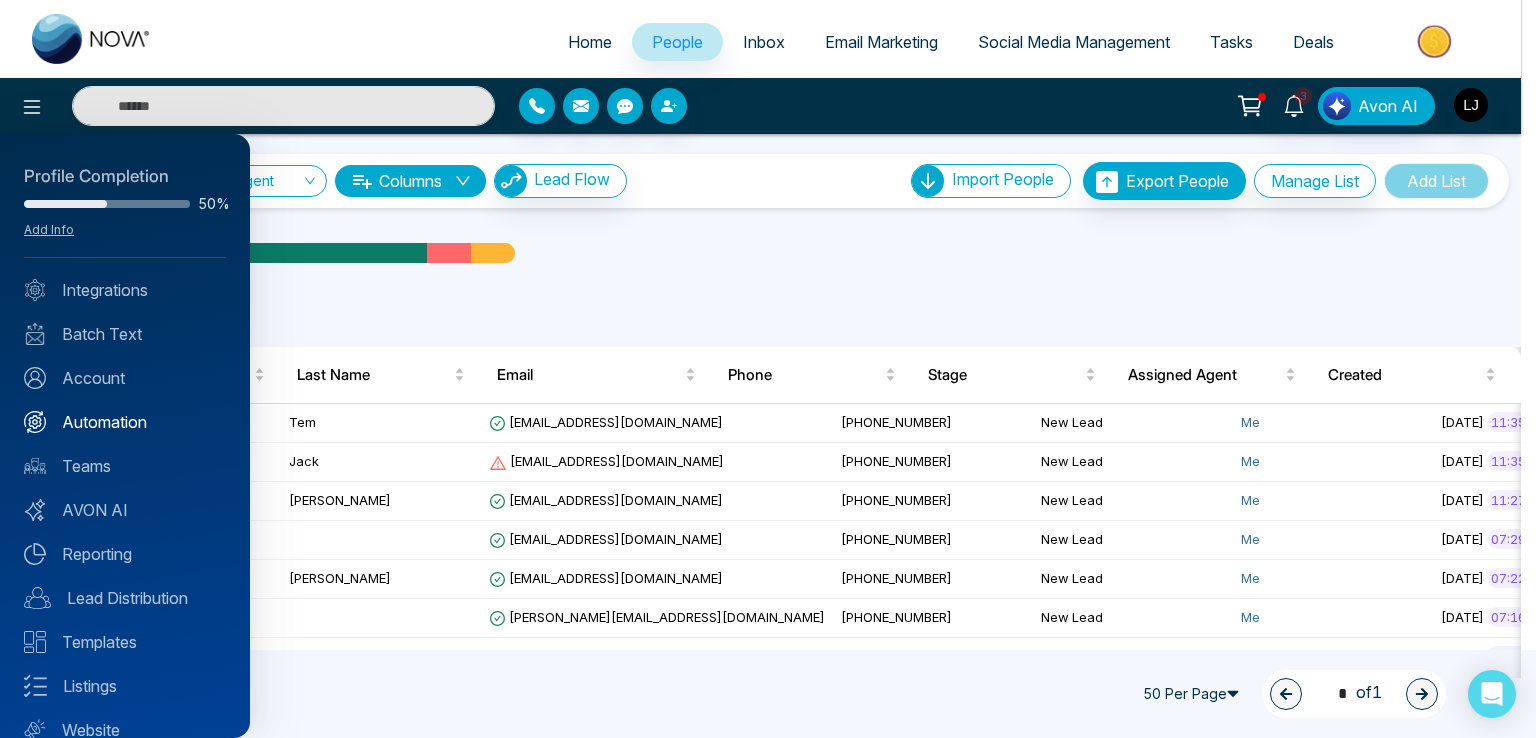 click on "Automation" at bounding box center (125, 422) 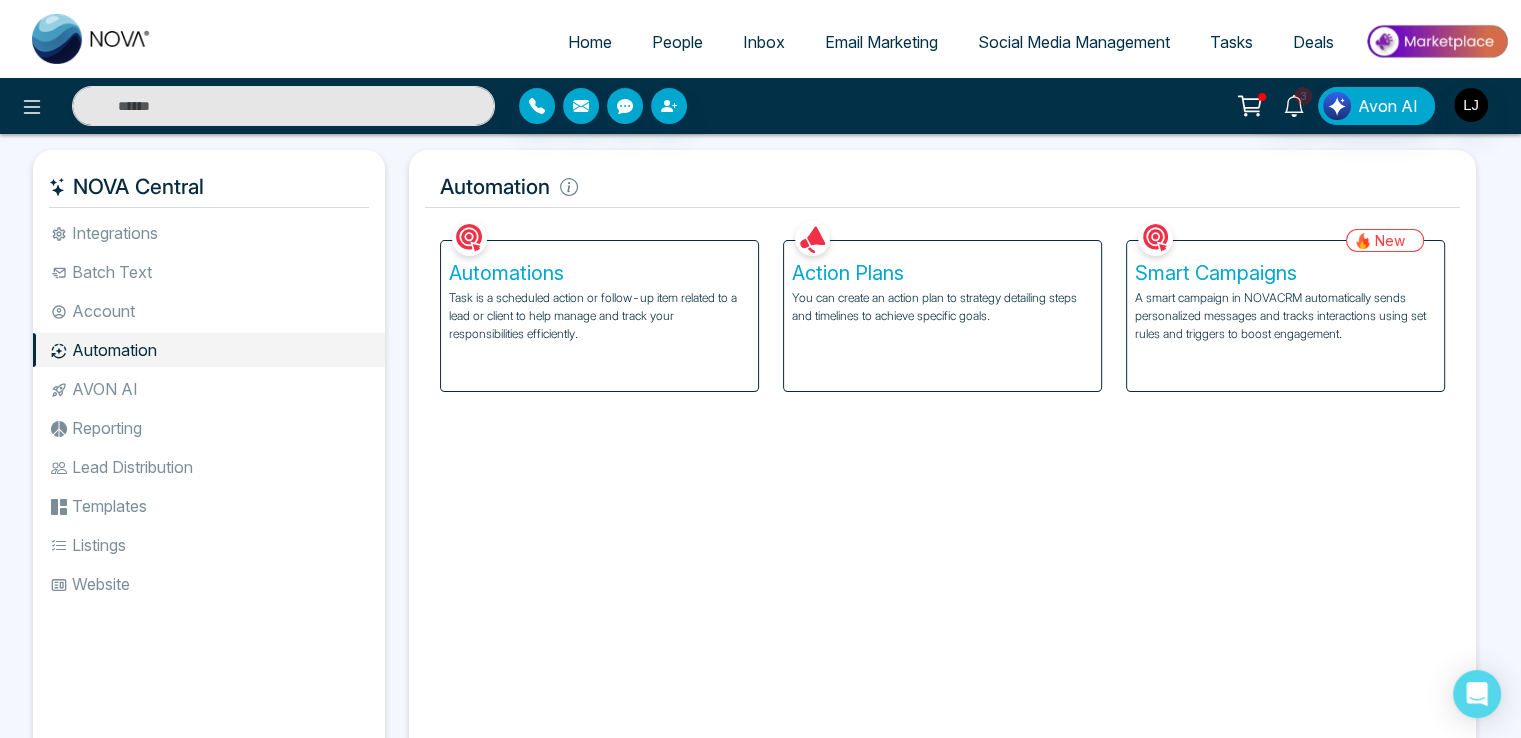 click on "Account" at bounding box center [209, 311] 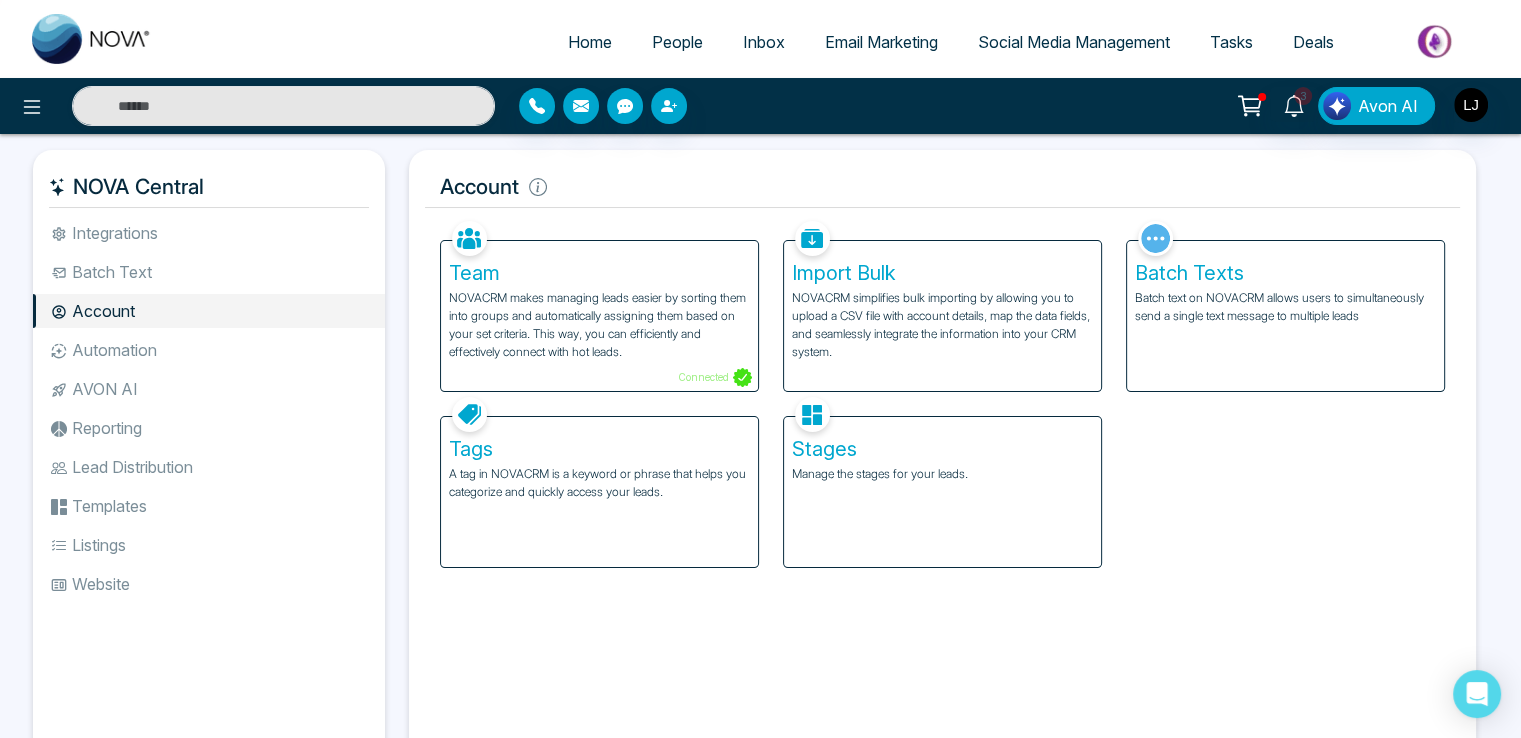 click on "Team" at bounding box center [599, 273] 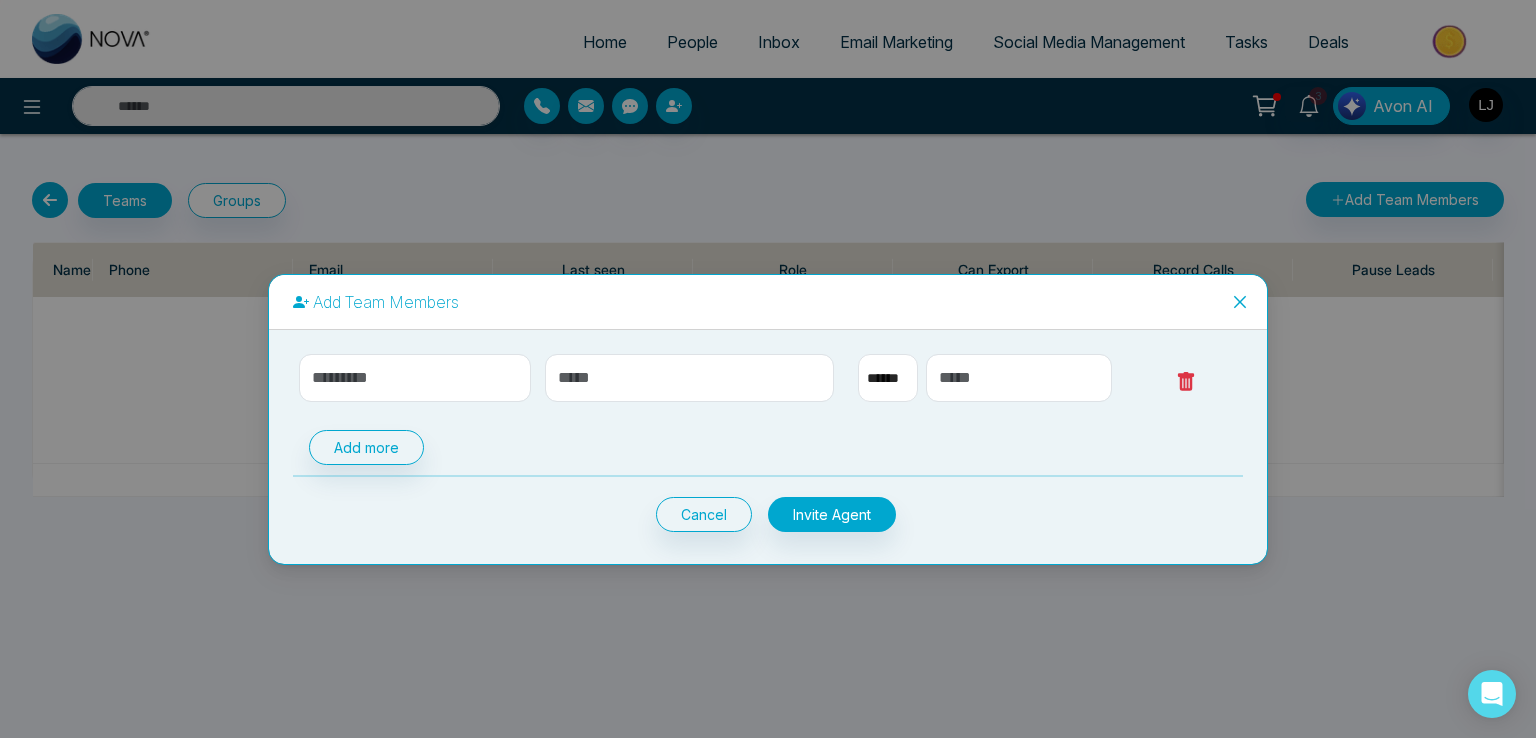 select on "**" 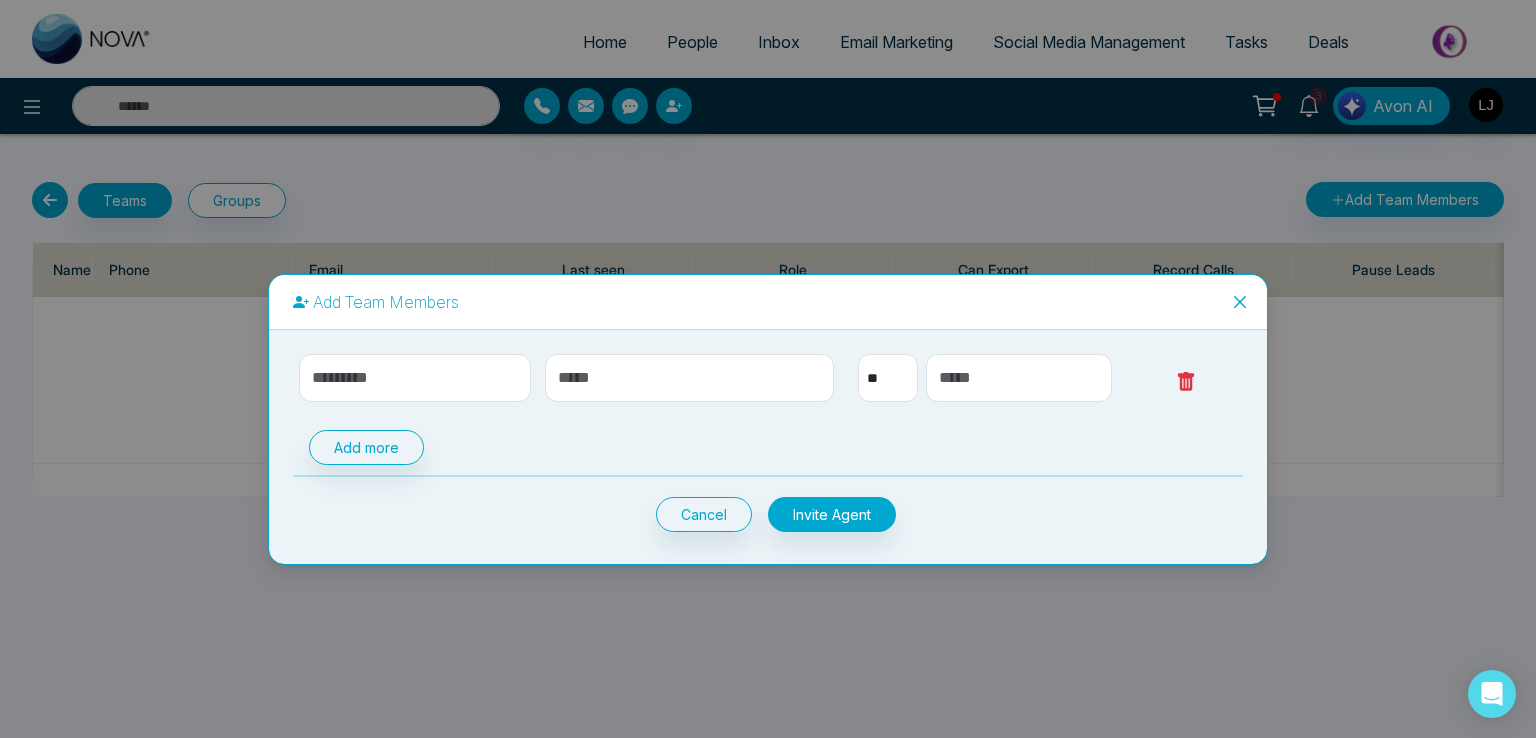click at bounding box center (1240, 302) 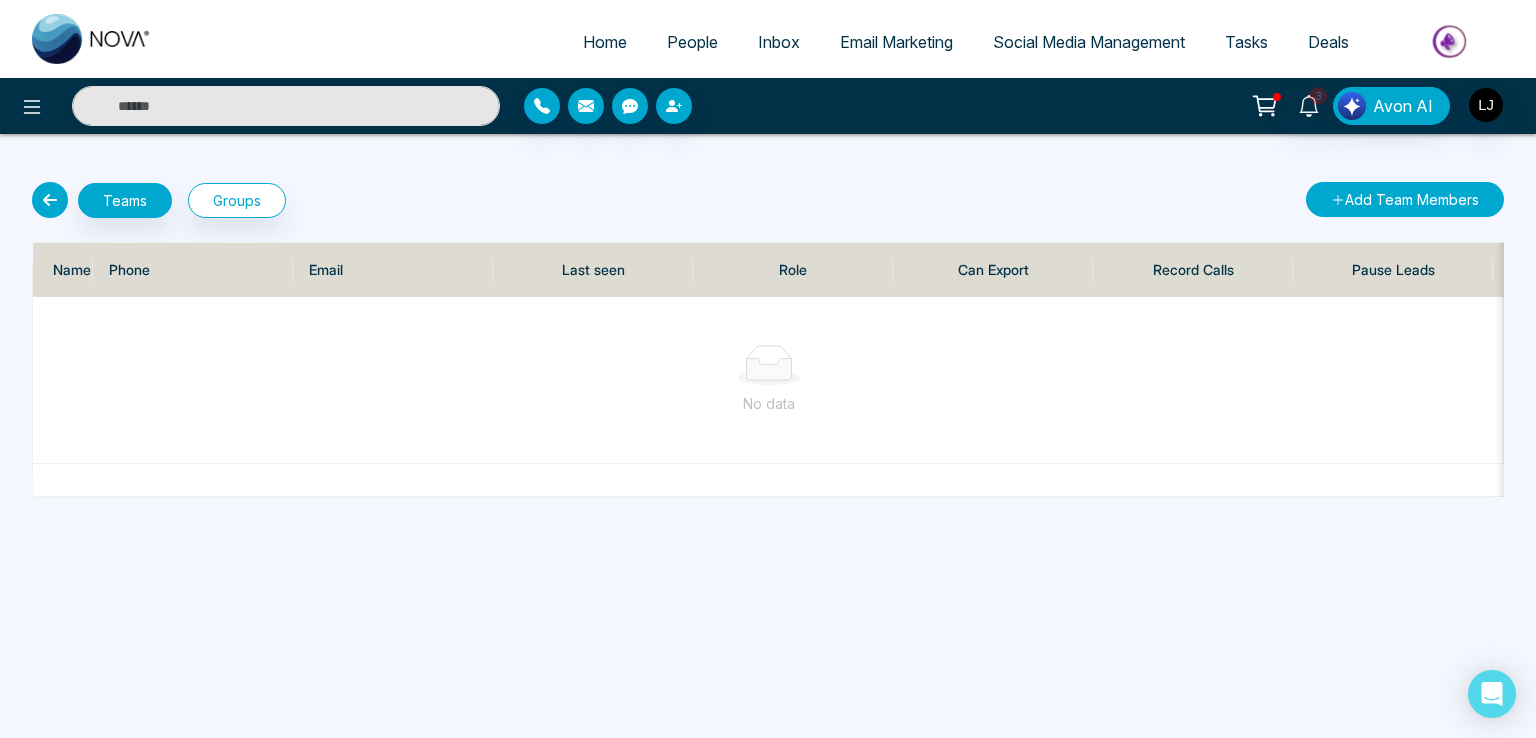 drag, startPoint x: 1370, startPoint y: 195, endPoint x: 911, endPoint y: 370, distance: 491.22906 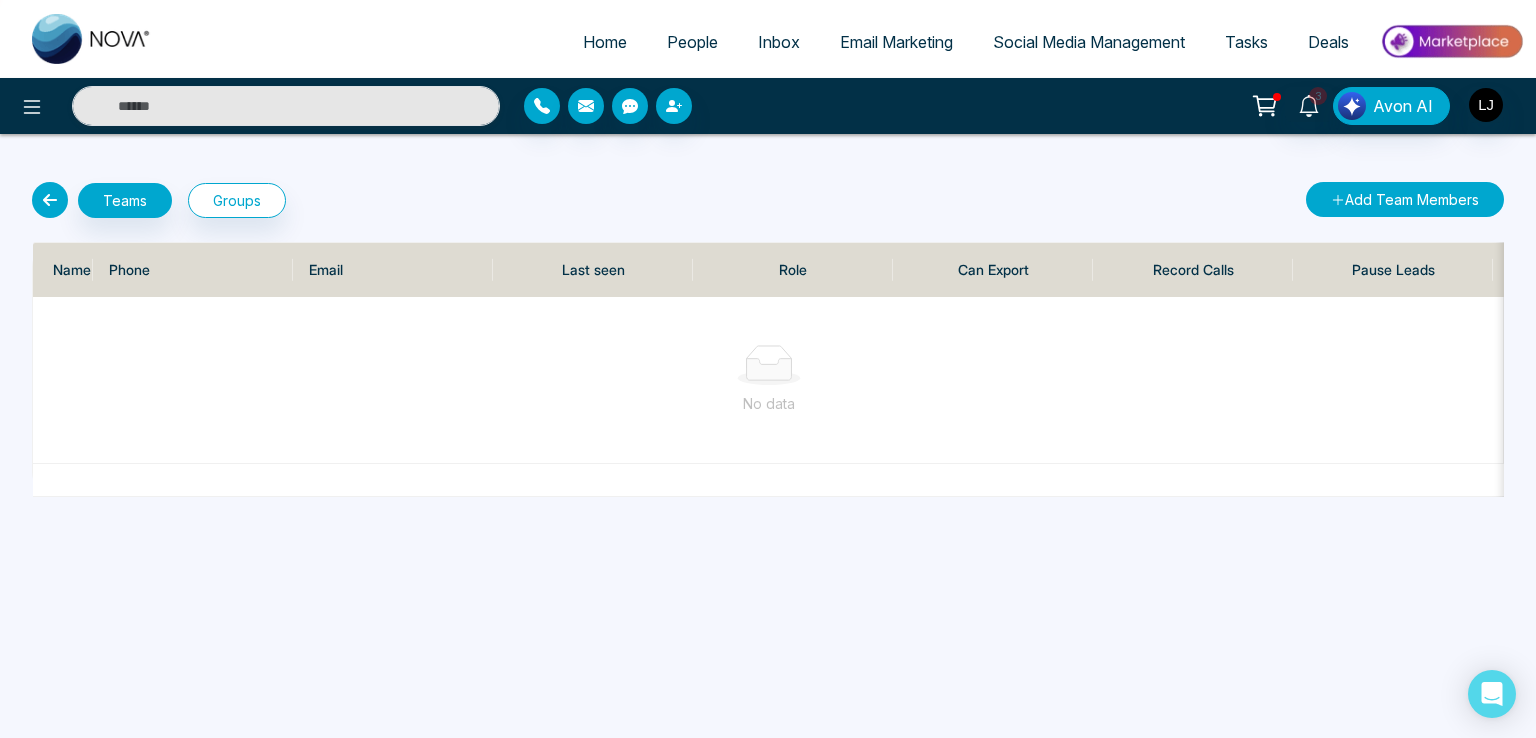 click on "Teams Groups Add Team Members Name Phone Email Last seen Role Can Export Record Calls Pause Leads Onboarding Action                     No data" at bounding box center [768, 339] 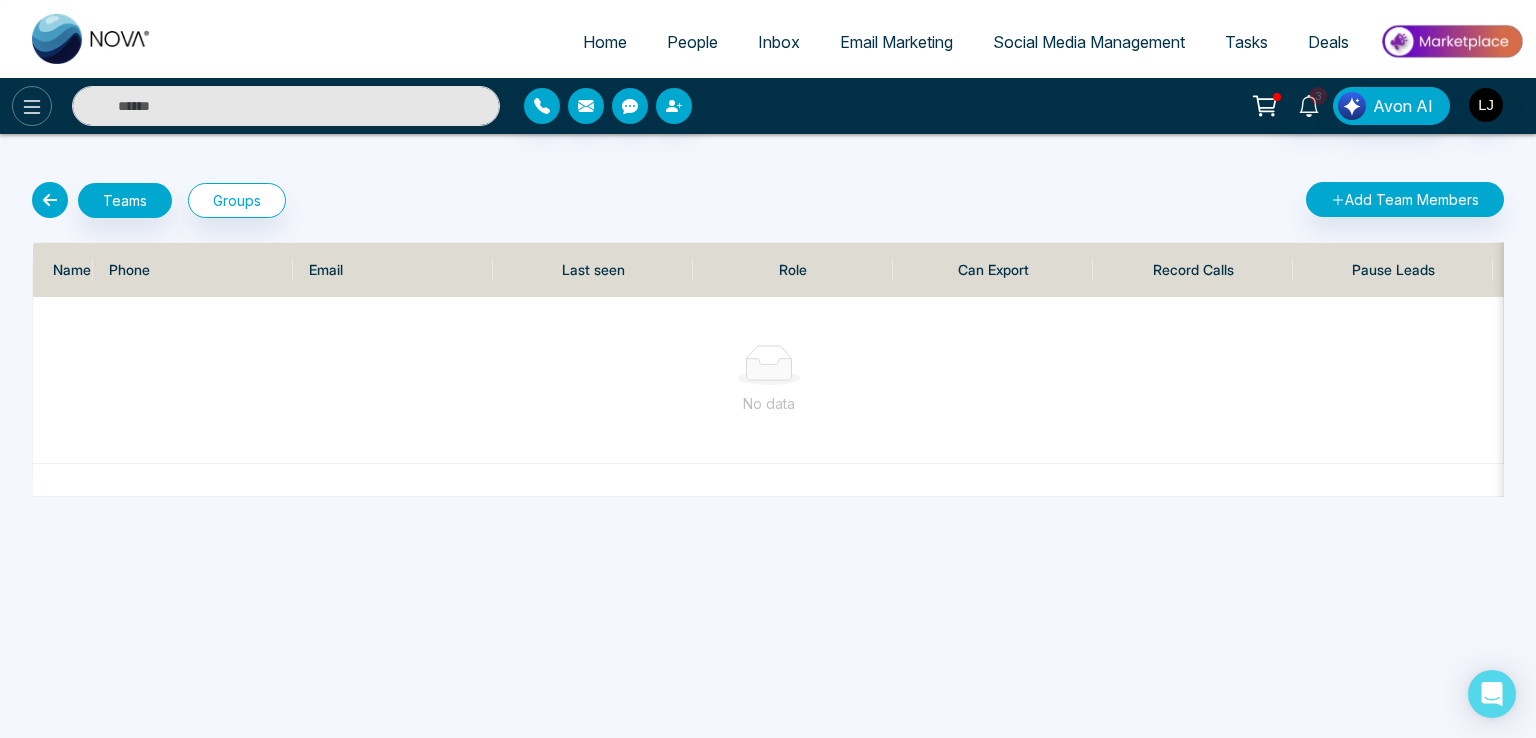 click 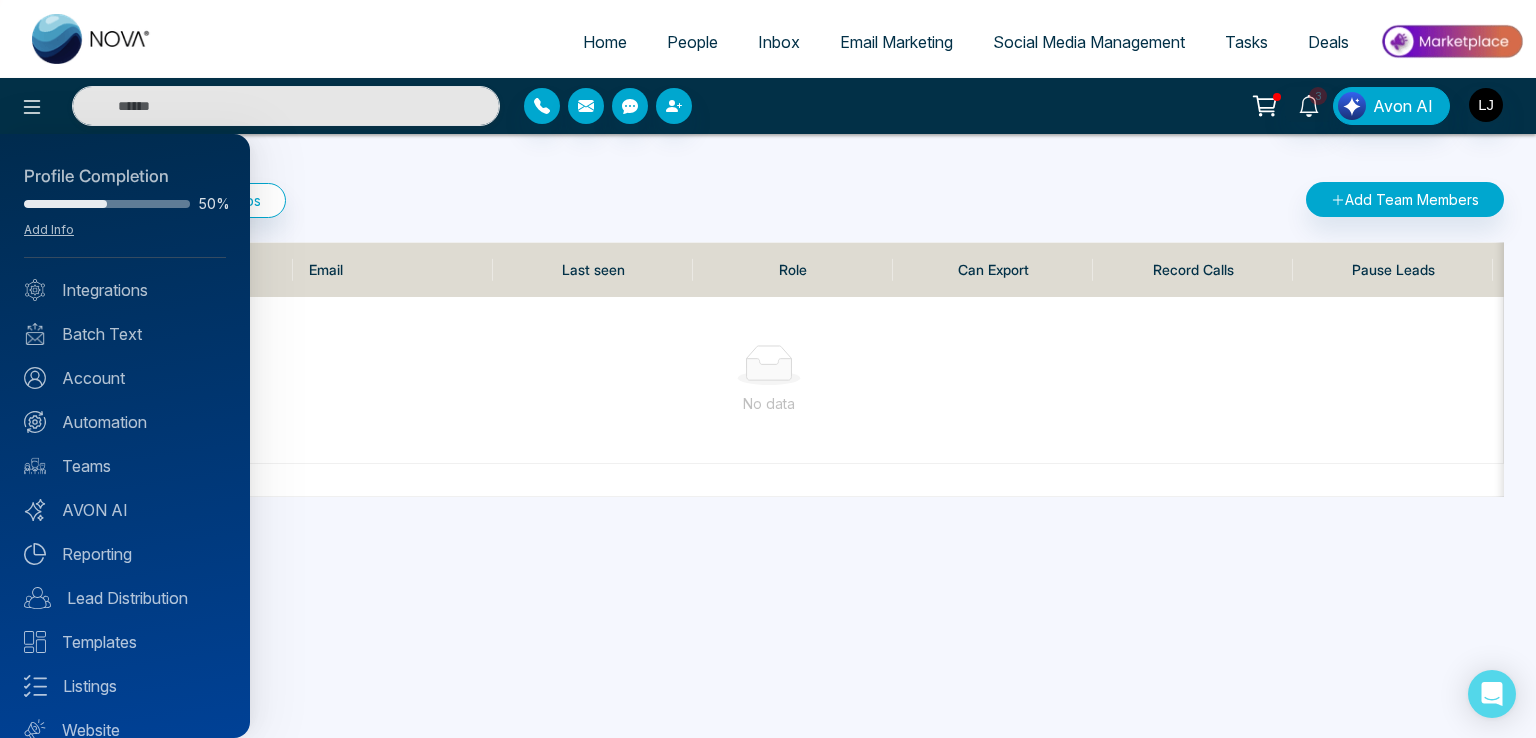 click at bounding box center [768, 369] 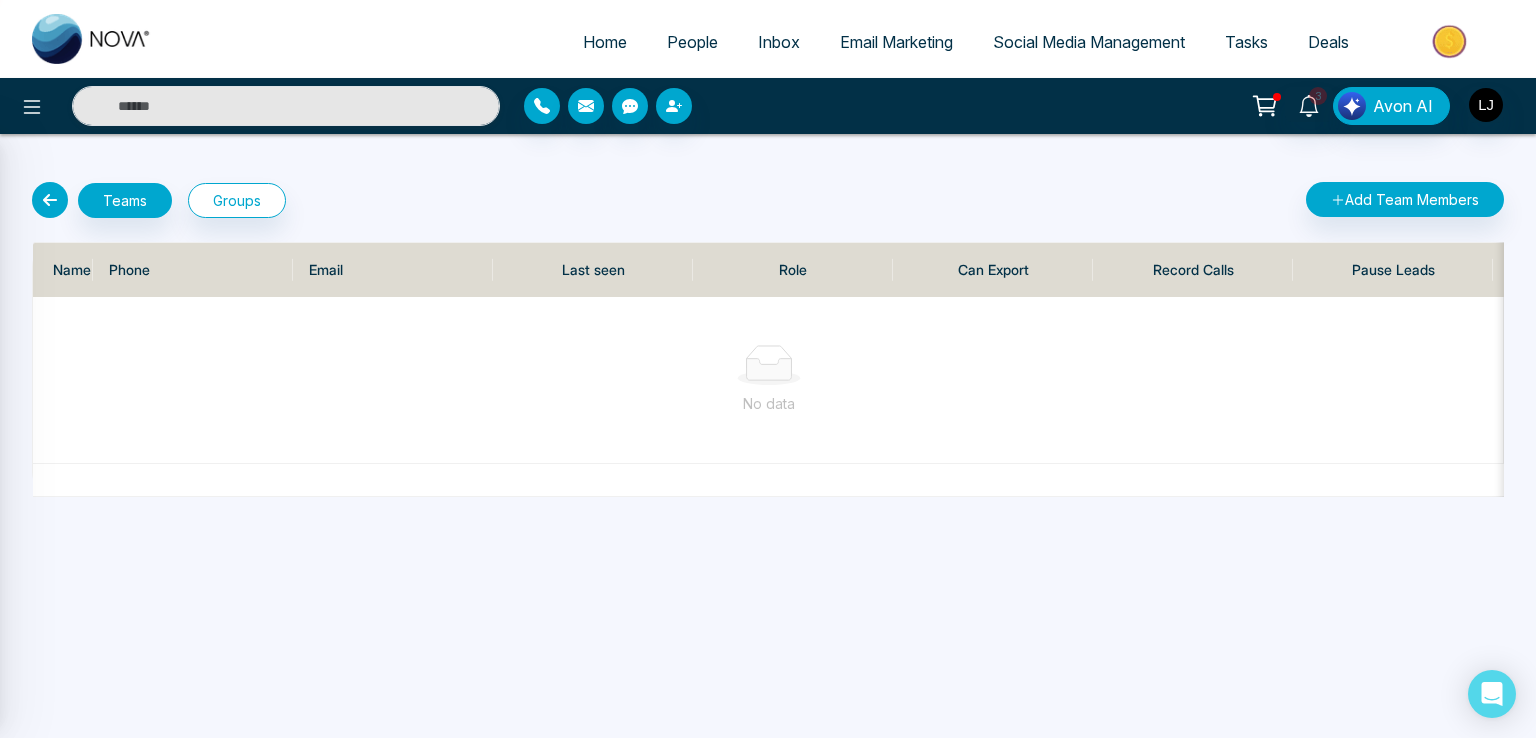 click at bounding box center (768, 369) 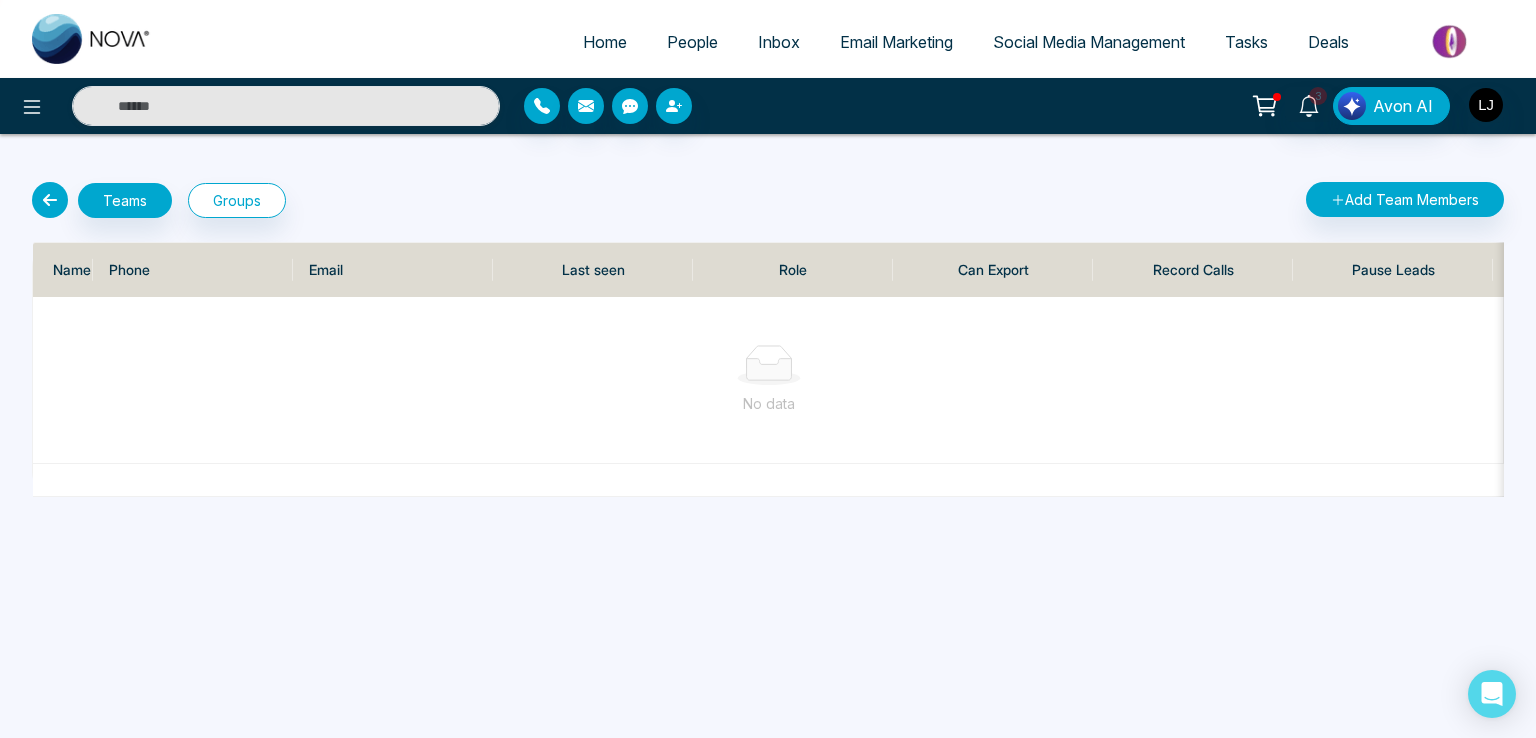 click on "People" at bounding box center [692, 42] 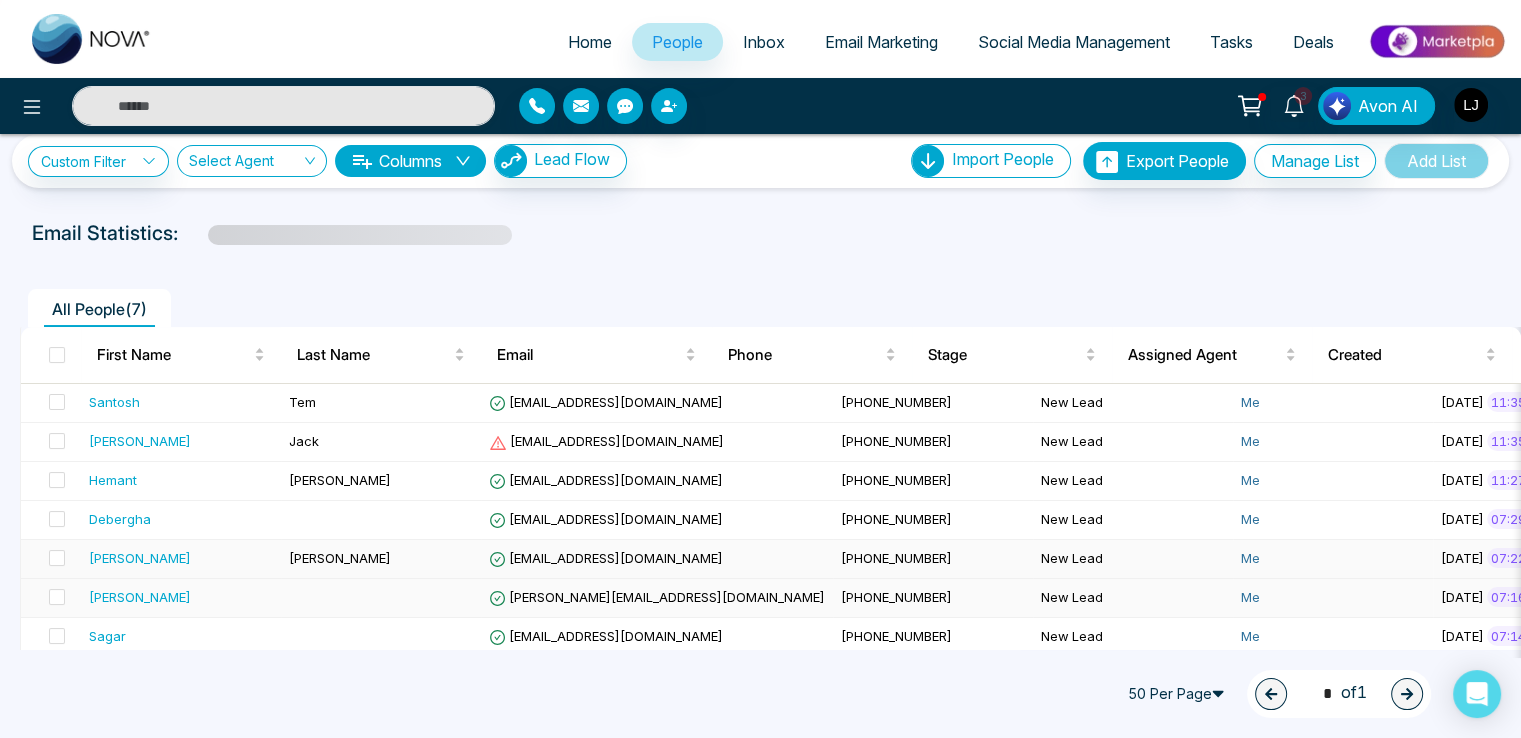 scroll, scrollTop: 40, scrollLeft: 0, axis: vertical 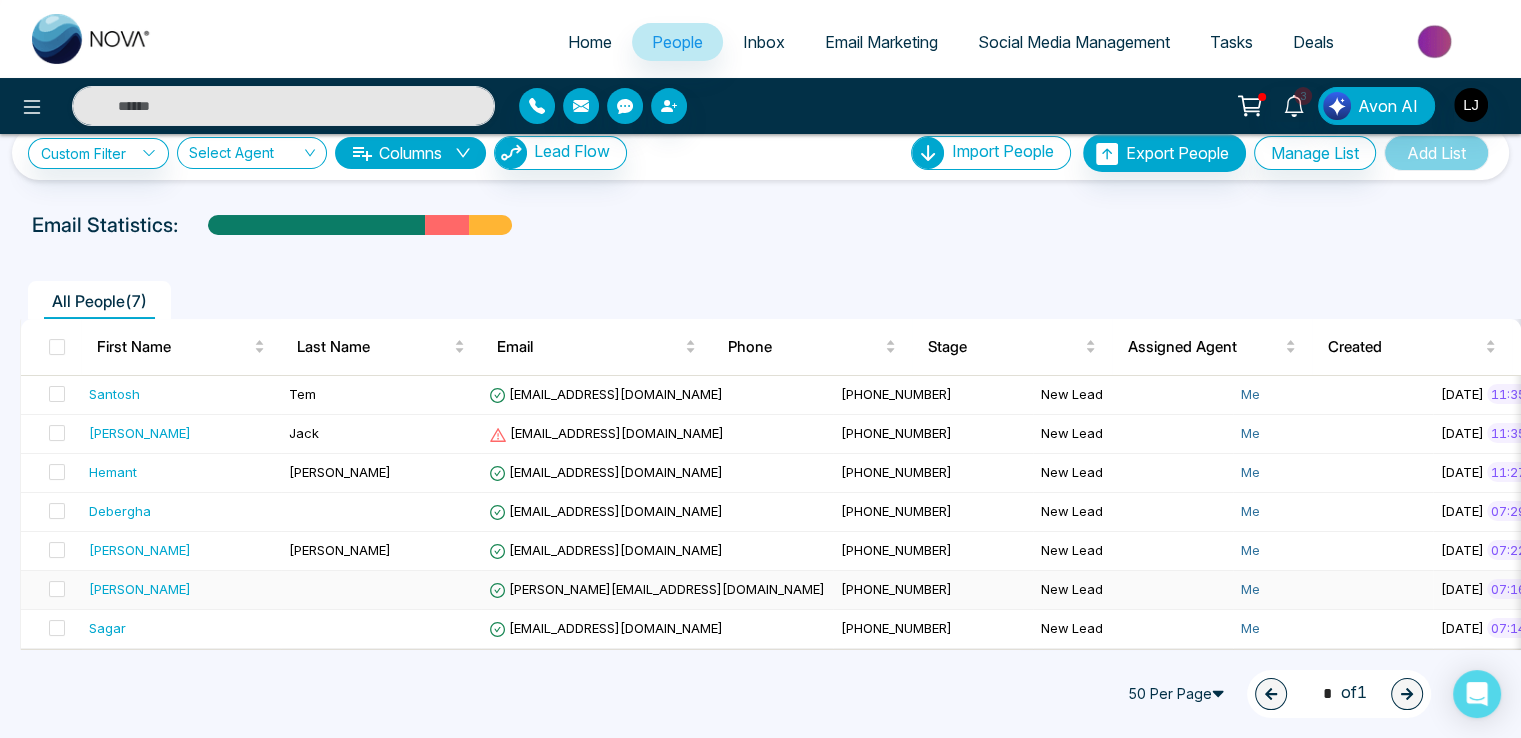 click on "[PERSON_NAME][EMAIL_ADDRESS][DOMAIN_NAME]" at bounding box center [657, 590] 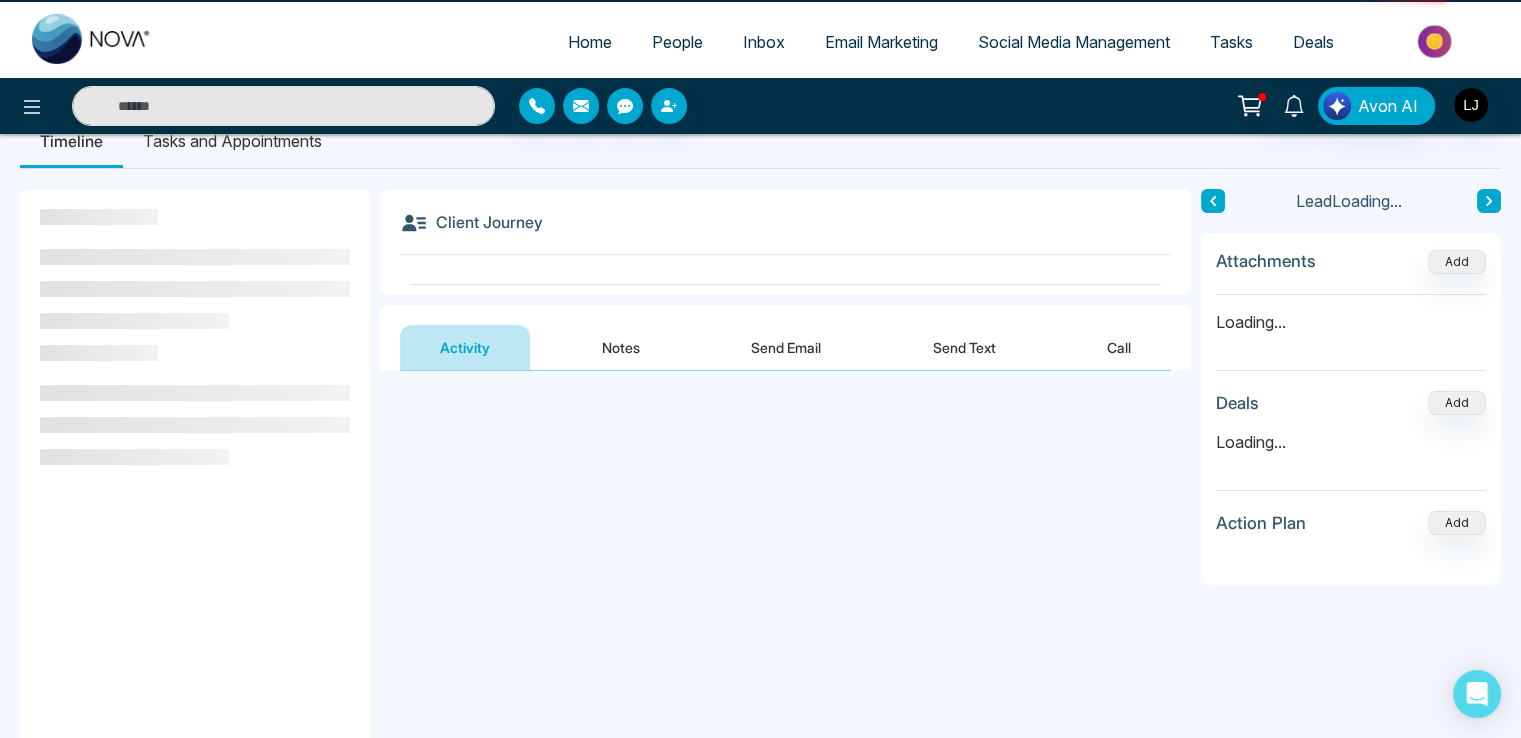 scroll, scrollTop: 0, scrollLeft: 0, axis: both 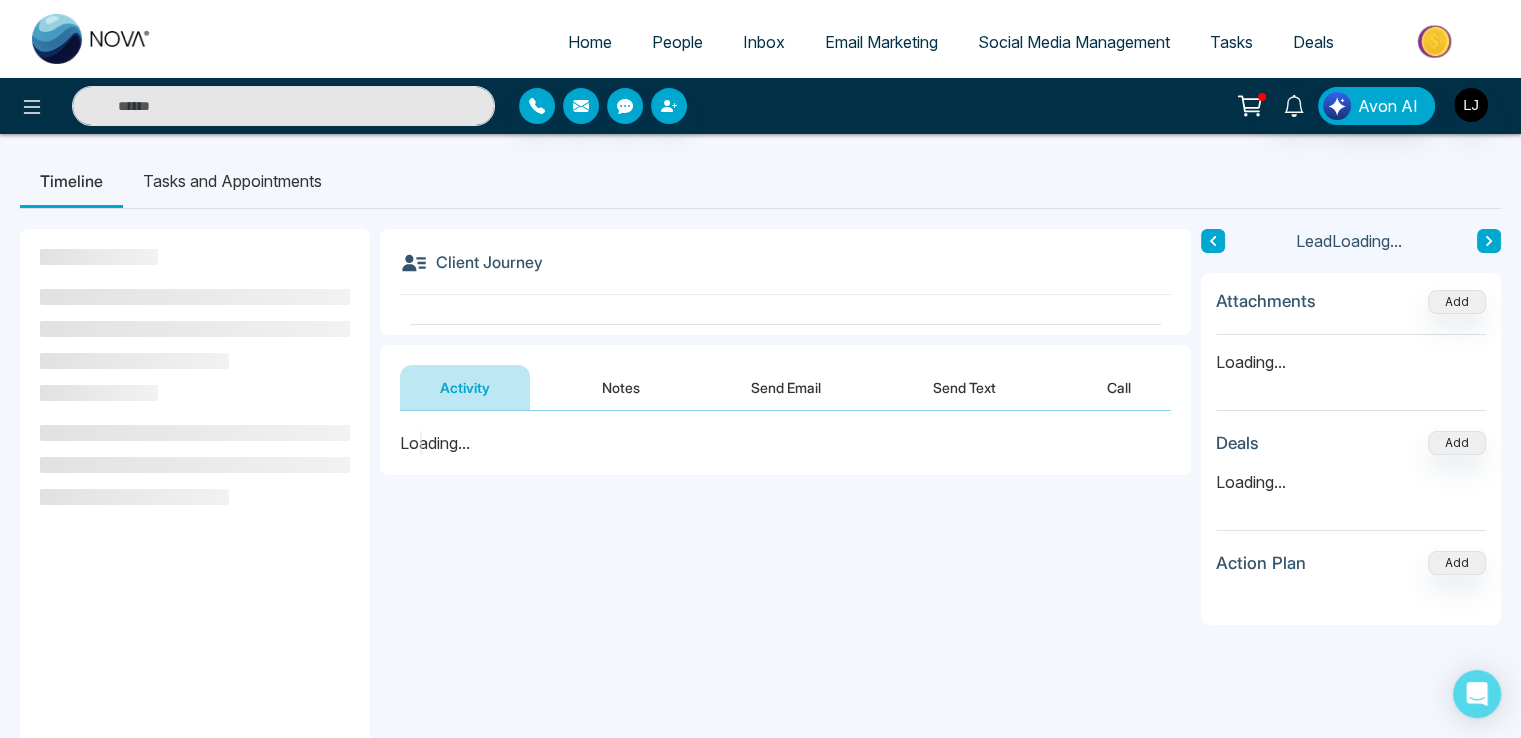 click on "Send Email" at bounding box center [786, 387] 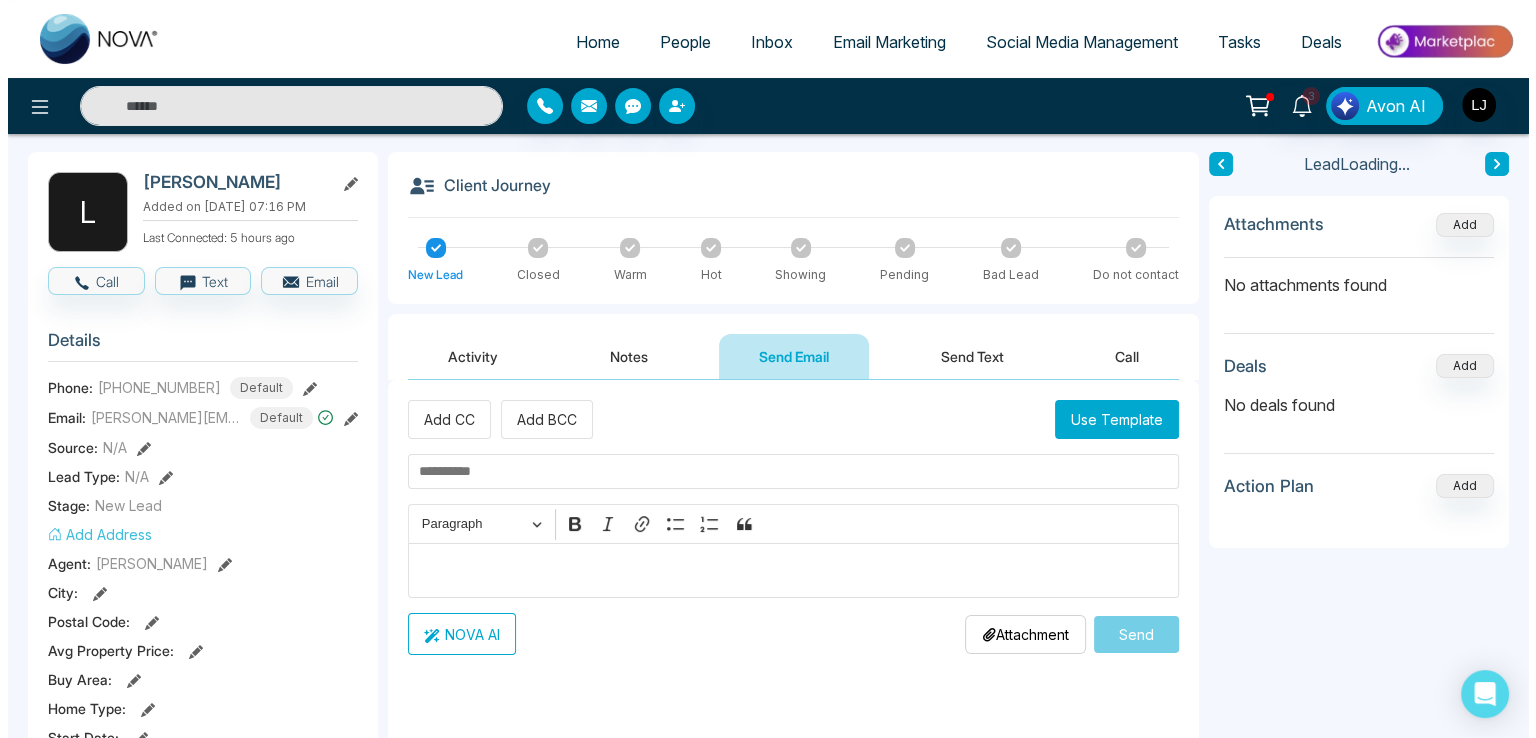 scroll, scrollTop: 200, scrollLeft: 0, axis: vertical 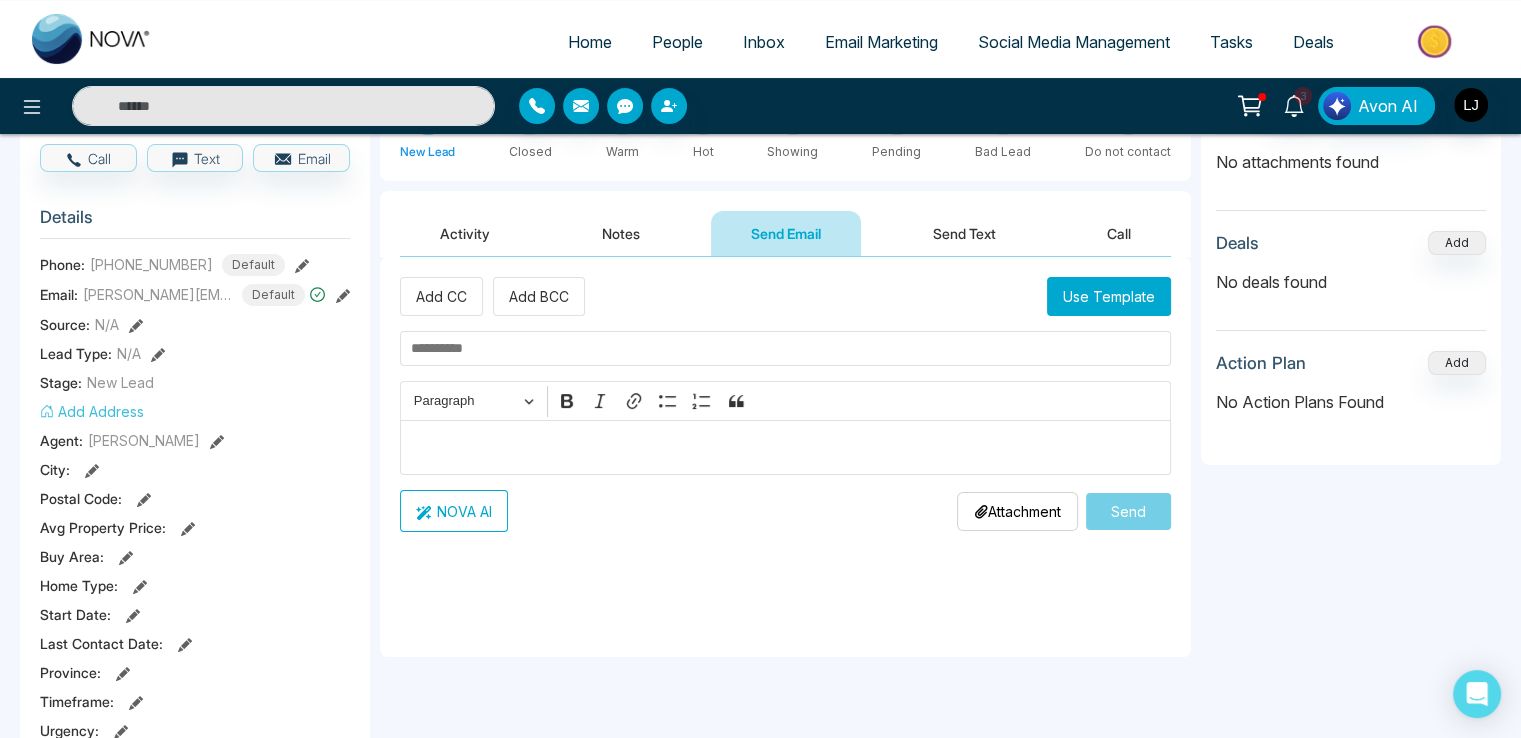 click at bounding box center [785, 348] 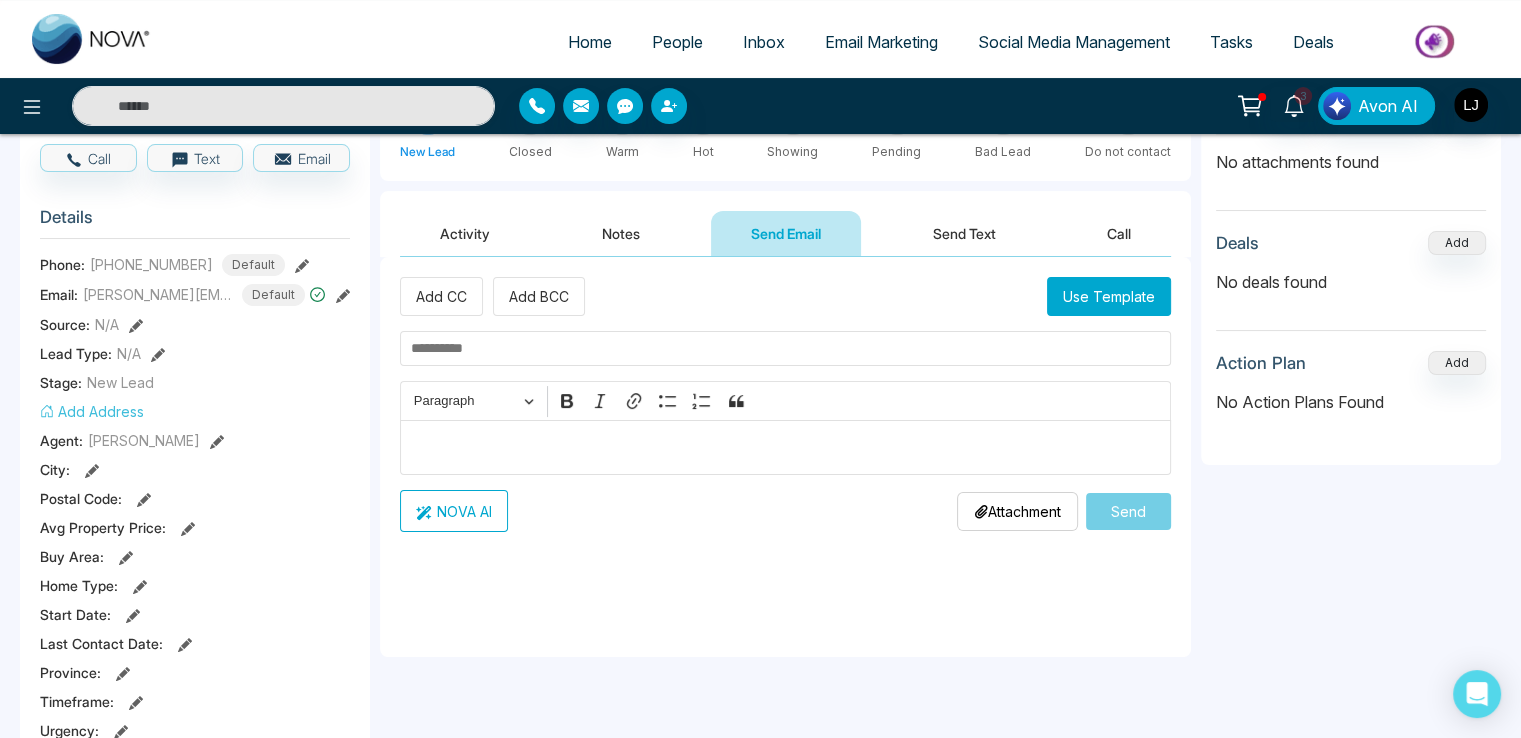 click on "NOVA AI" at bounding box center (454, 511) 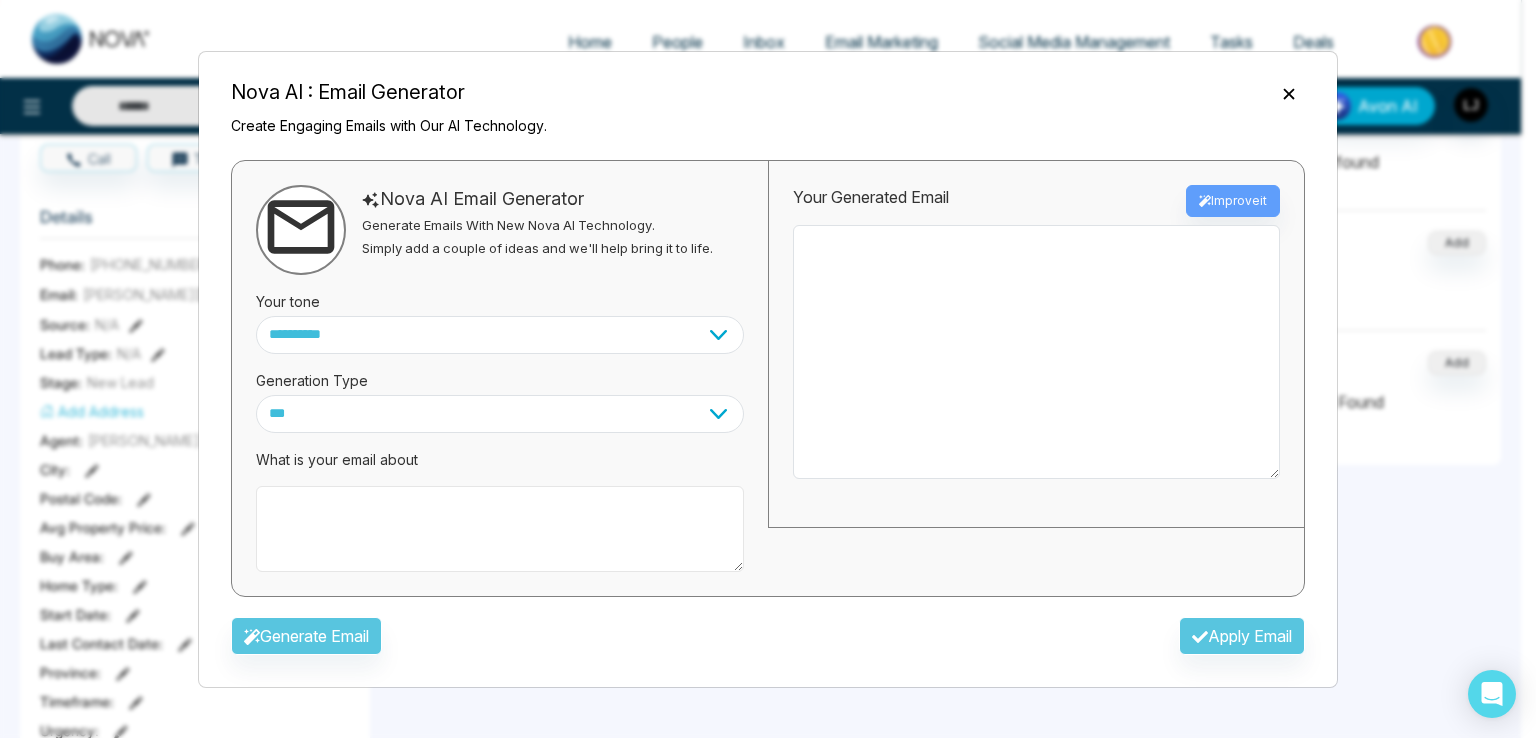 click at bounding box center [500, 529] 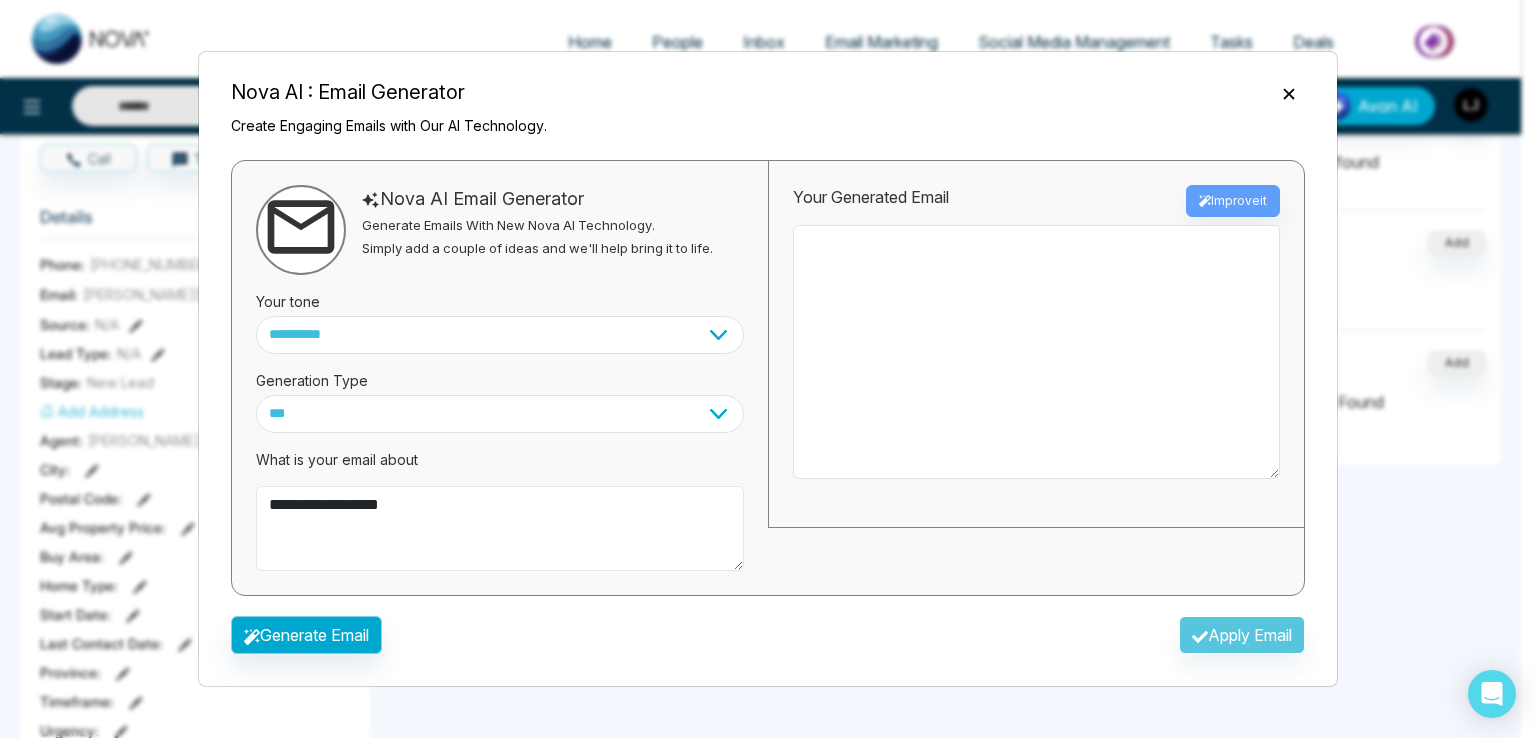 type on "**********" 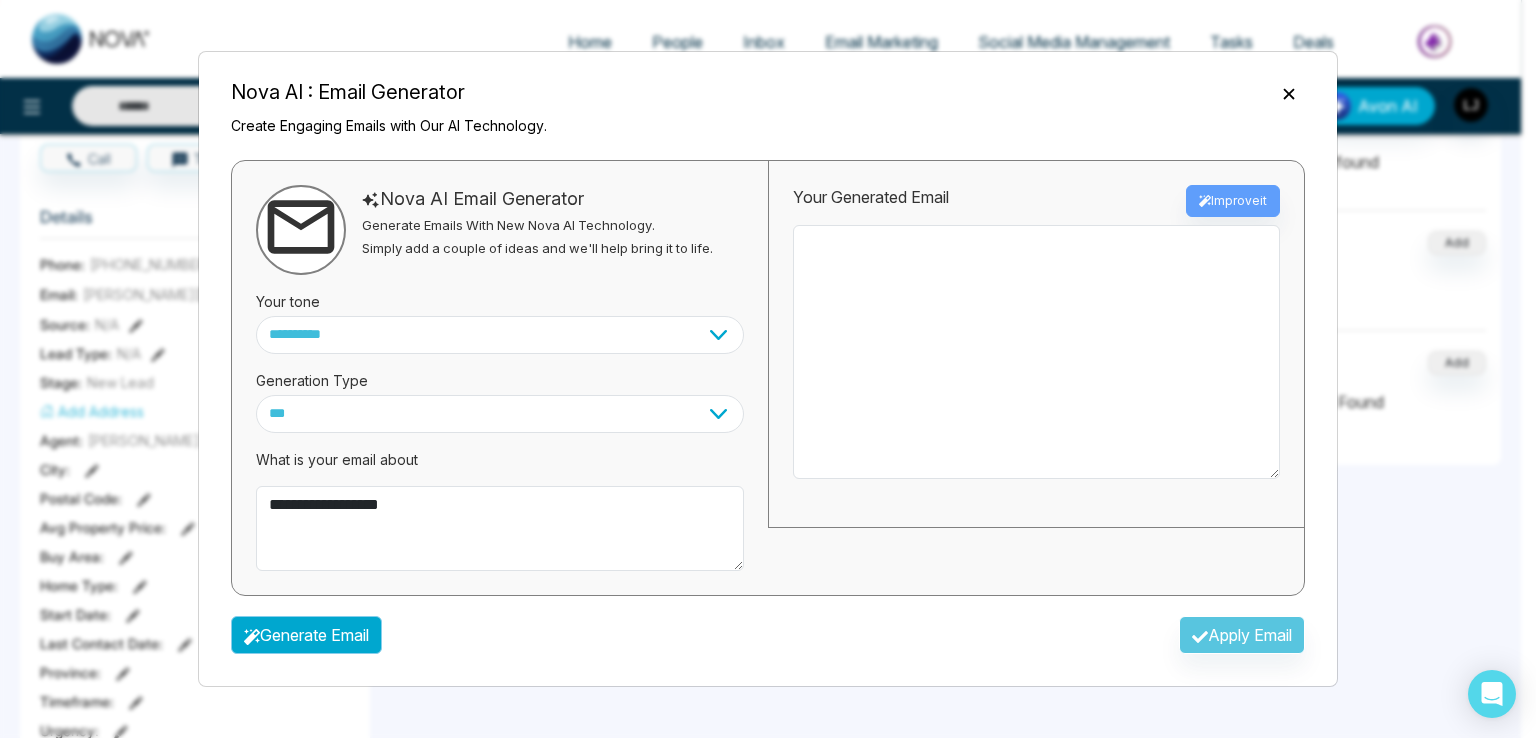 click on "Generate Email" at bounding box center (306, 635) 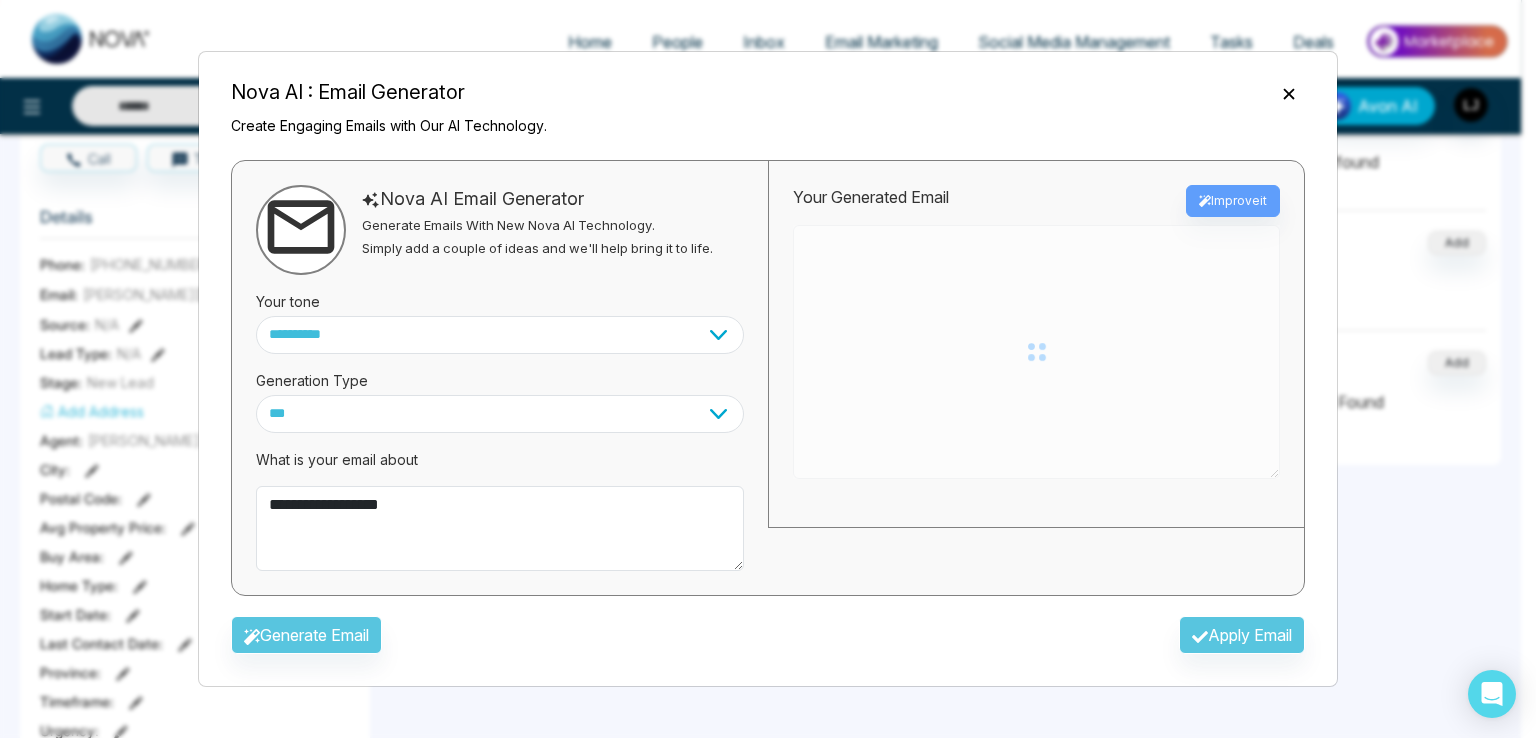 type on "**********" 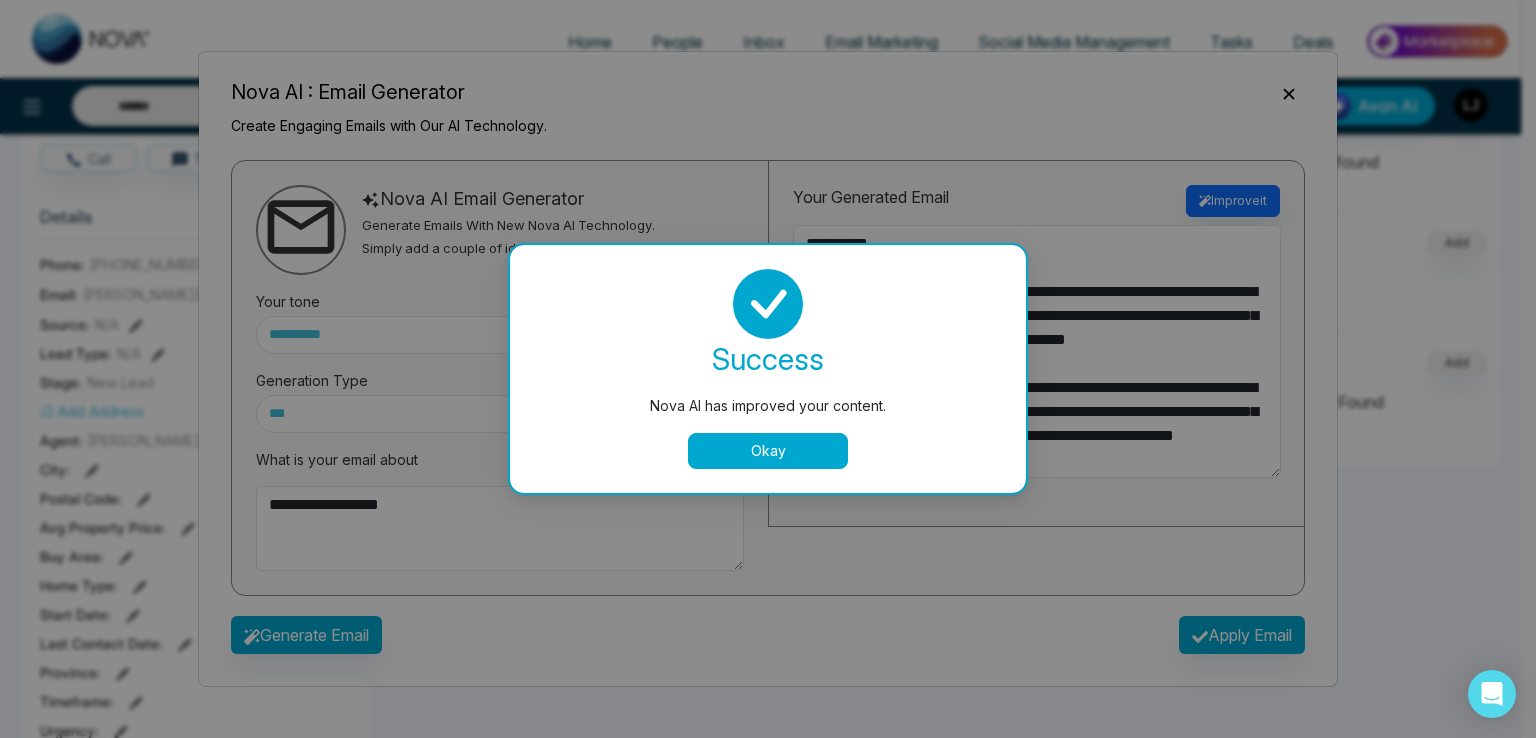 click on "success Nova AI has improved your content.   Okay" at bounding box center (768, 369) 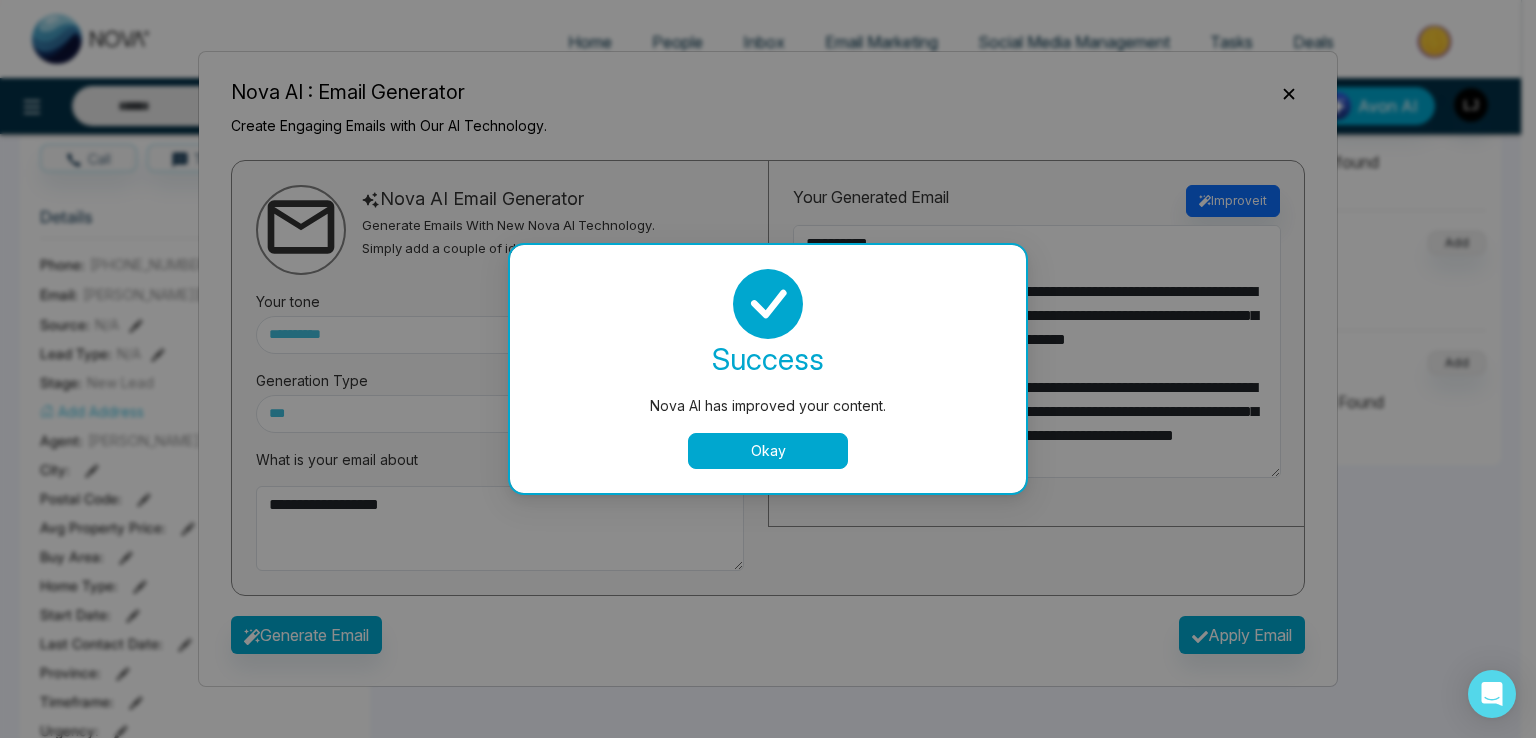 click on "Okay" at bounding box center [768, 451] 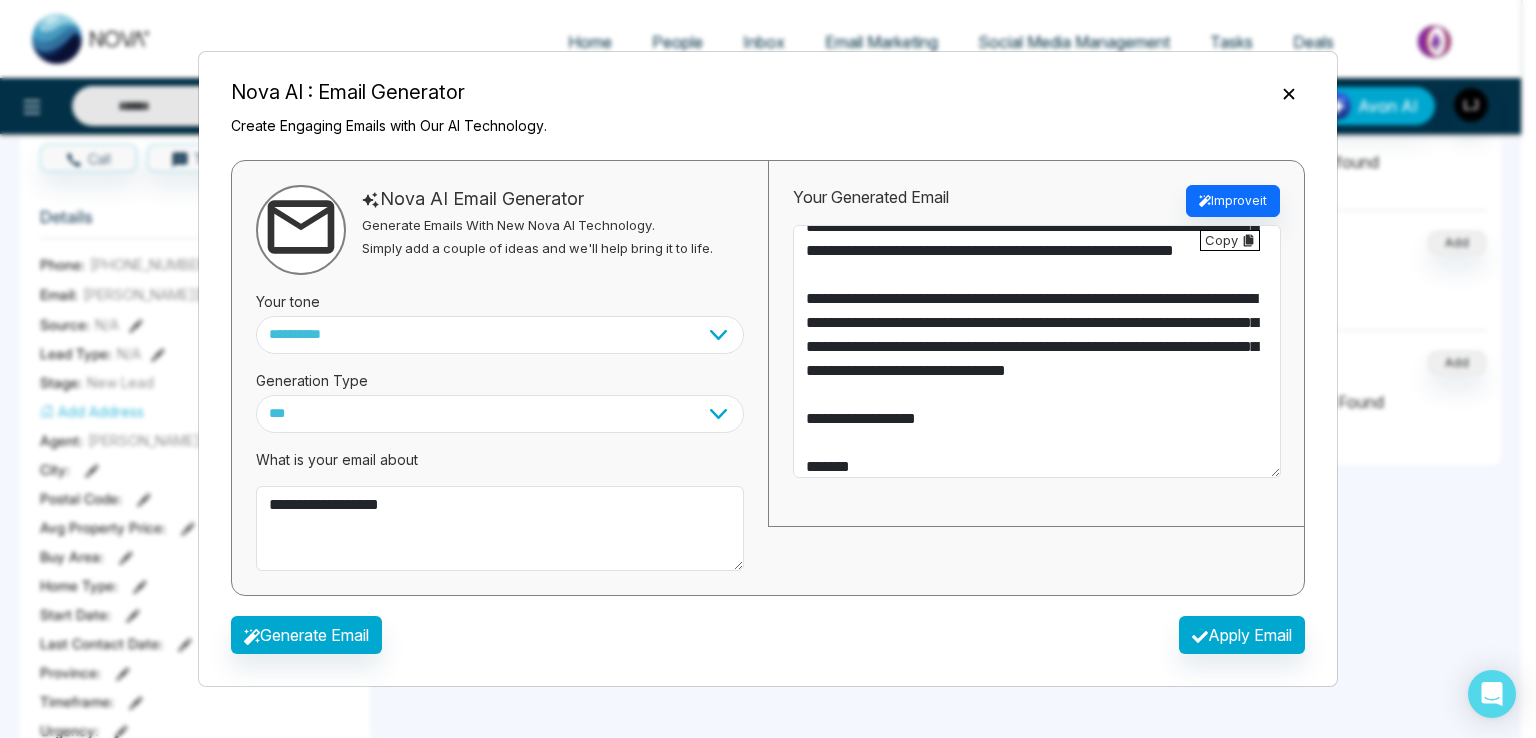 scroll, scrollTop: 288, scrollLeft: 0, axis: vertical 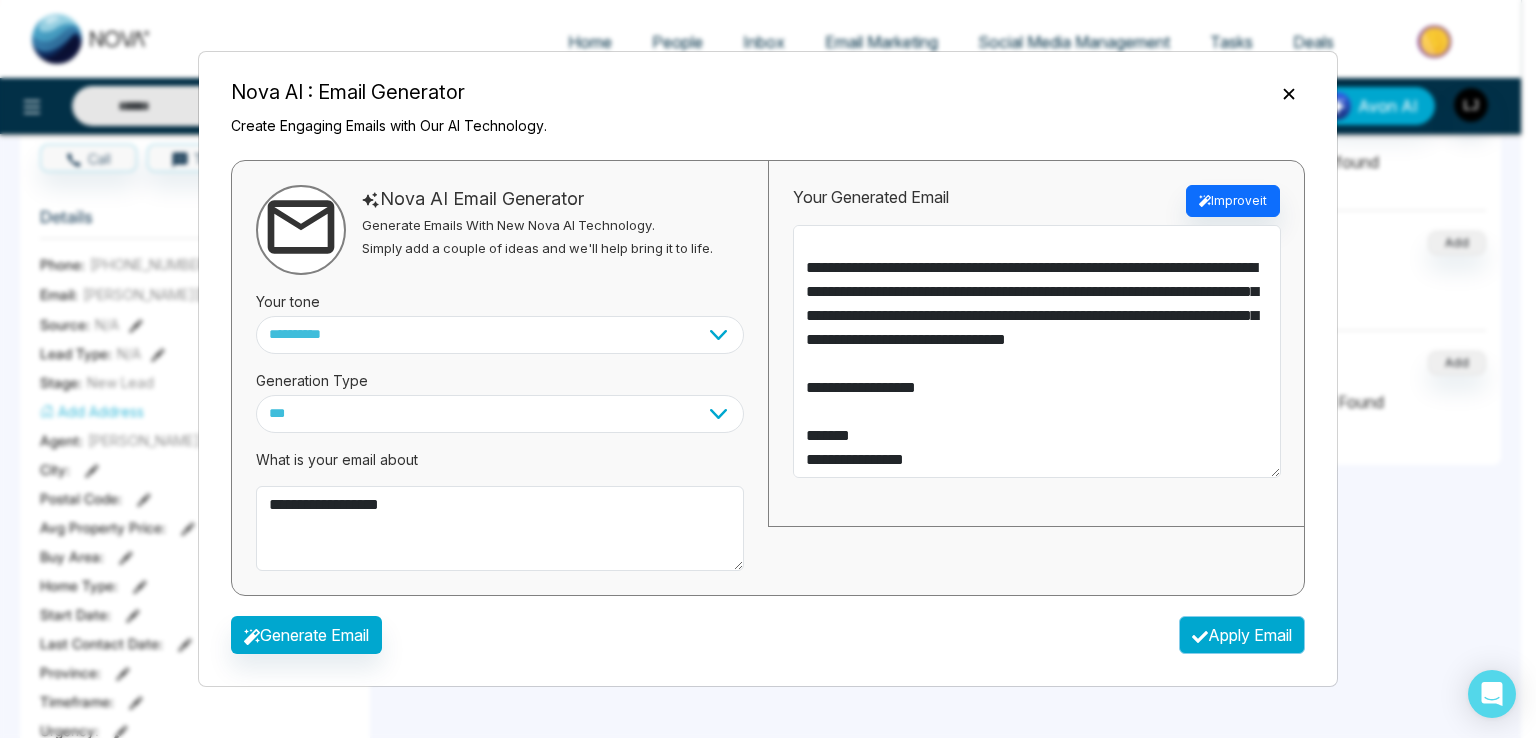 click on "Apply Email" at bounding box center (1242, 635) 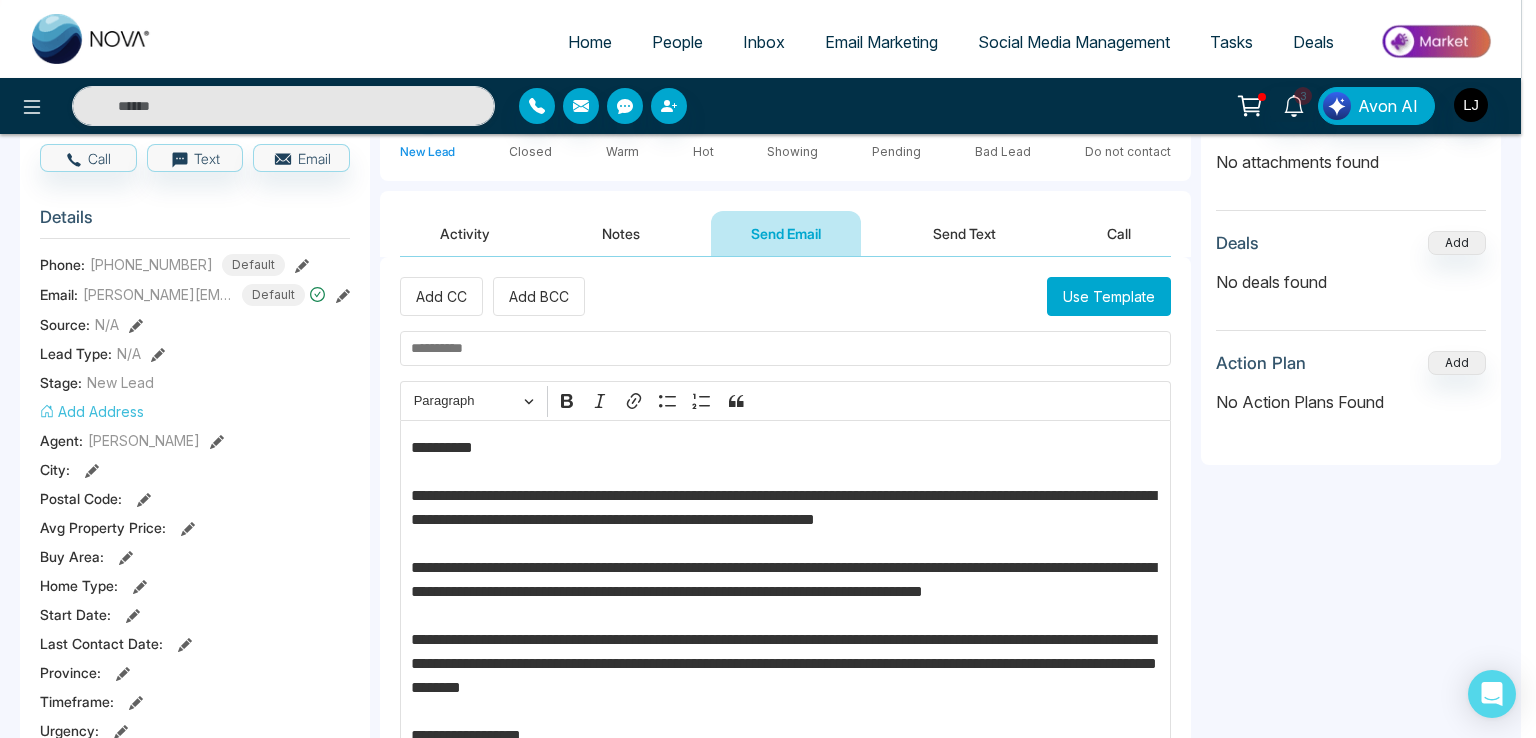 type on "**********" 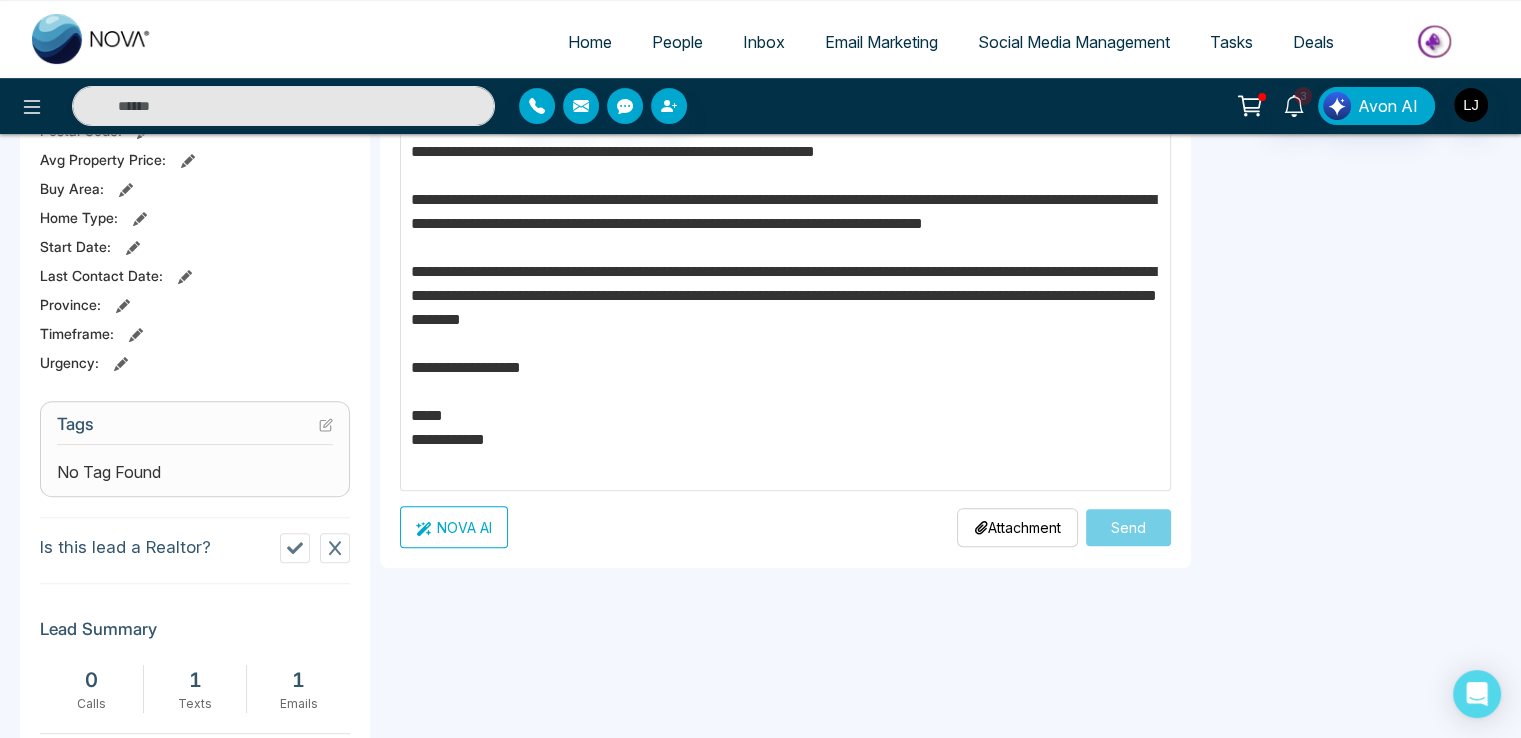 scroll, scrollTop: 324, scrollLeft: 0, axis: vertical 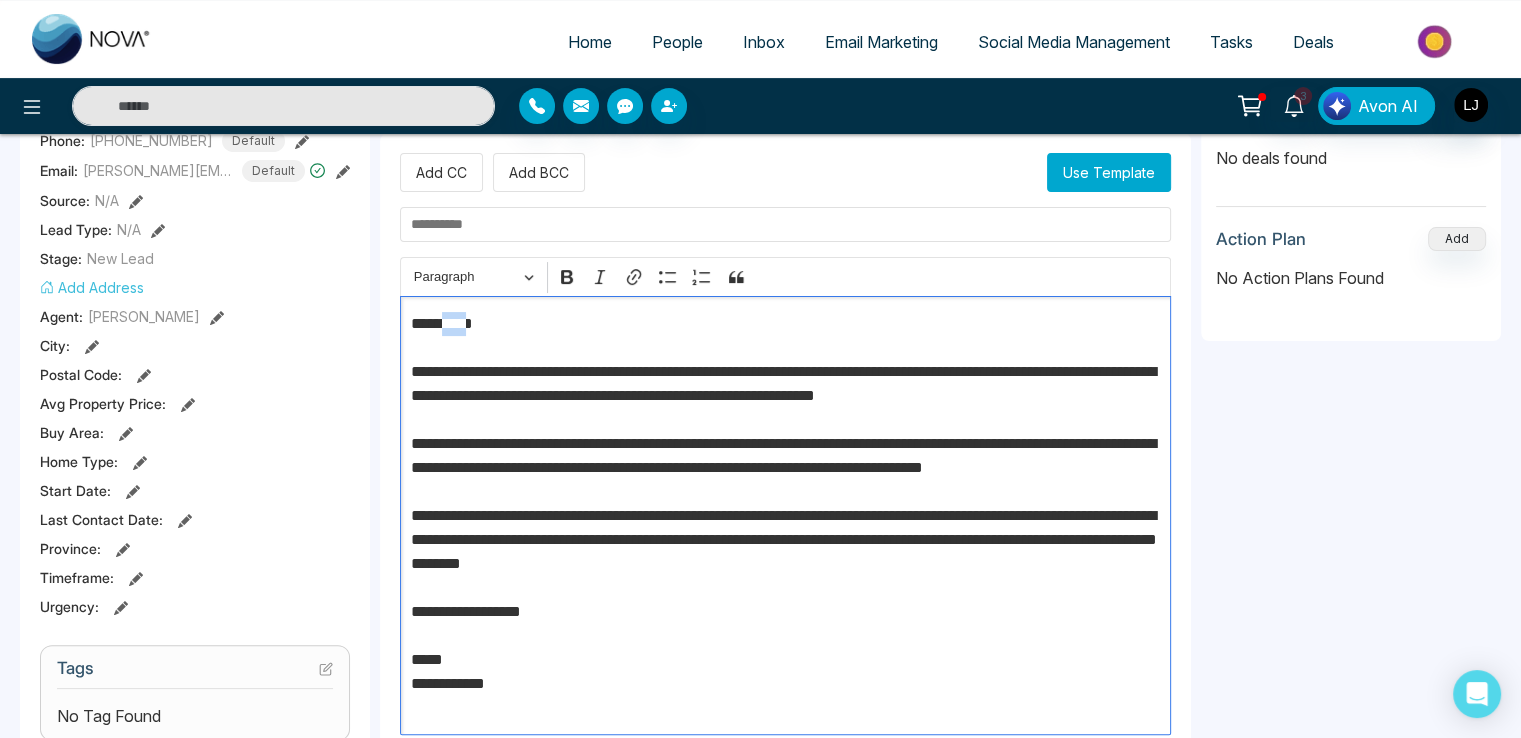 drag, startPoint x: 453, startPoint y: 320, endPoint x: 492, endPoint y: 317, distance: 39.115215 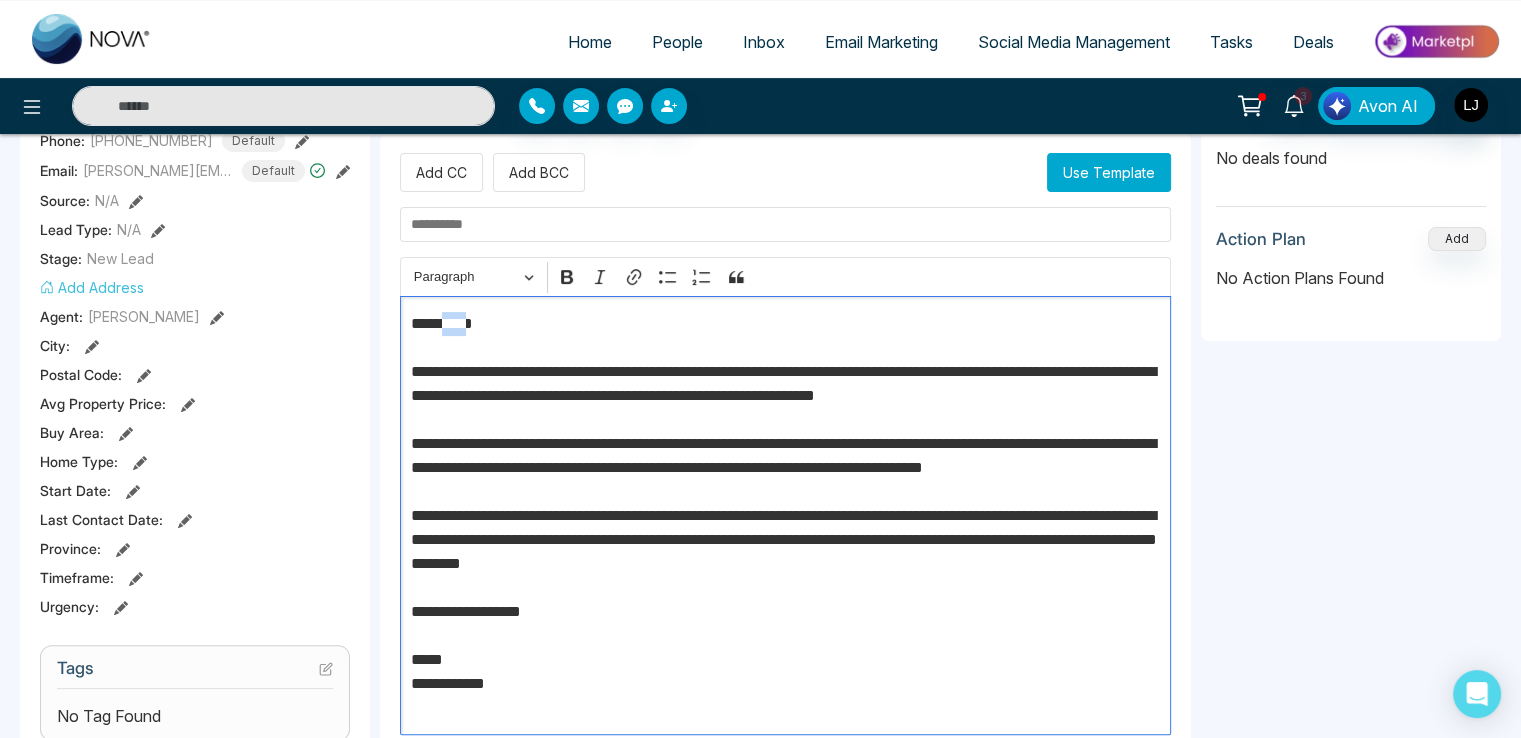 click on "**********" at bounding box center (786, 516) 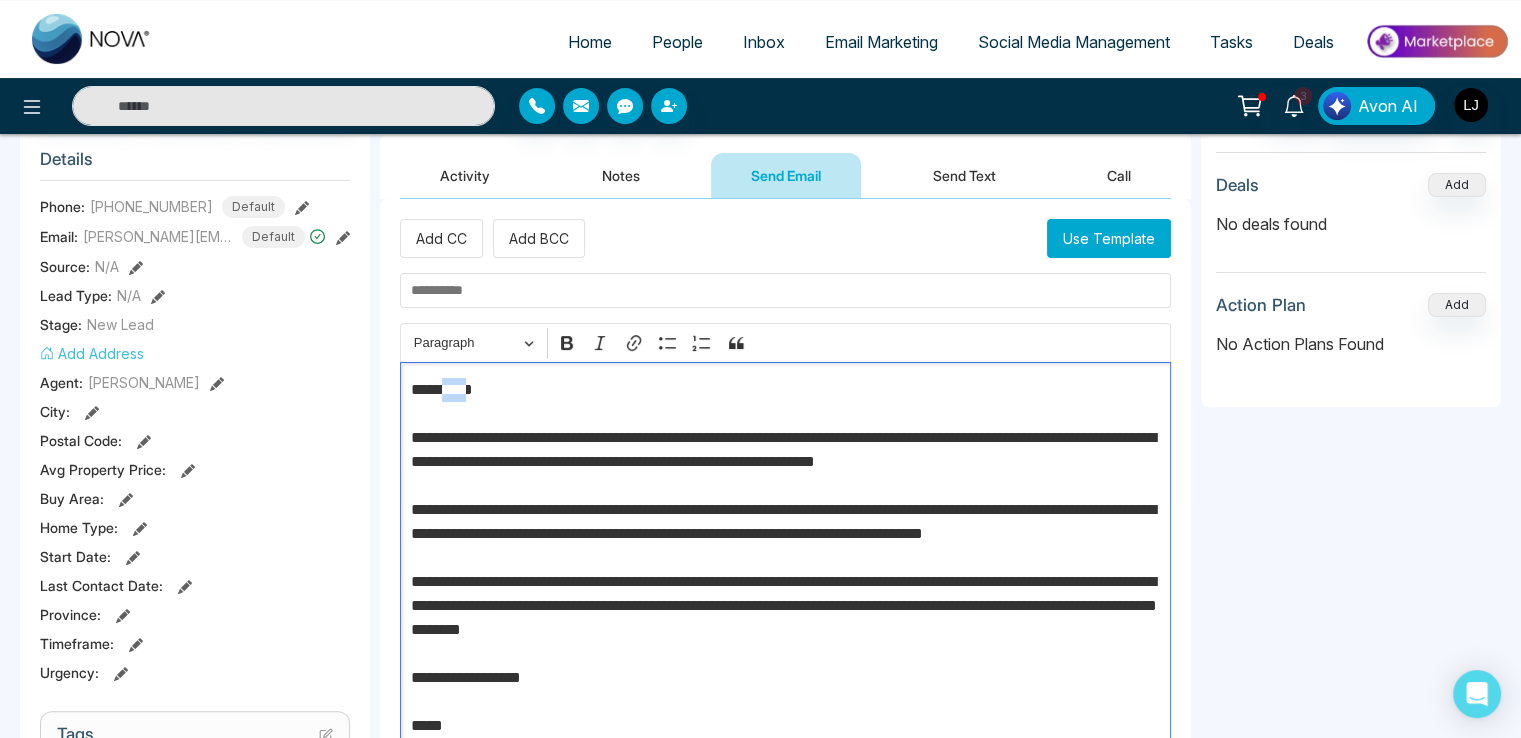 scroll, scrollTop: 224, scrollLeft: 0, axis: vertical 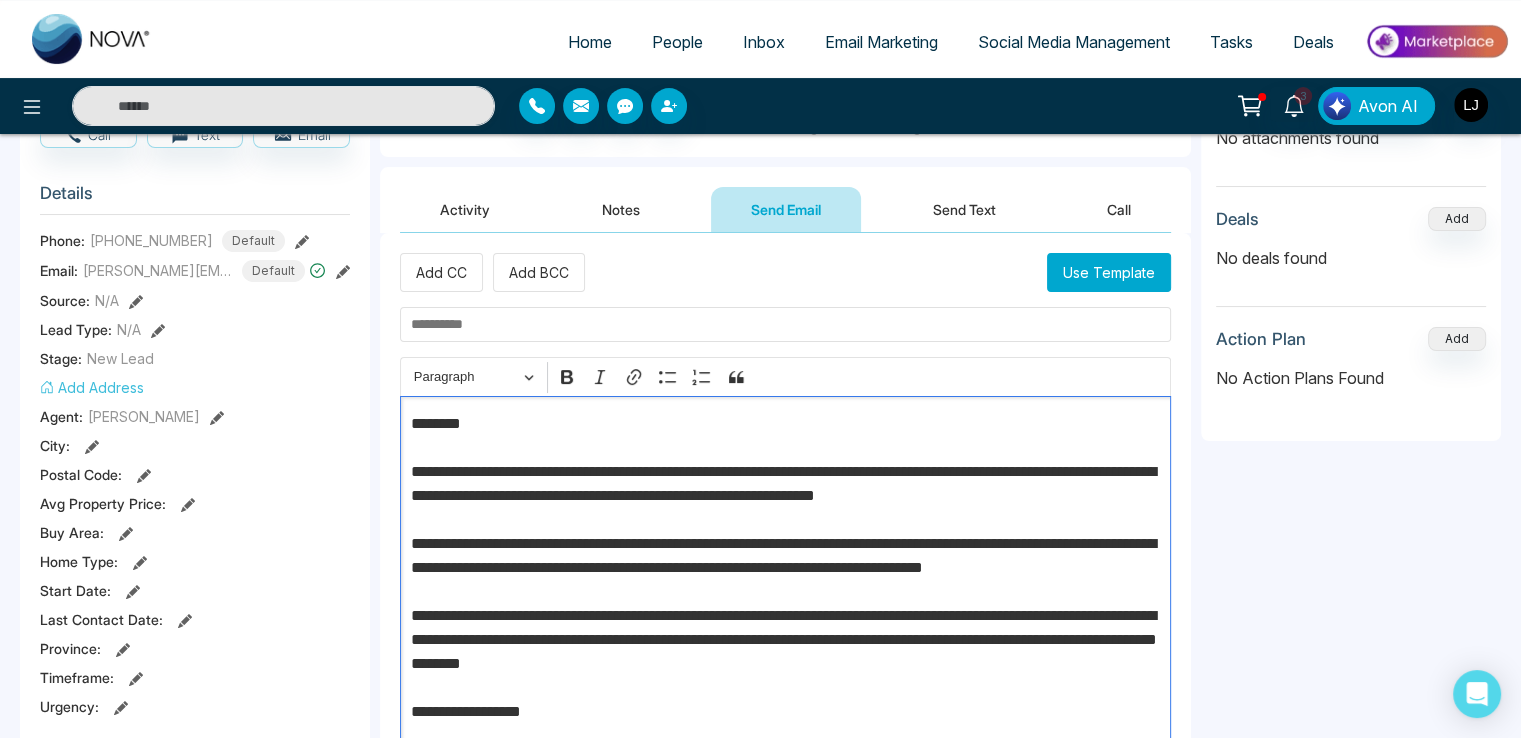 click on "**********" at bounding box center [786, 616] 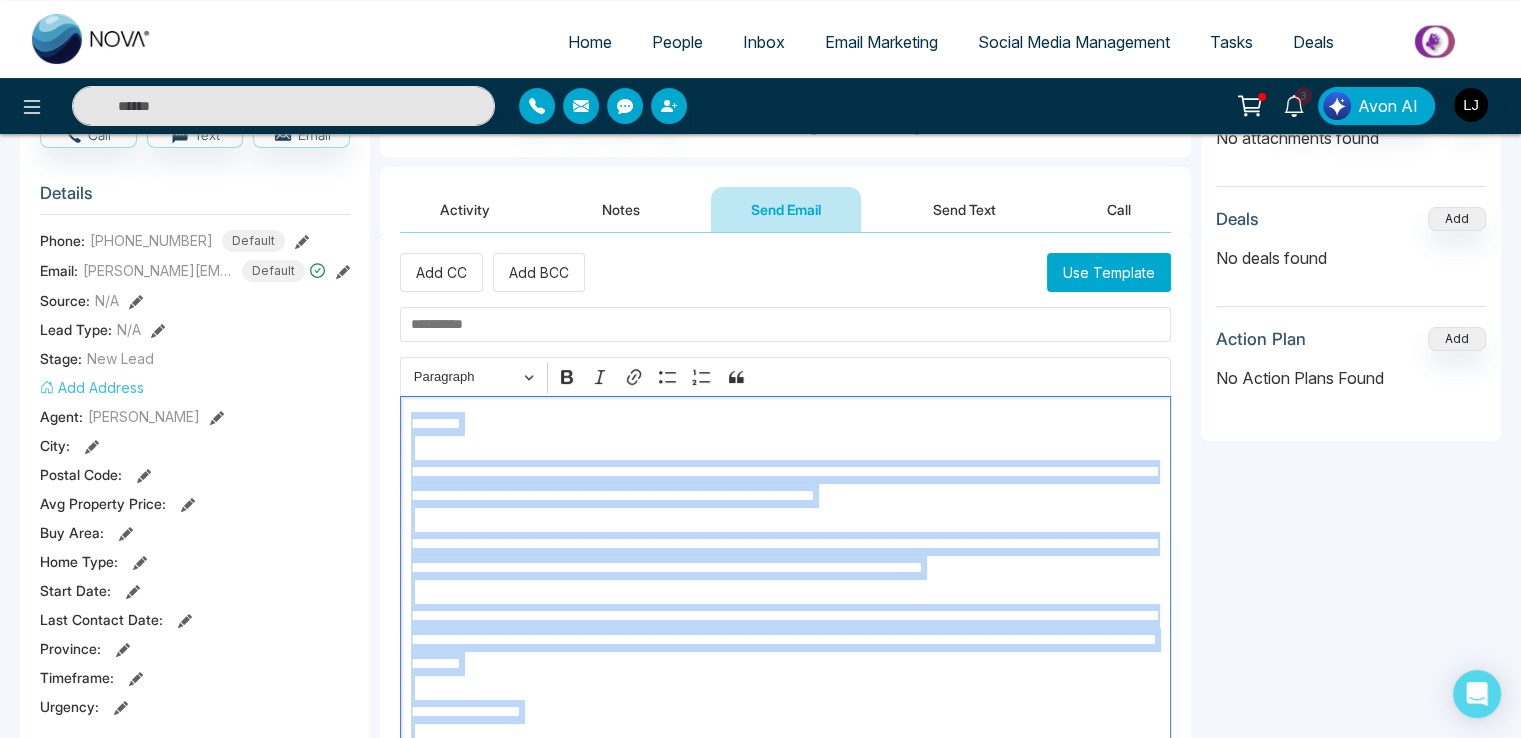 copy on "**********" 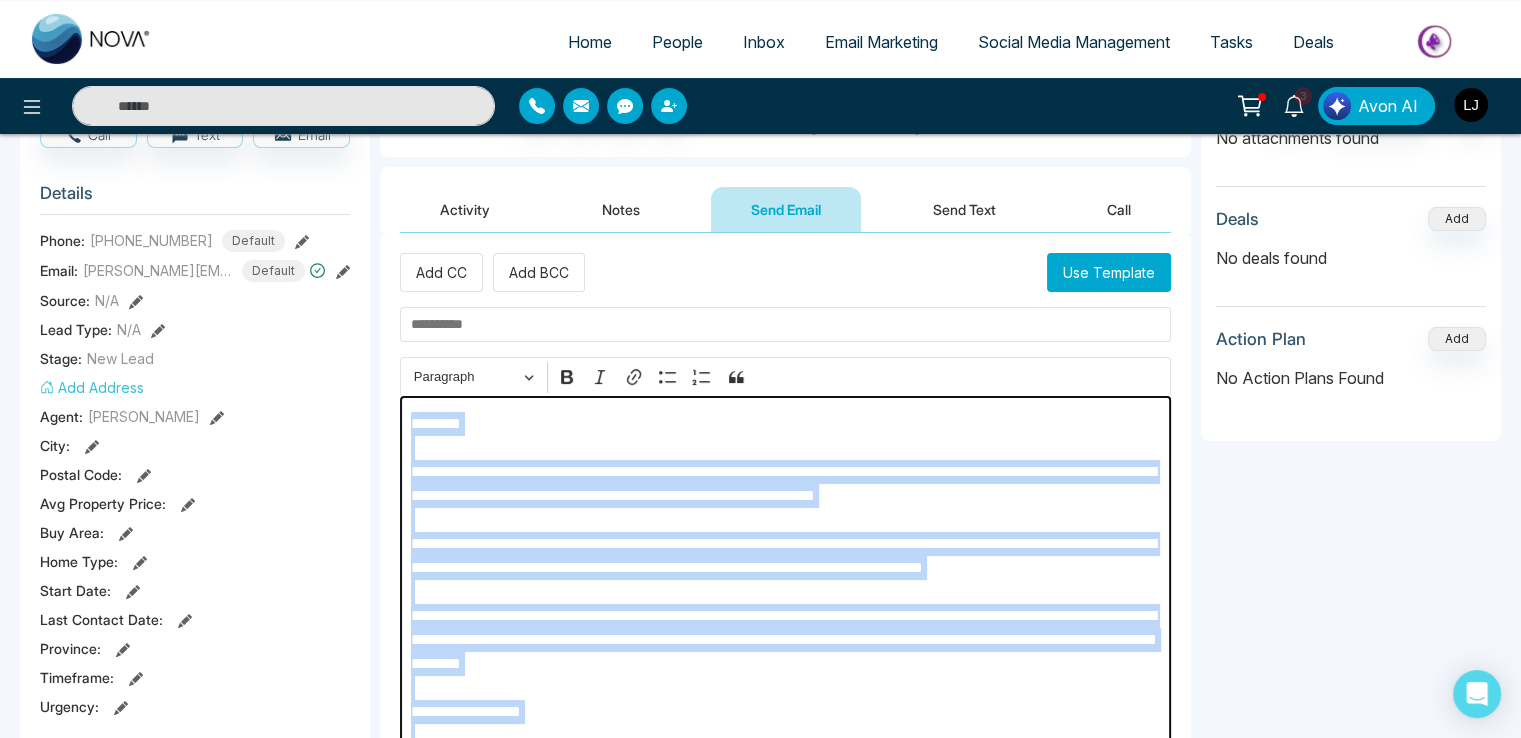 click on "People" at bounding box center [677, 42] 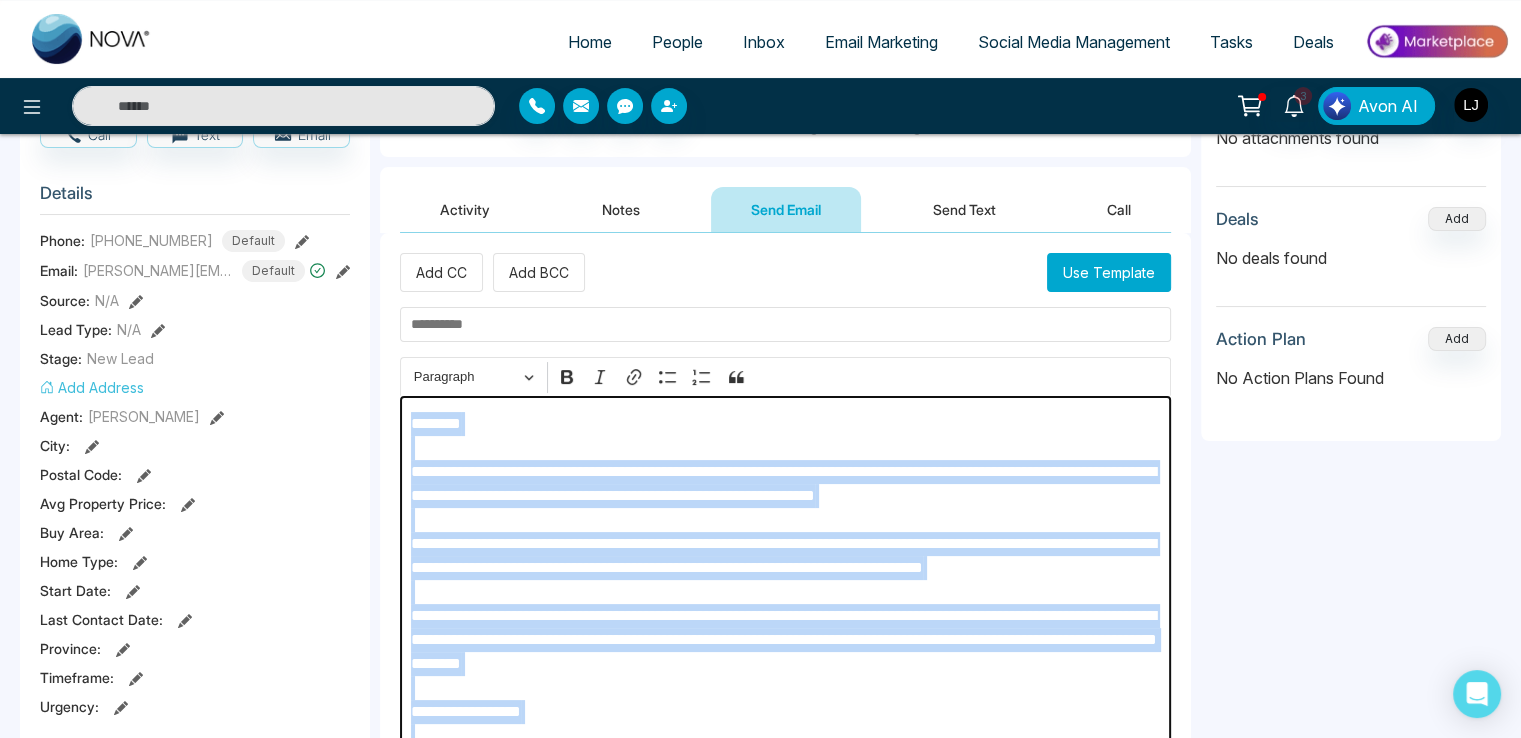 scroll, scrollTop: 0, scrollLeft: 0, axis: both 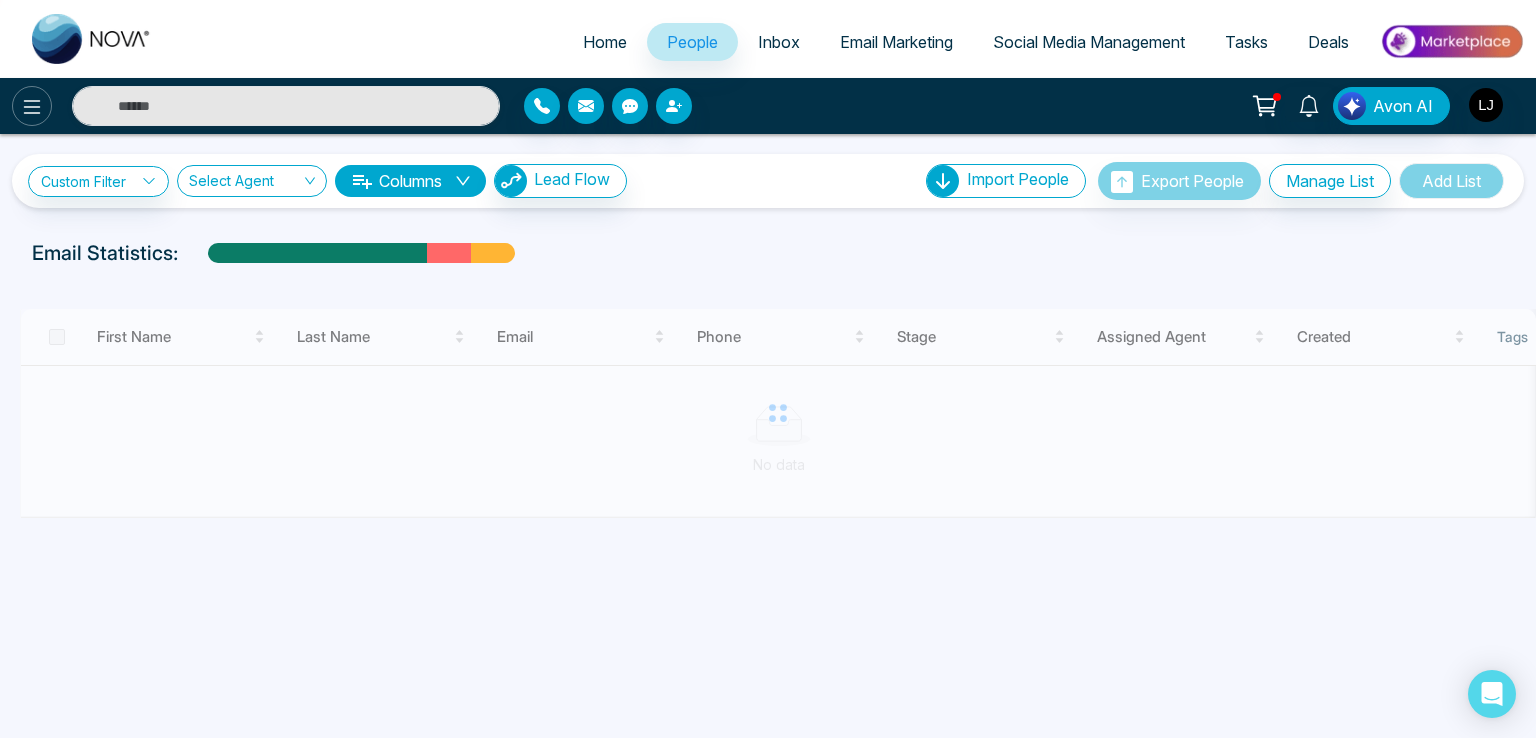 click 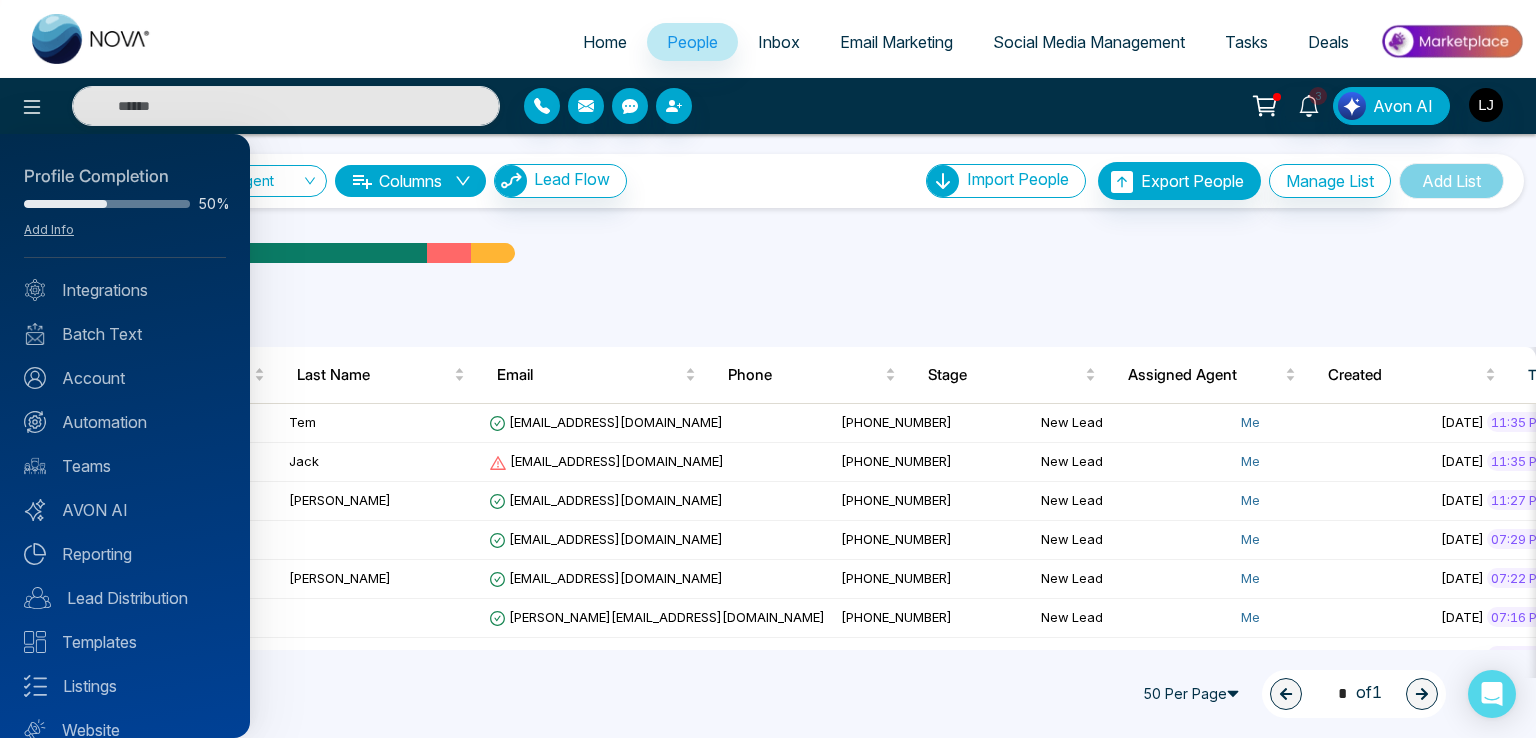 click at bounding box center [768, 369] 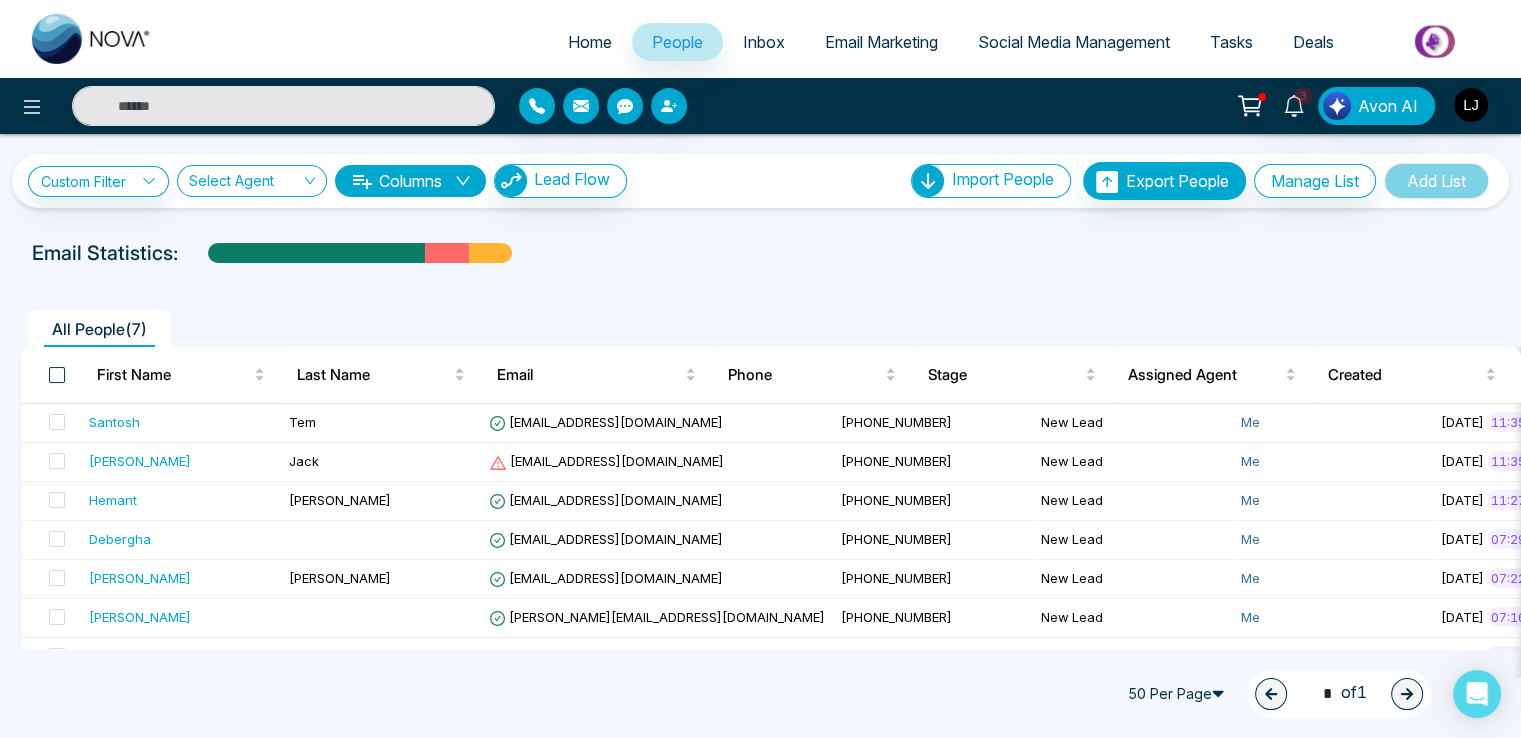 click at bounding box center [57, 375] 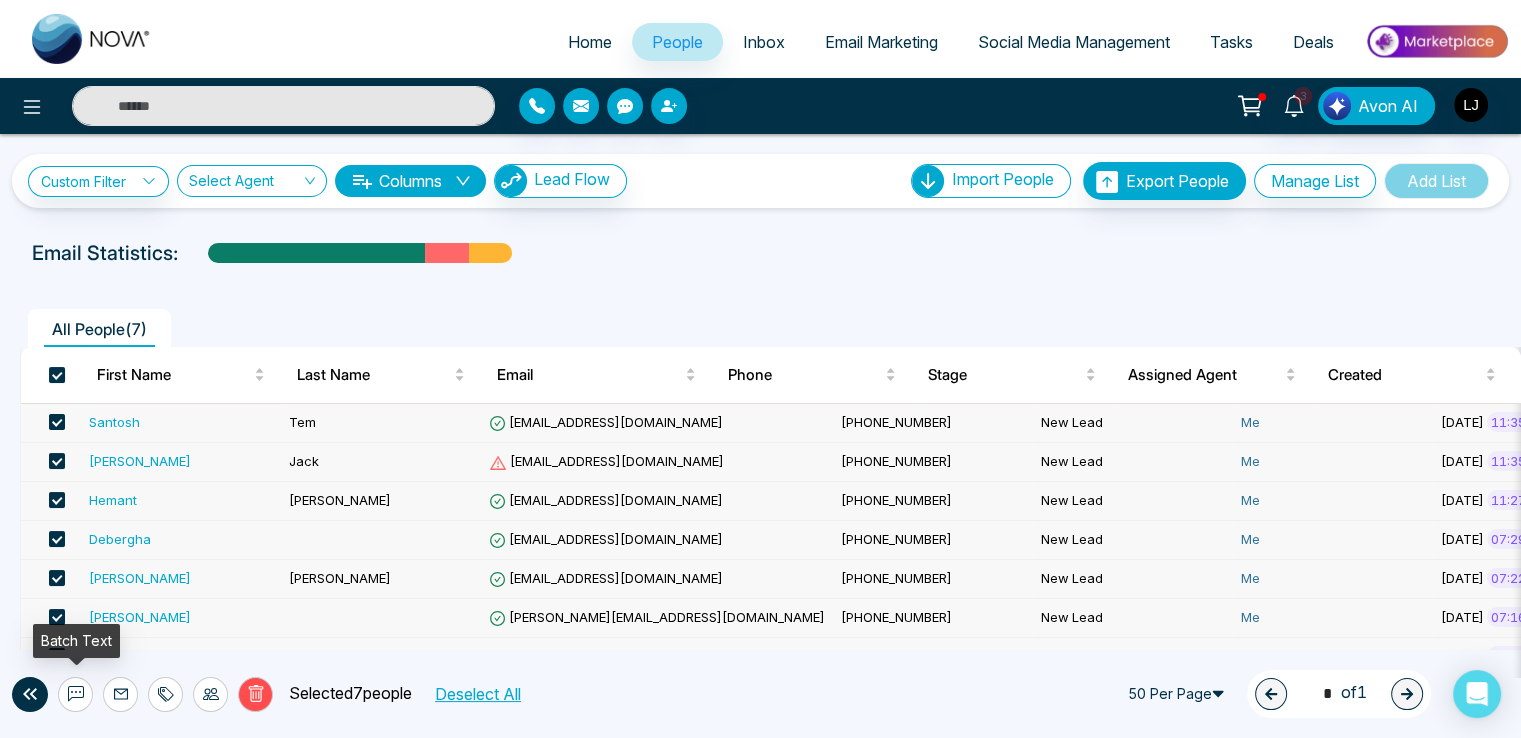 click 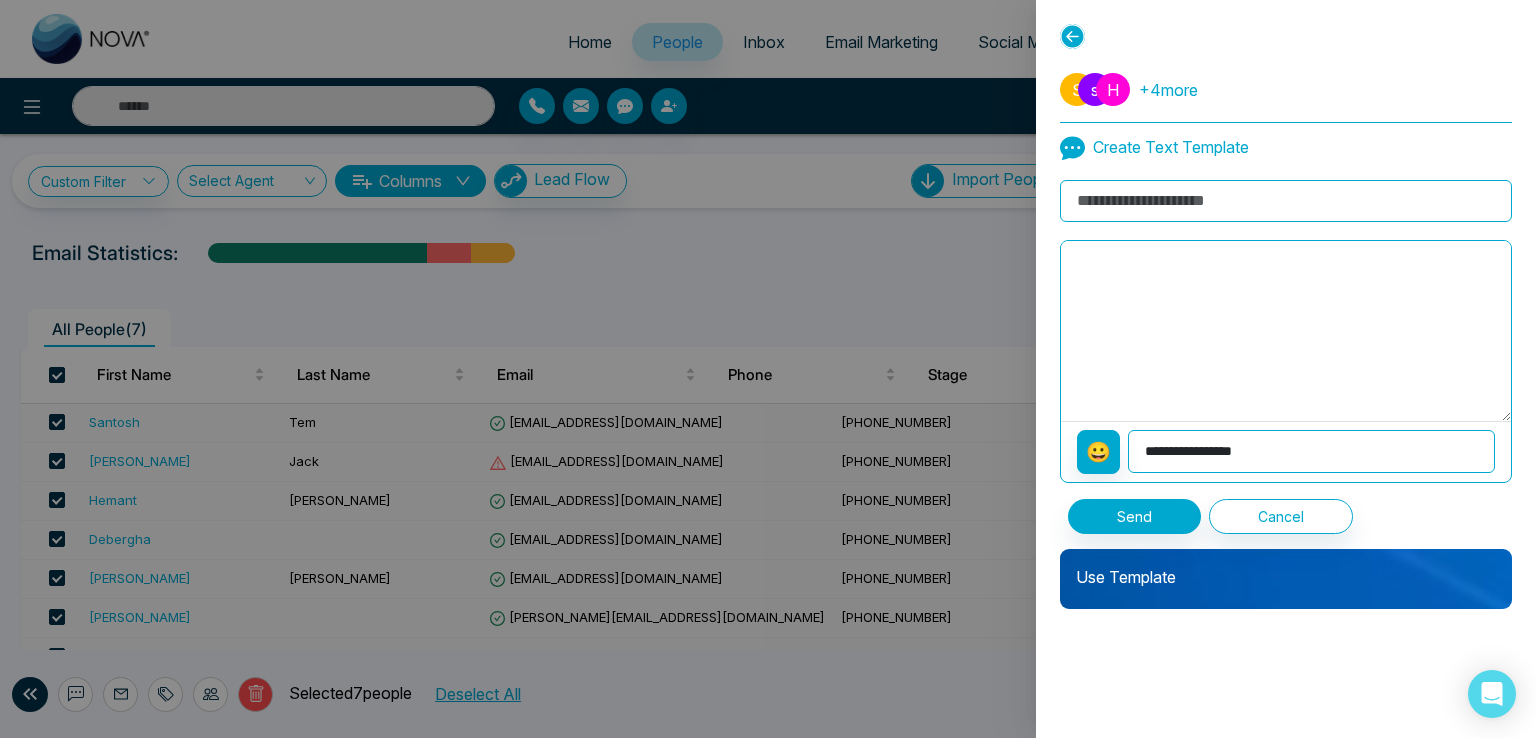 click at bounding box center (768, 369) 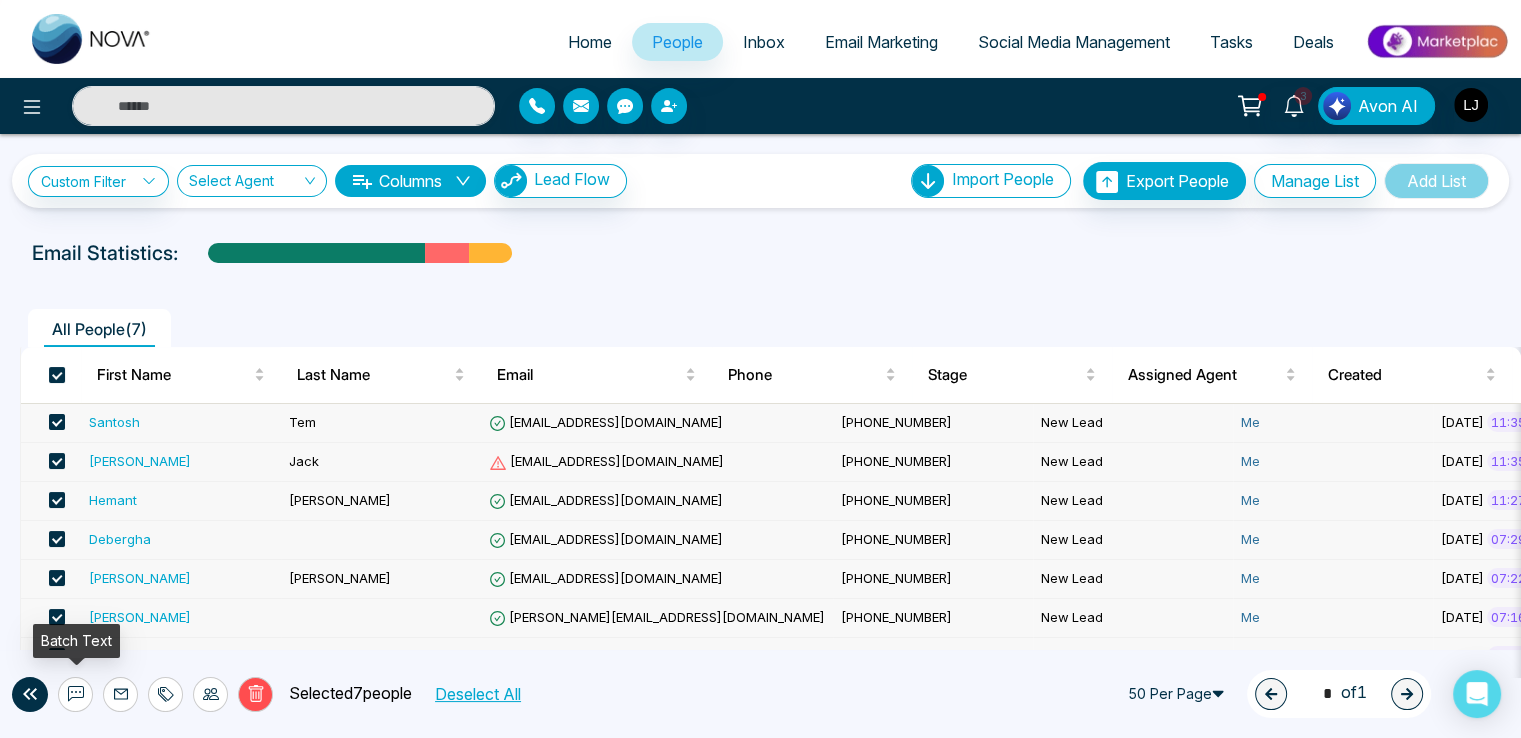 click 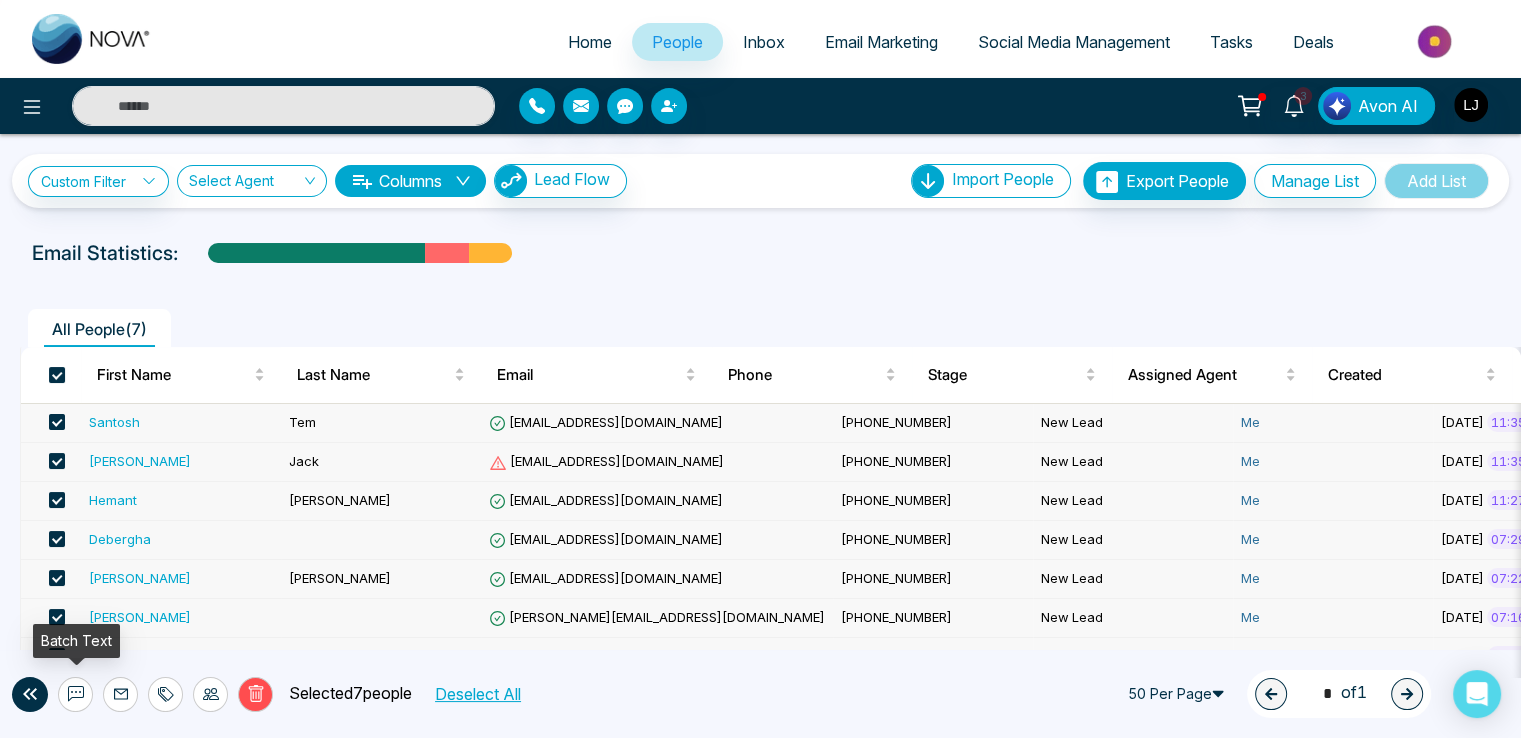 click on "**********" at bounding box center [760, 369] 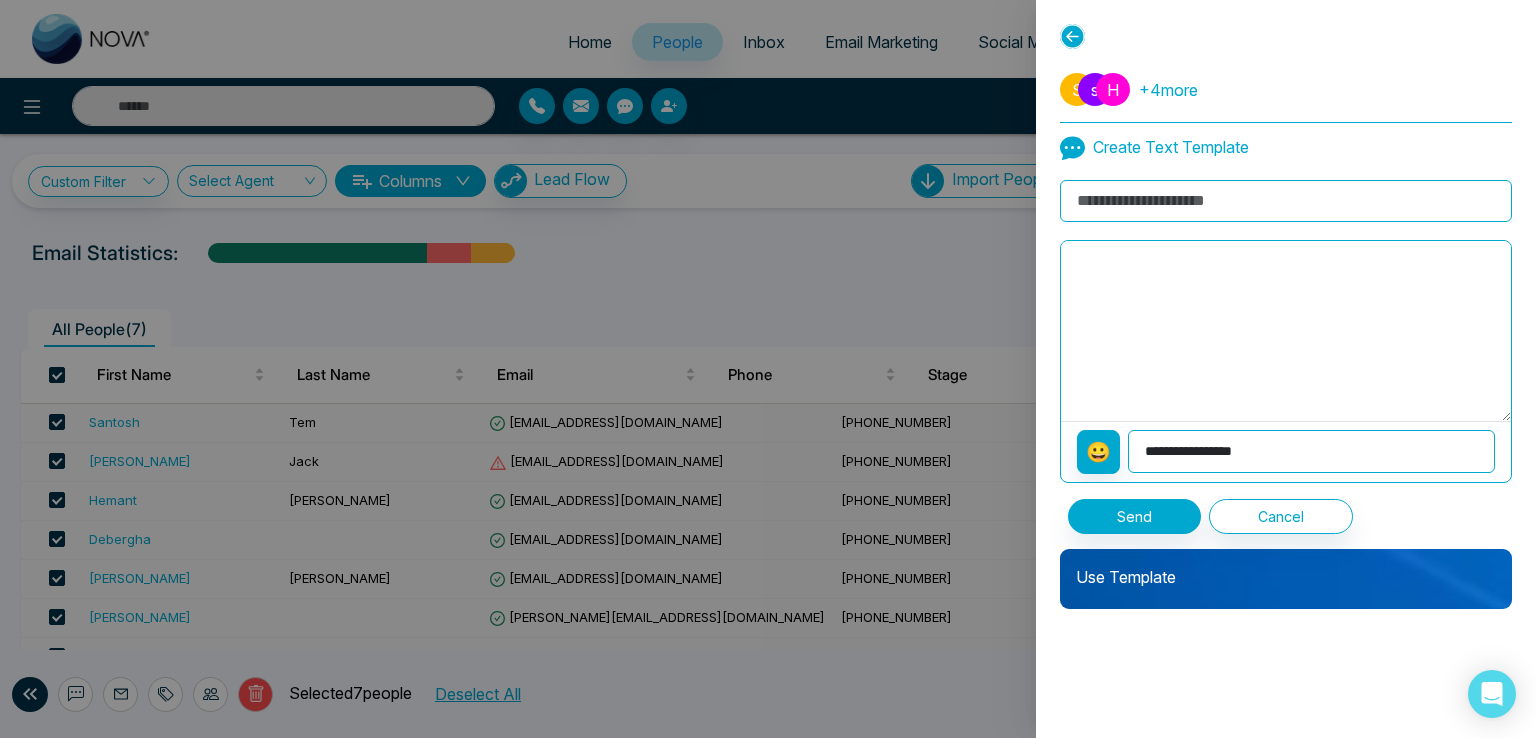 click on "Use Template" at bounding box center [1286, 569] 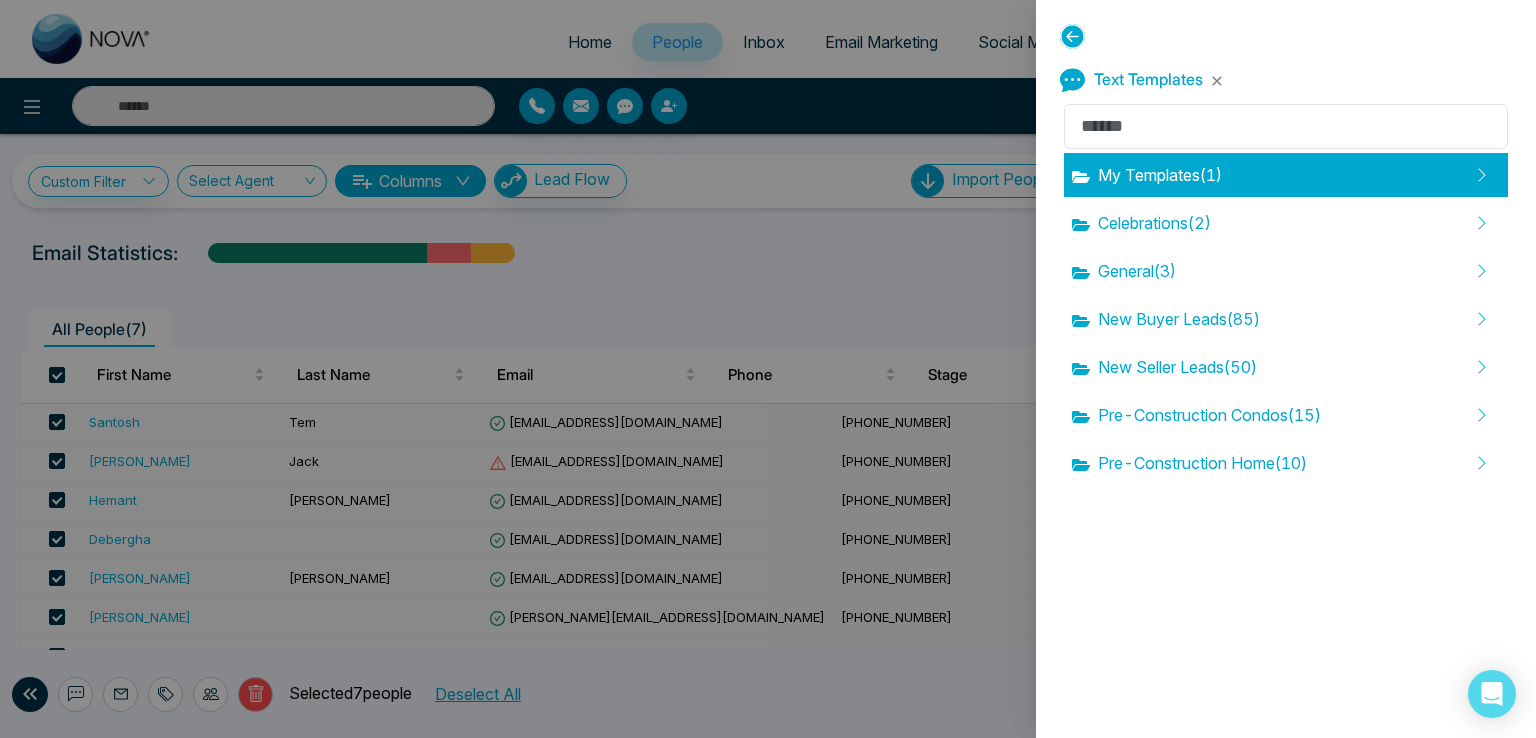 click on "My Templates  ( 1 )" at bounding box center (1147, 175) 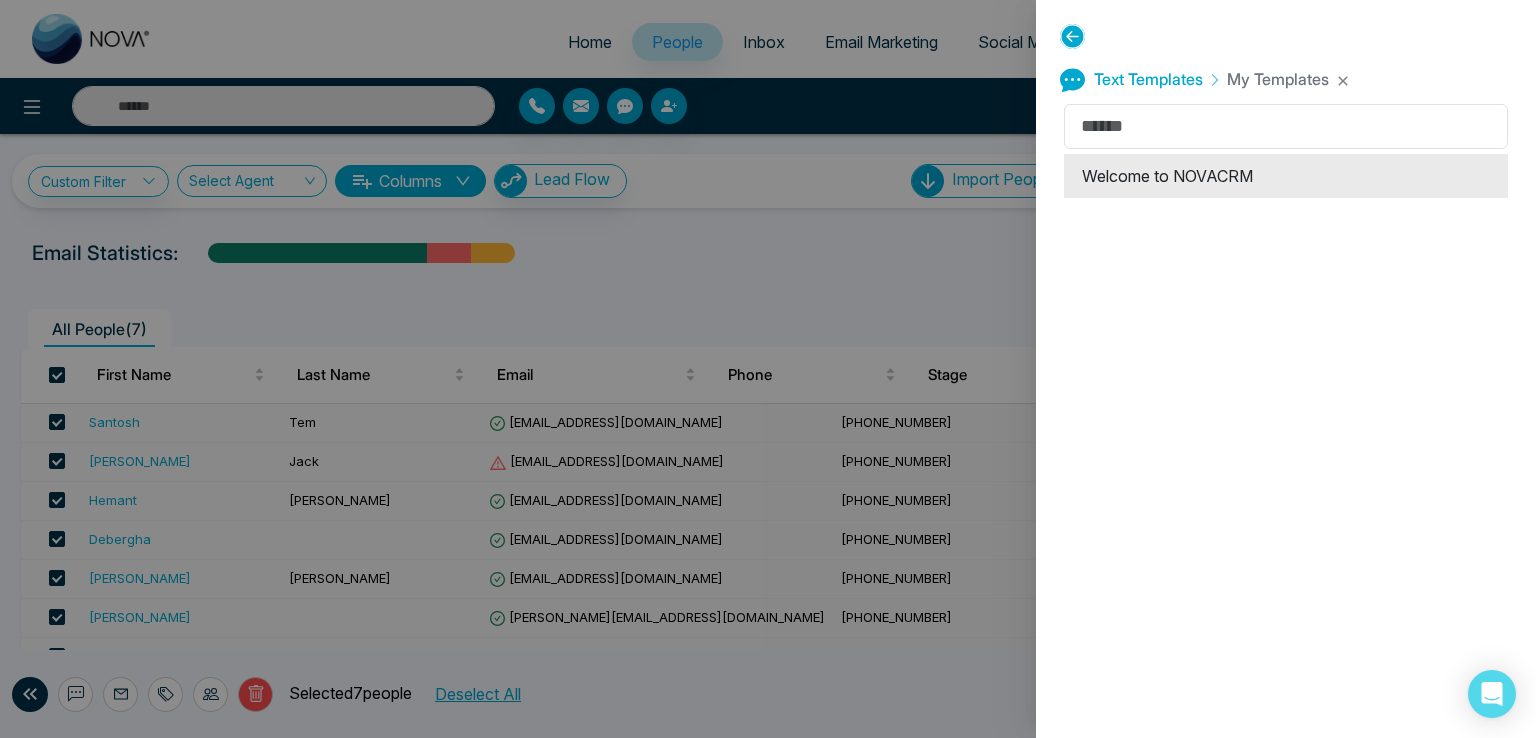 click on "Welcome to NOVACRM" at bounding box center (1286, 176) 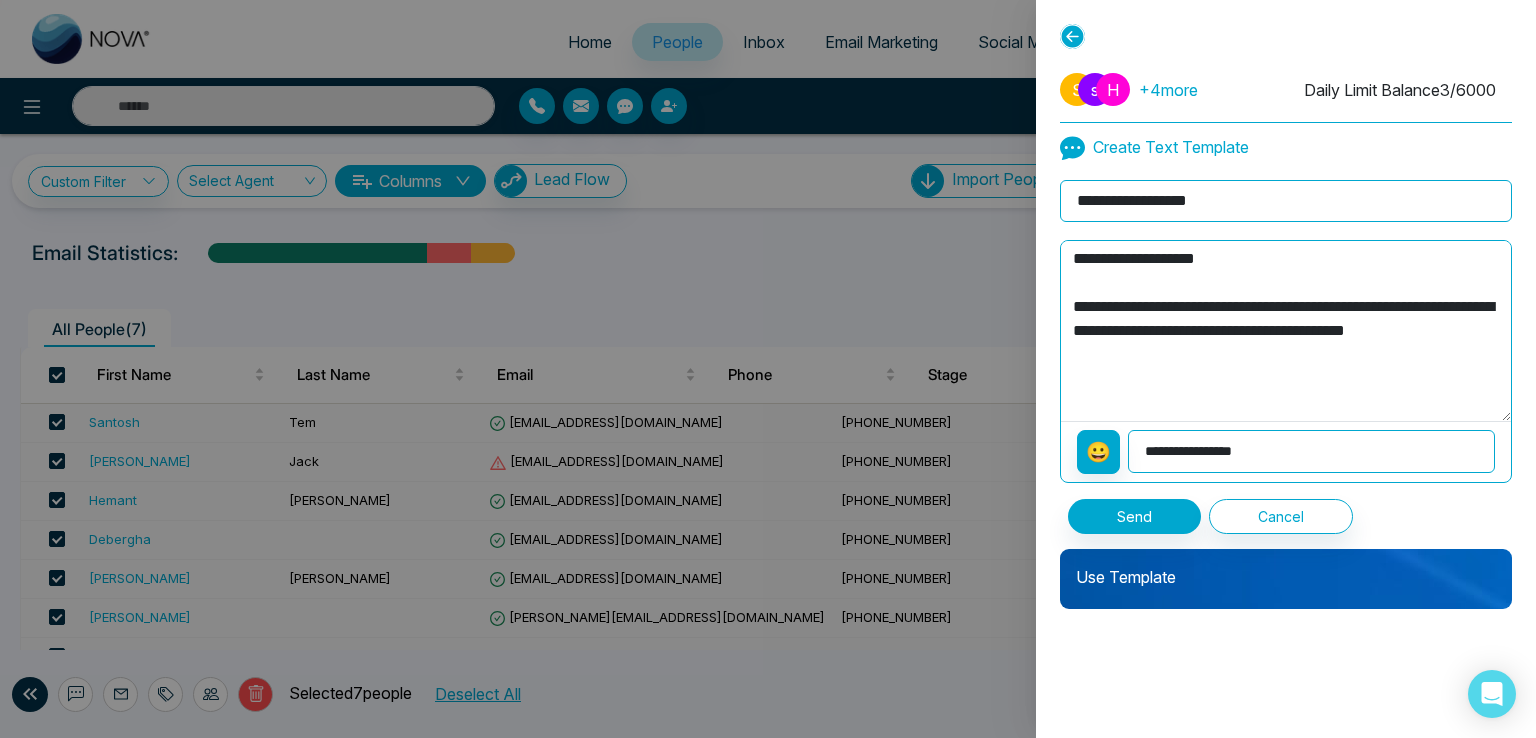 click on "**********" at bounding box center (1311, 451) 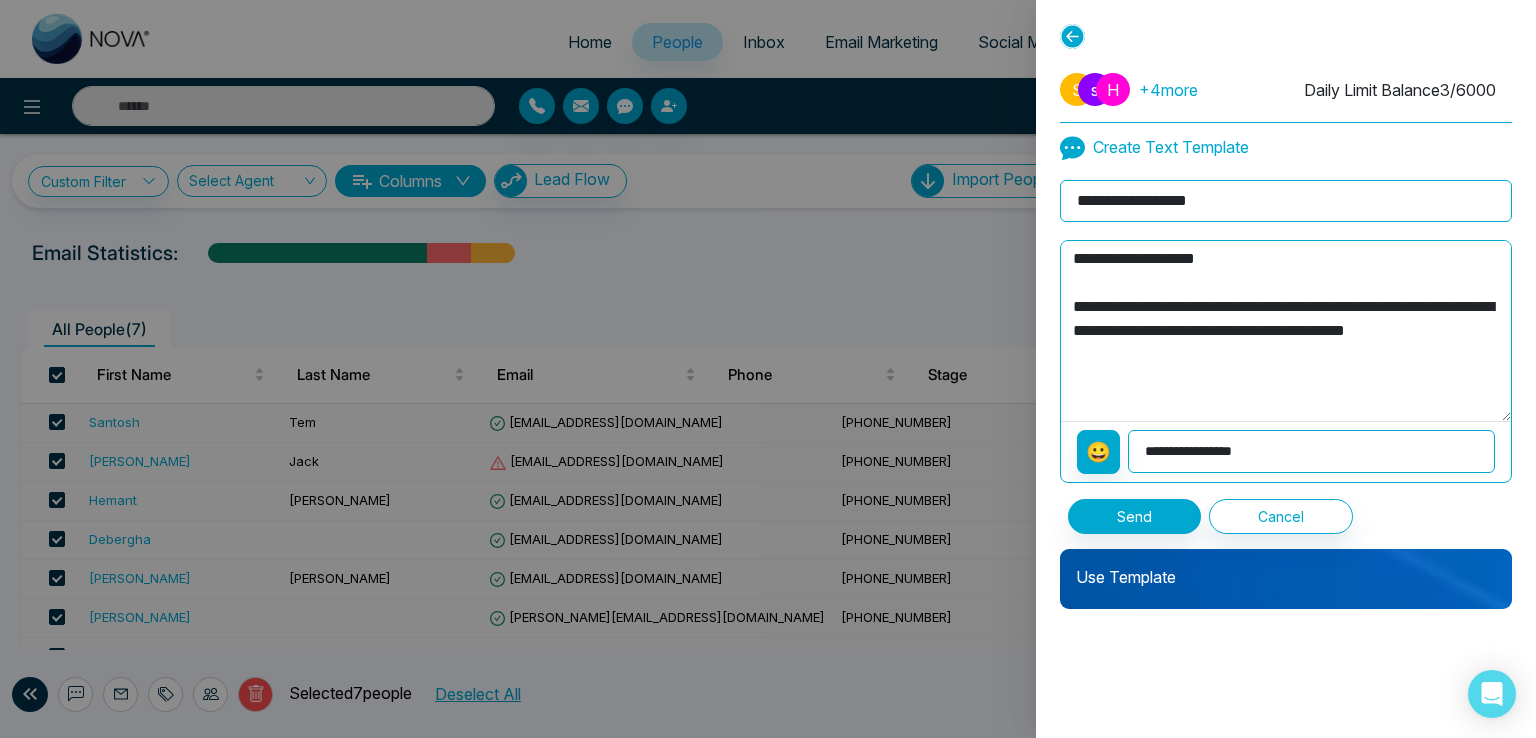 select on "**********" 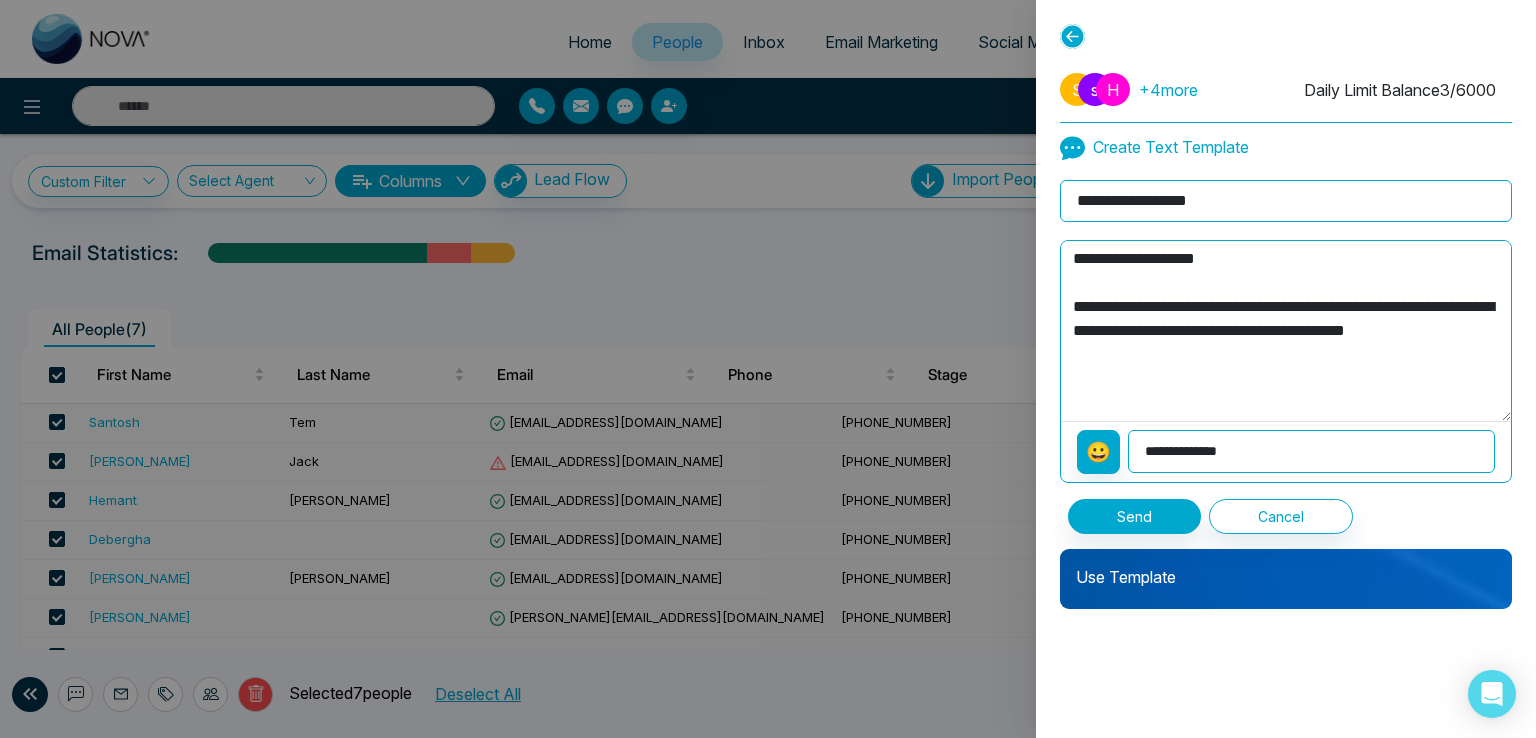click on "**********" at bounding box center (1311, 451) 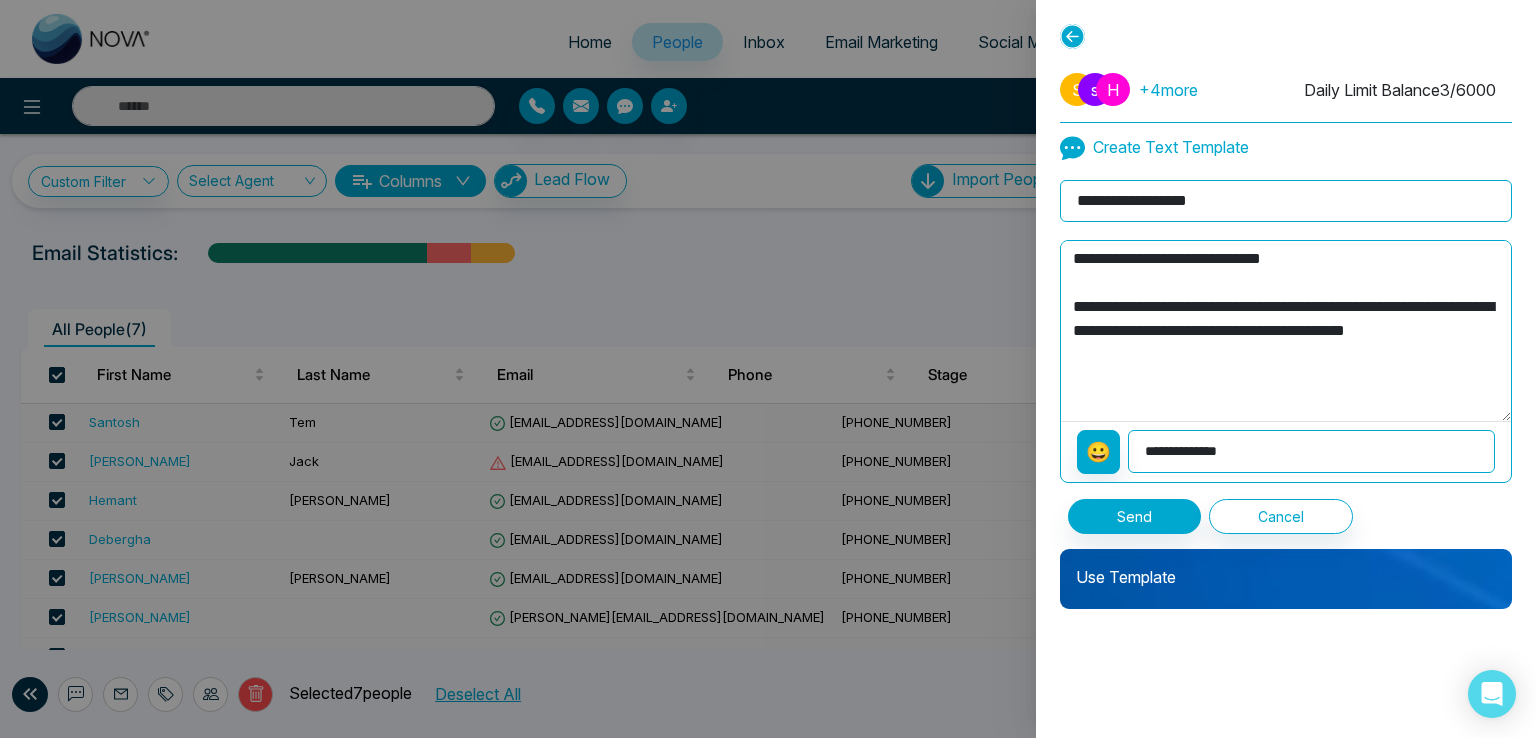 drag, startPoint x: 1070, startPoint y: 256, endPoint x: 1157, endPoint y: 261, distance: 87.14356 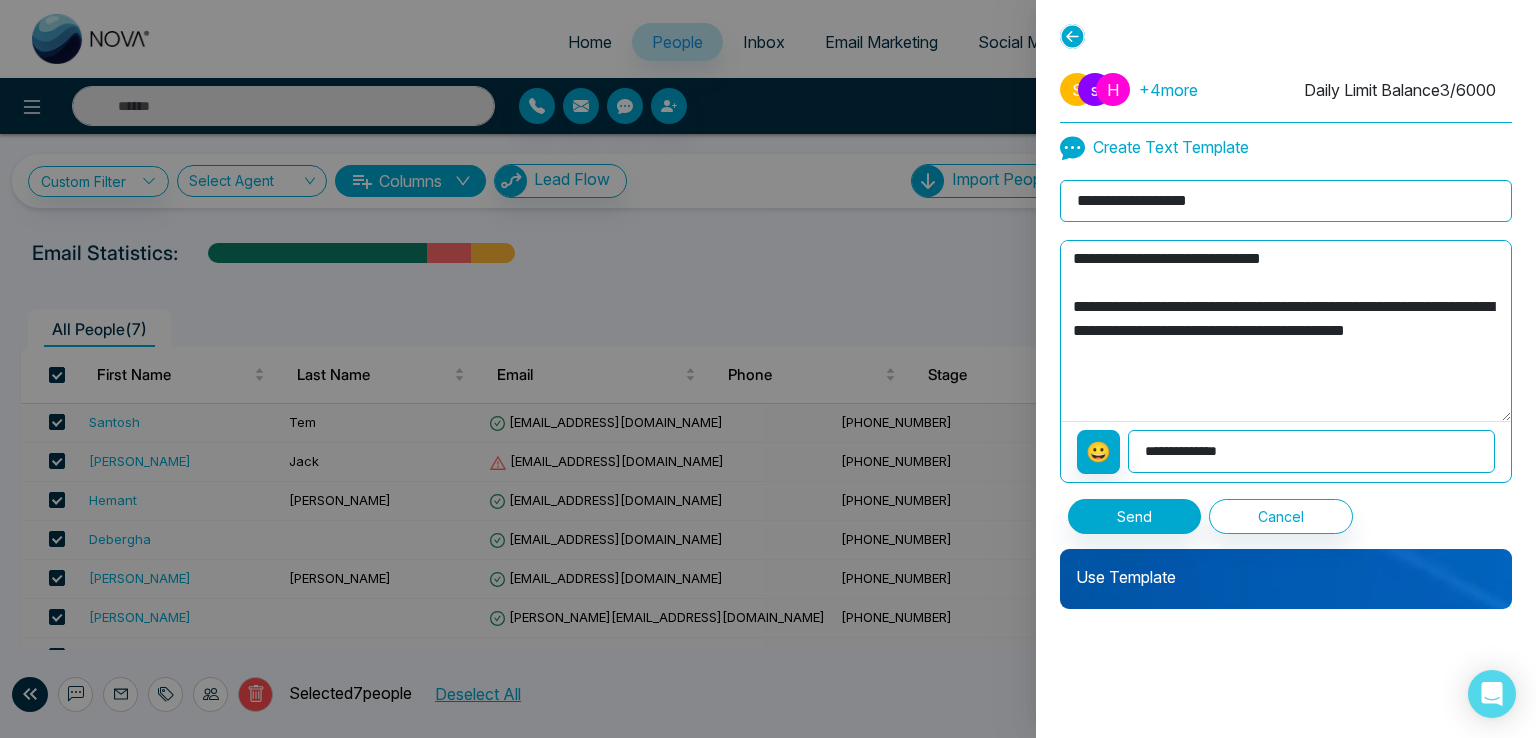 click on "**********" at bounding box center (1286, 331) 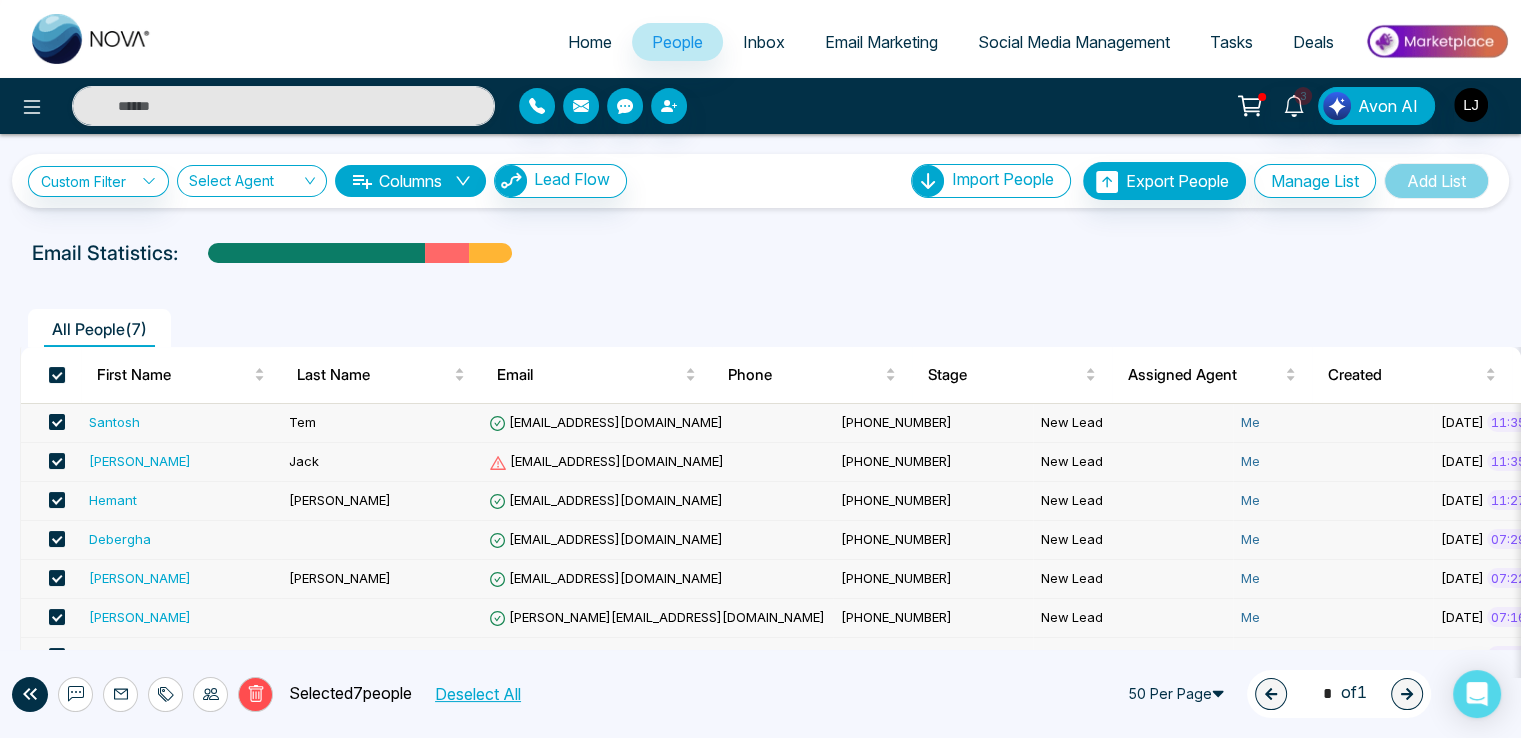 click on "[PERSON_NAME][EMAIL_ADDRESS][DOMAIN_NAME]" at bounding box center [657, 618] 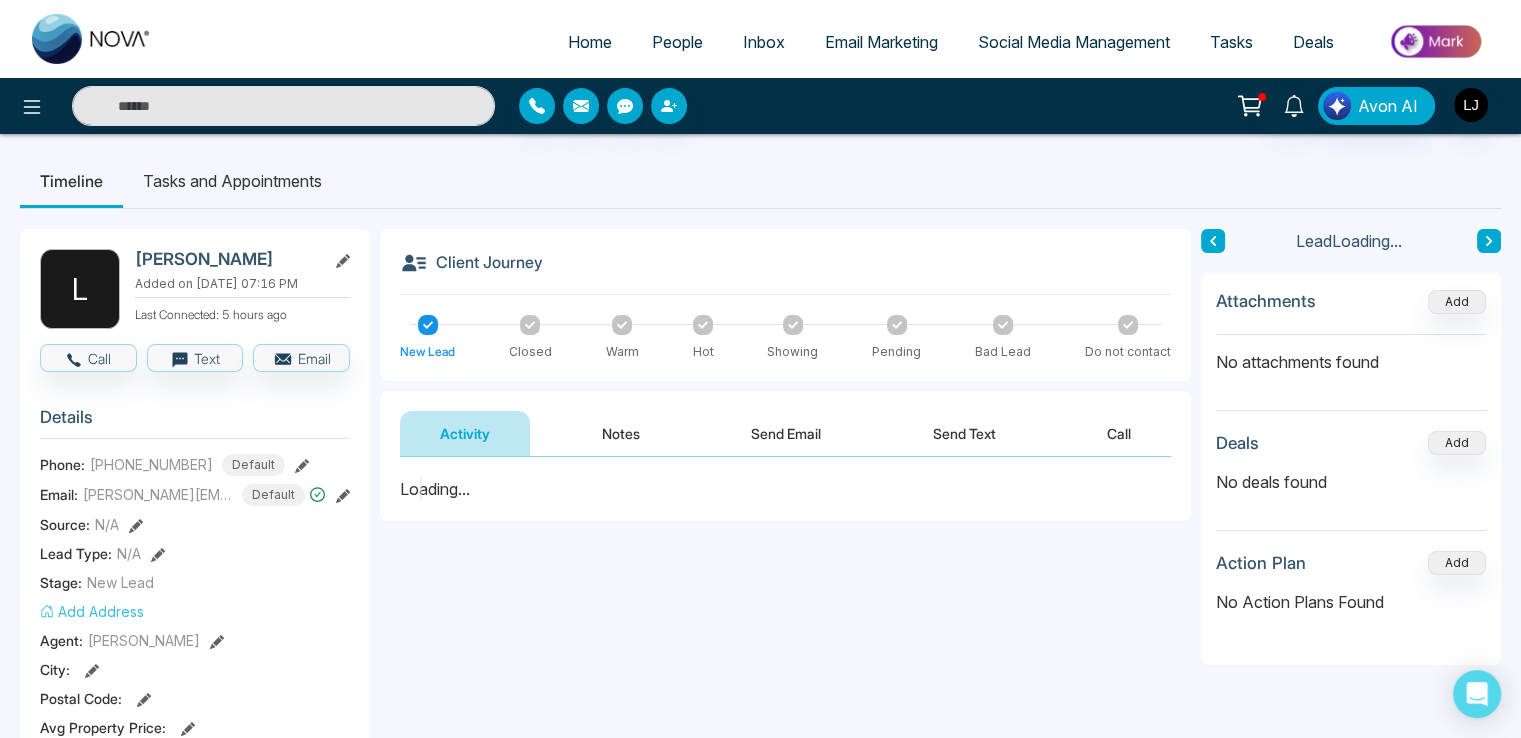 click on "Send Email" at bounding box center (786, 433) 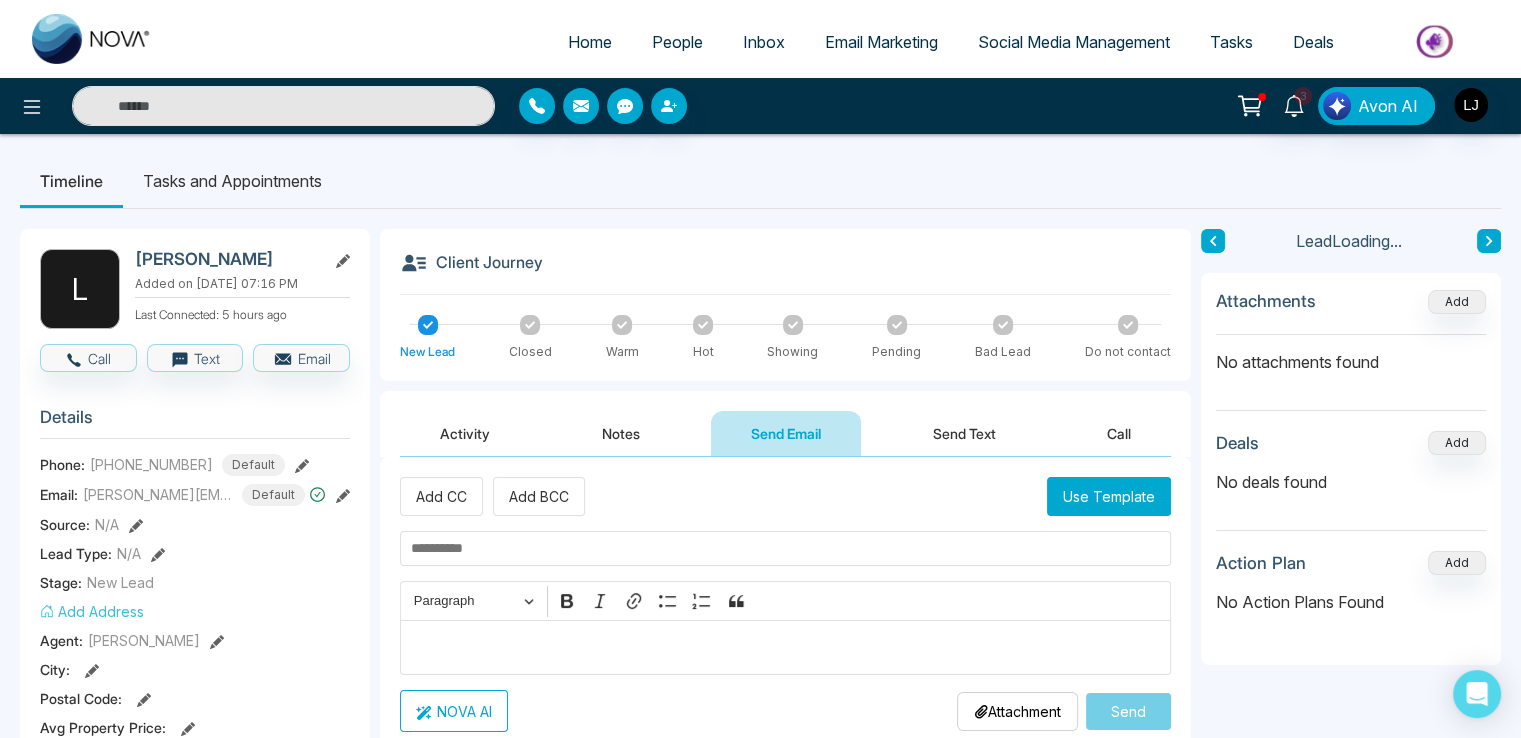 click at bounding box center (786, 648) 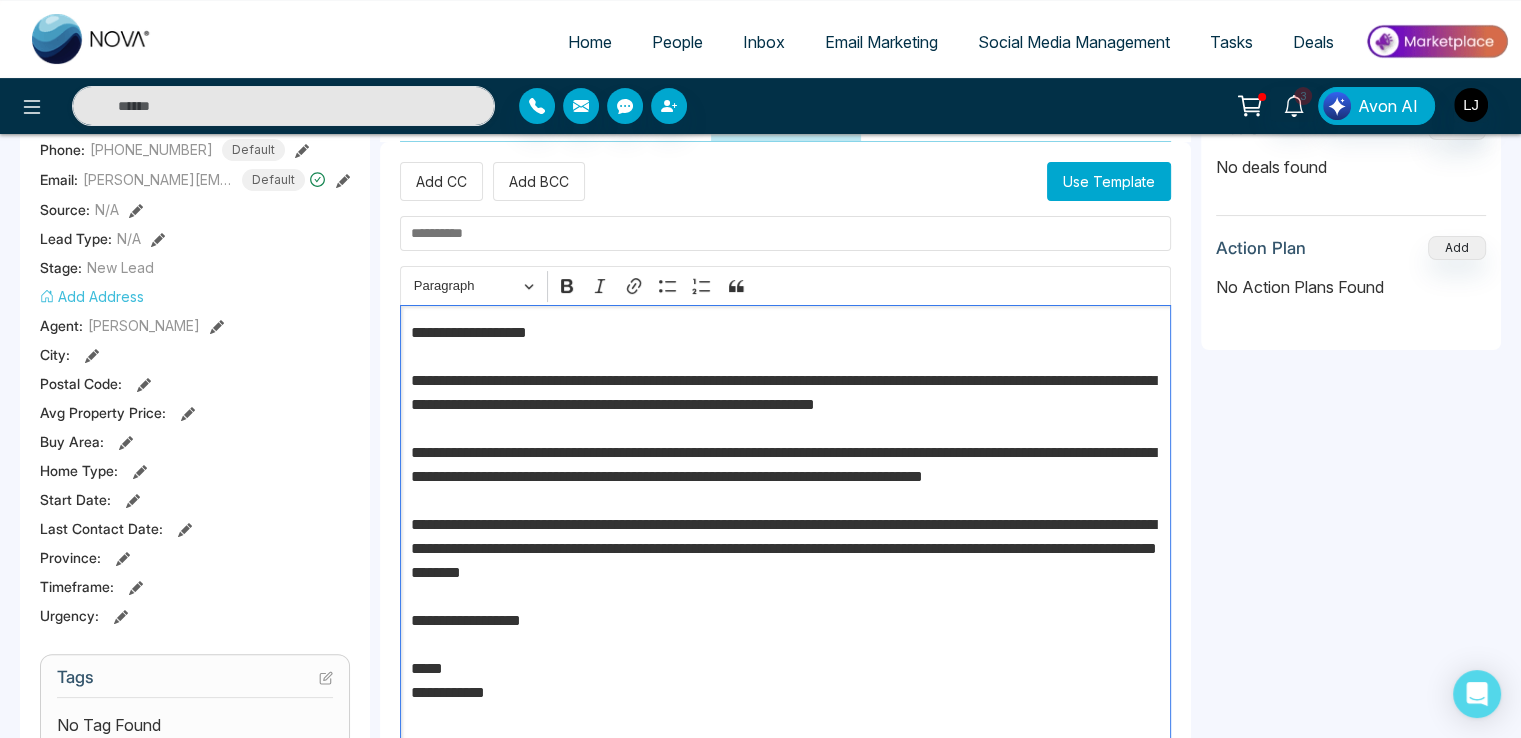 scroll, scrollTop: 321, scrollLeft: 0, axis: vertical 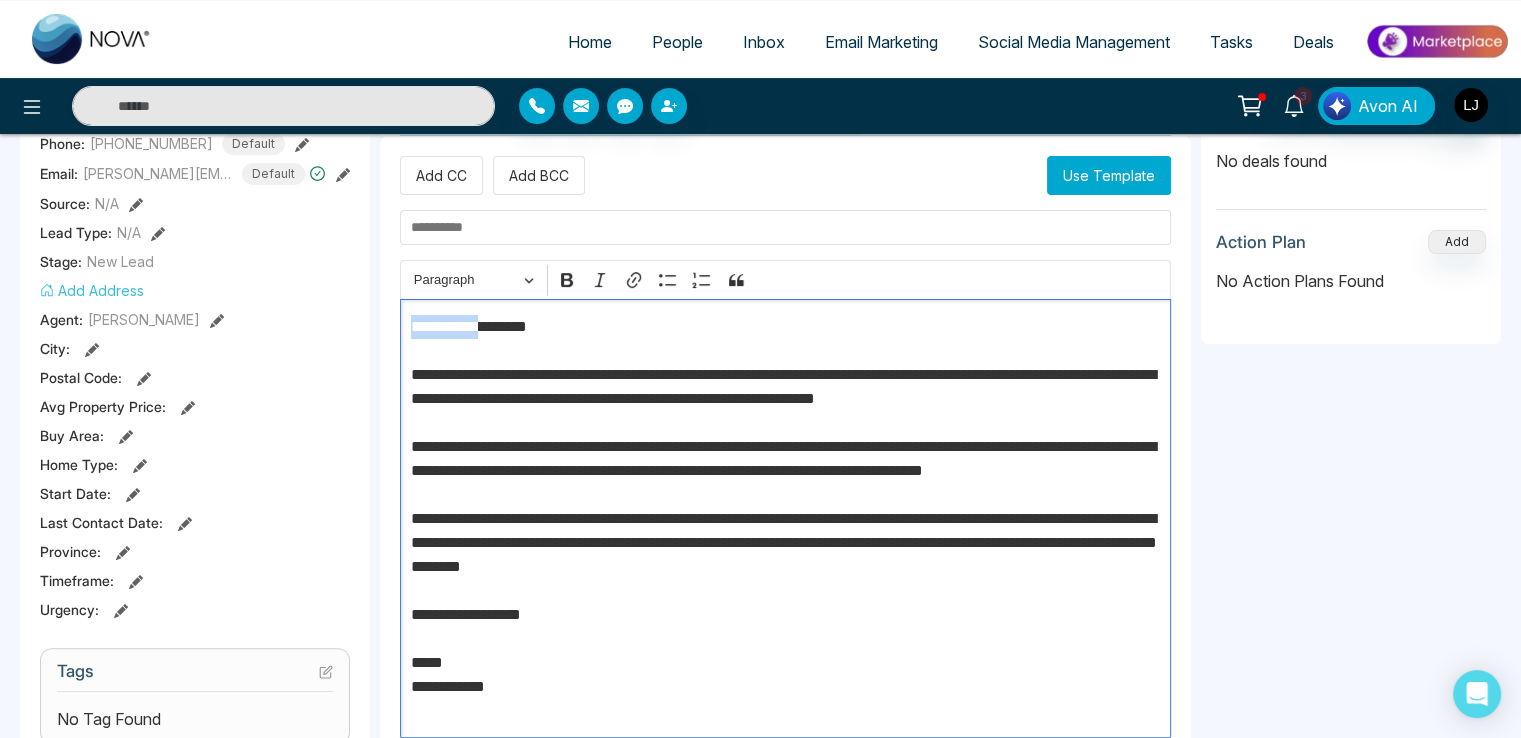 drag, startPoint x: 493, startPoint y: 323, endPoint x: 352, endPoint y: 328, distance: 141.08862 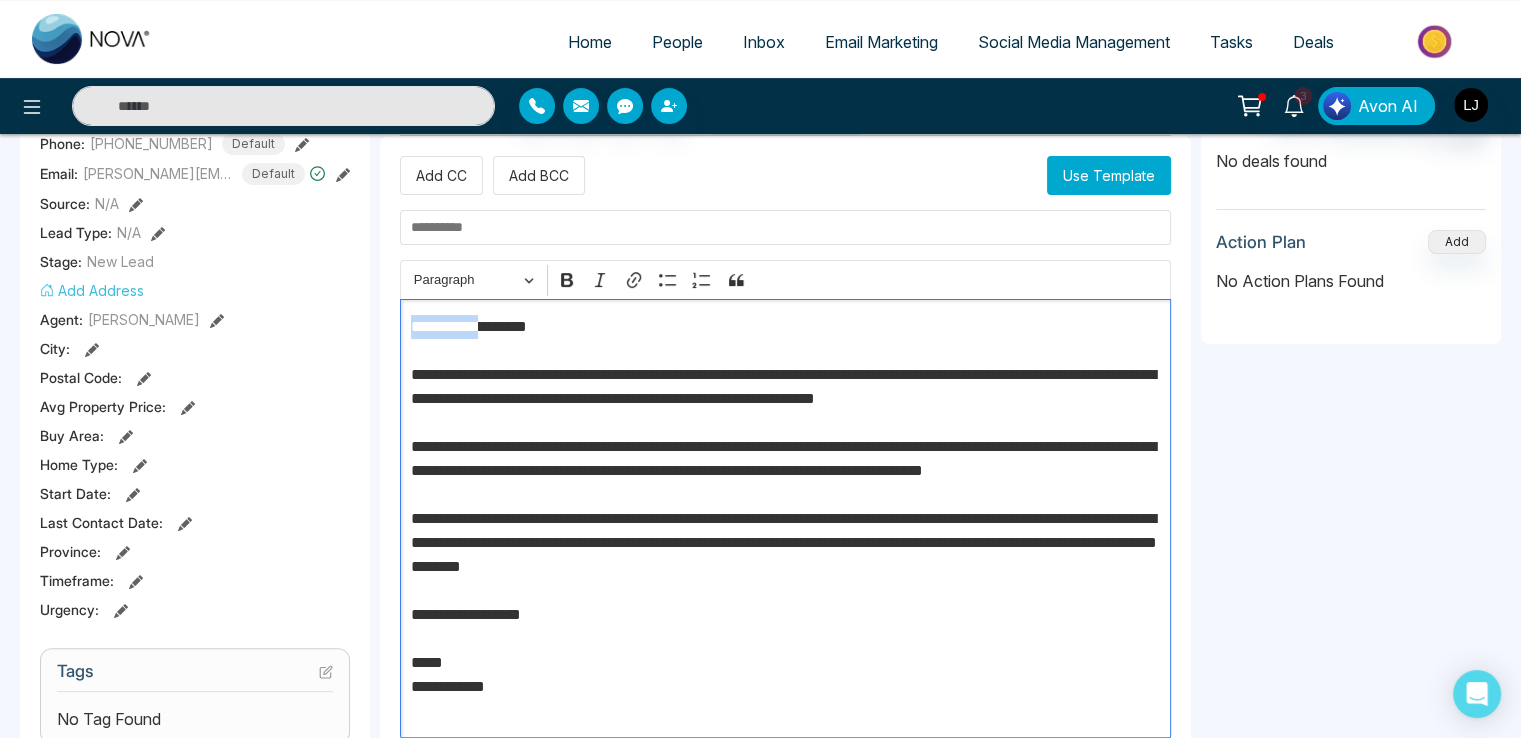 click on "**********" at bounding box center (760, 603) 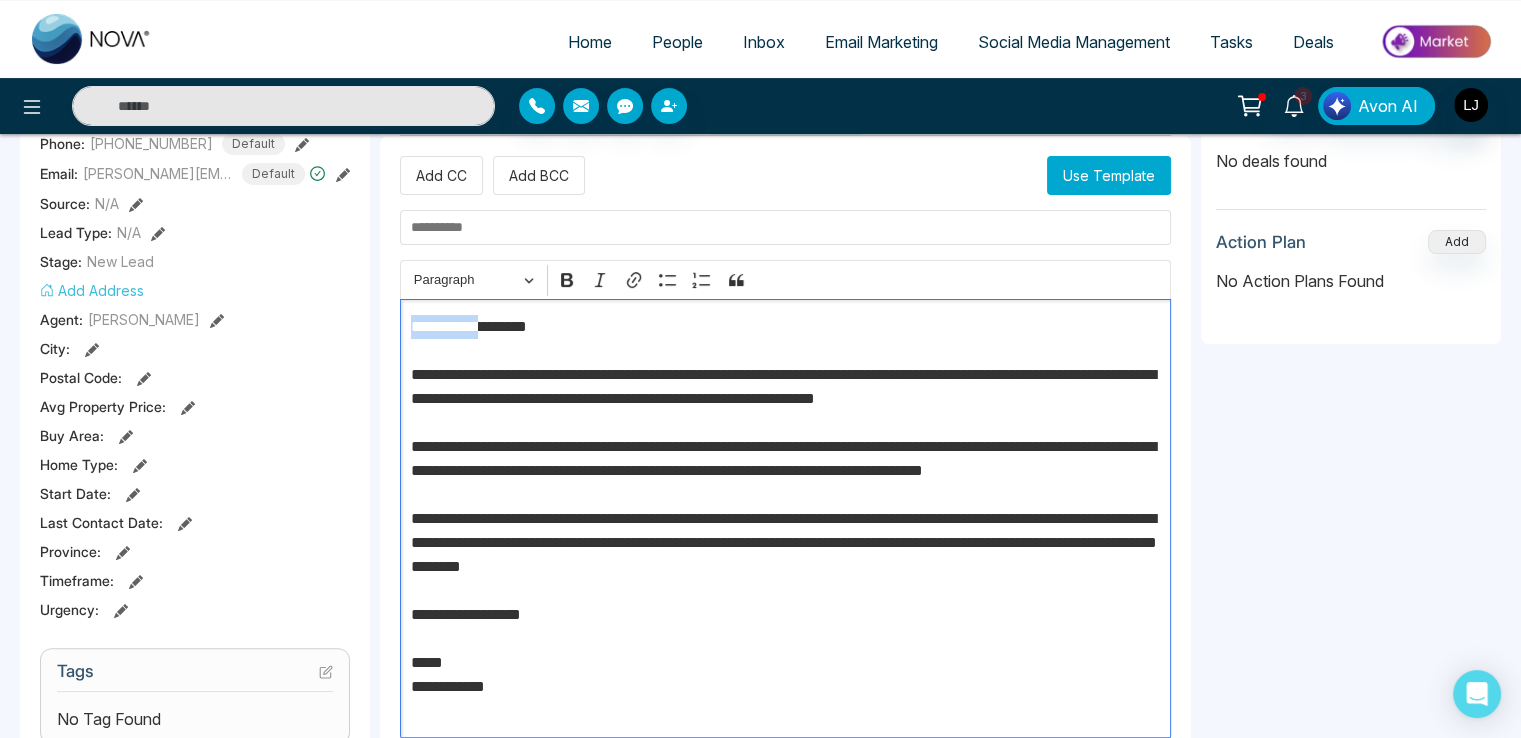 copy on "**********" 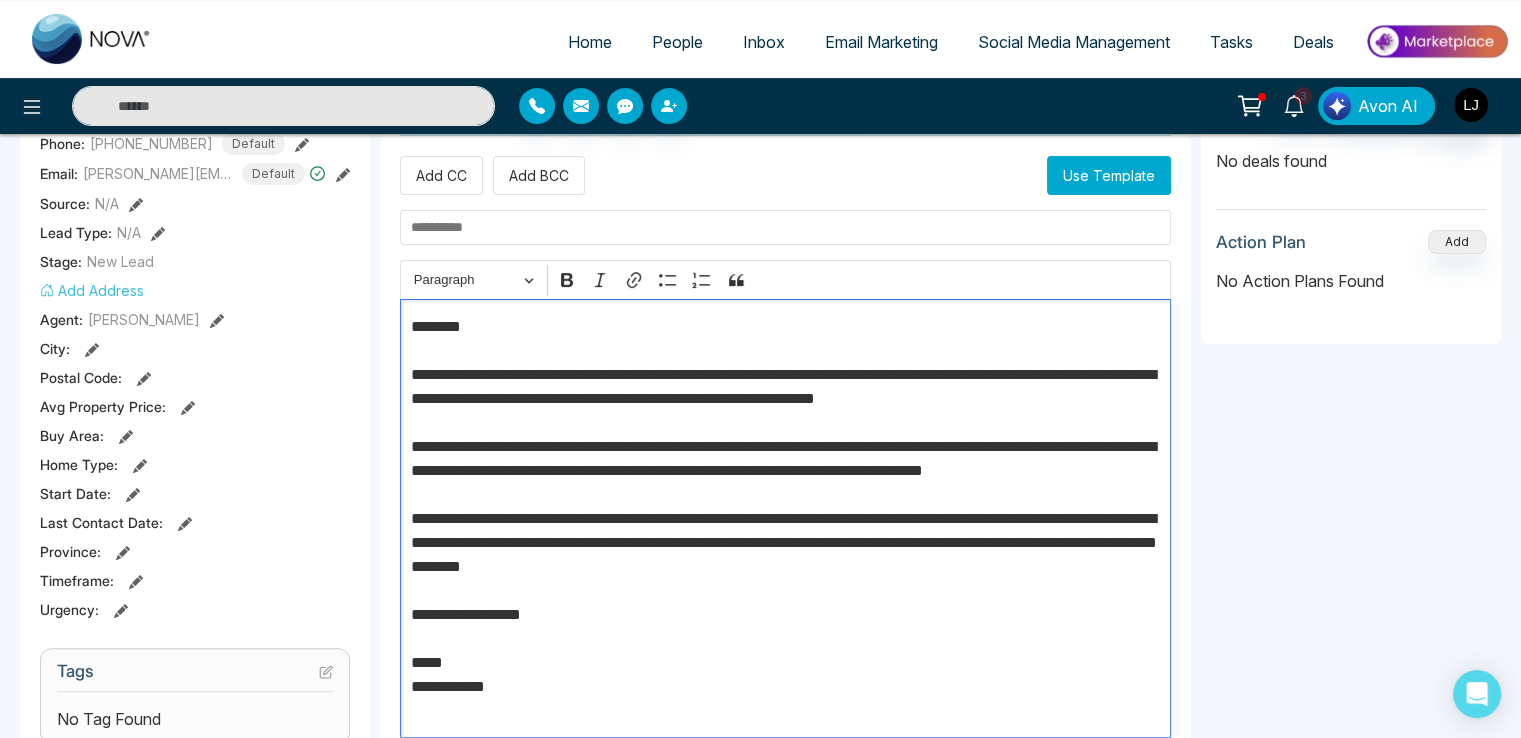 click on "**********" at bounding box center (786, 519) 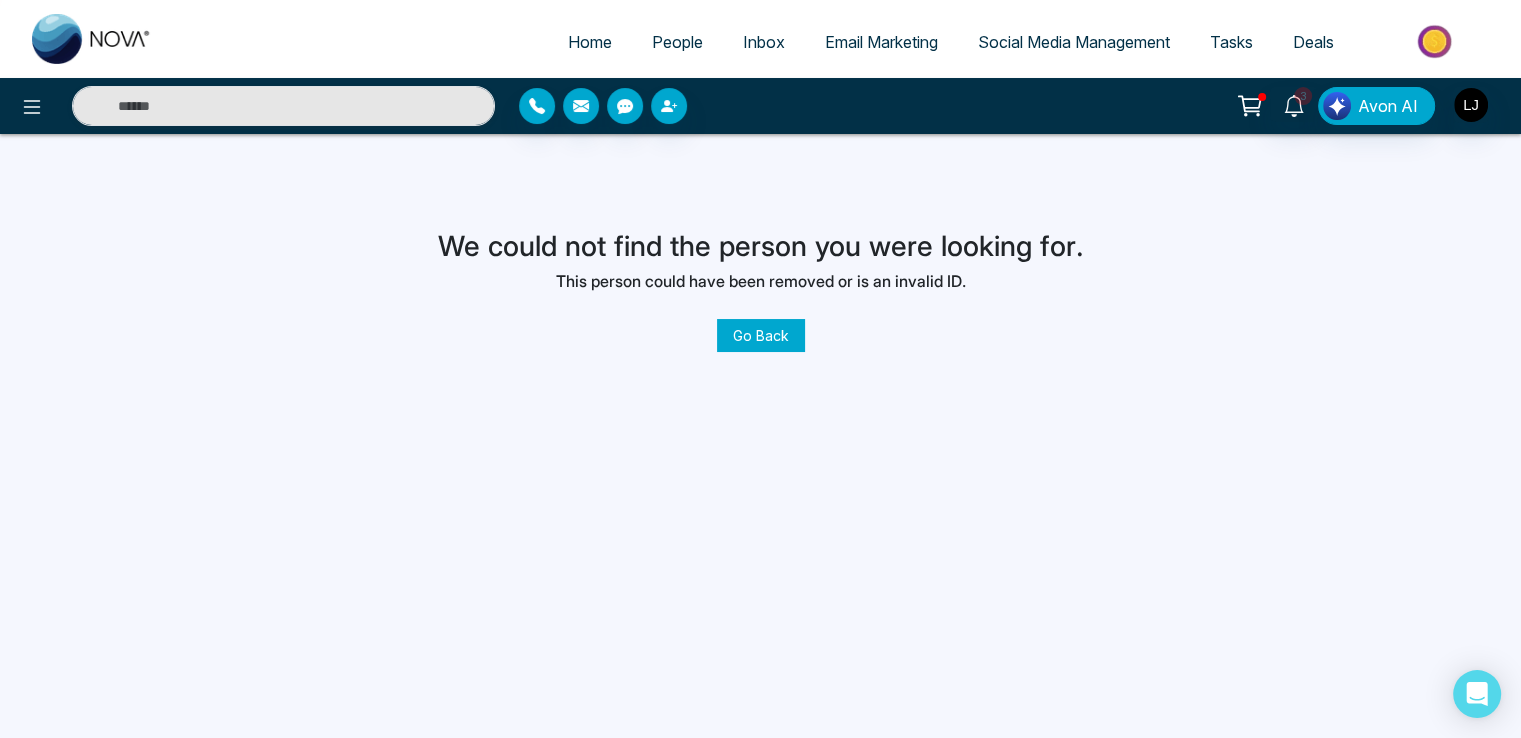 scroll, scrollTop: 0, scrollLeft: 0, axis: both 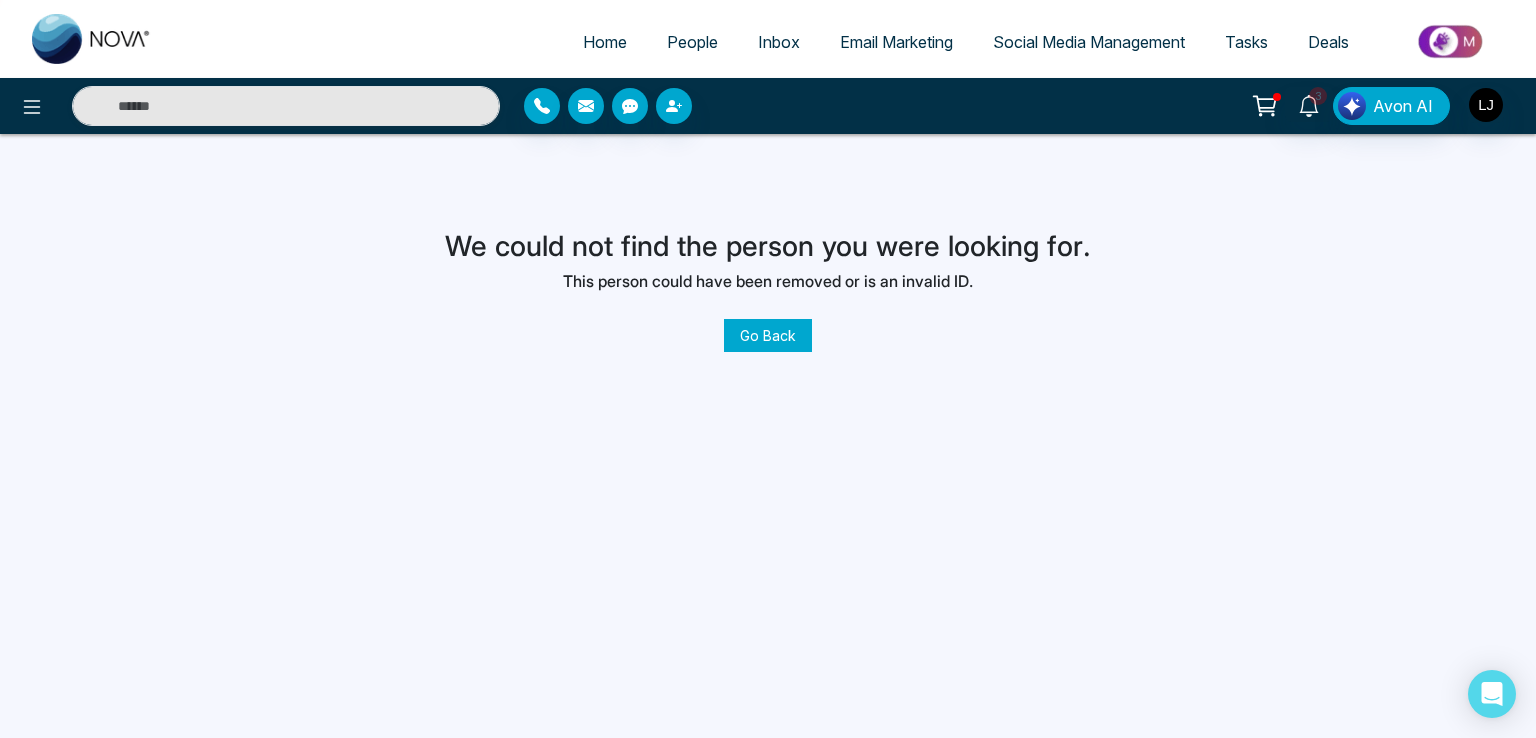 click on "Go Back" at bounding box center (768, 335) 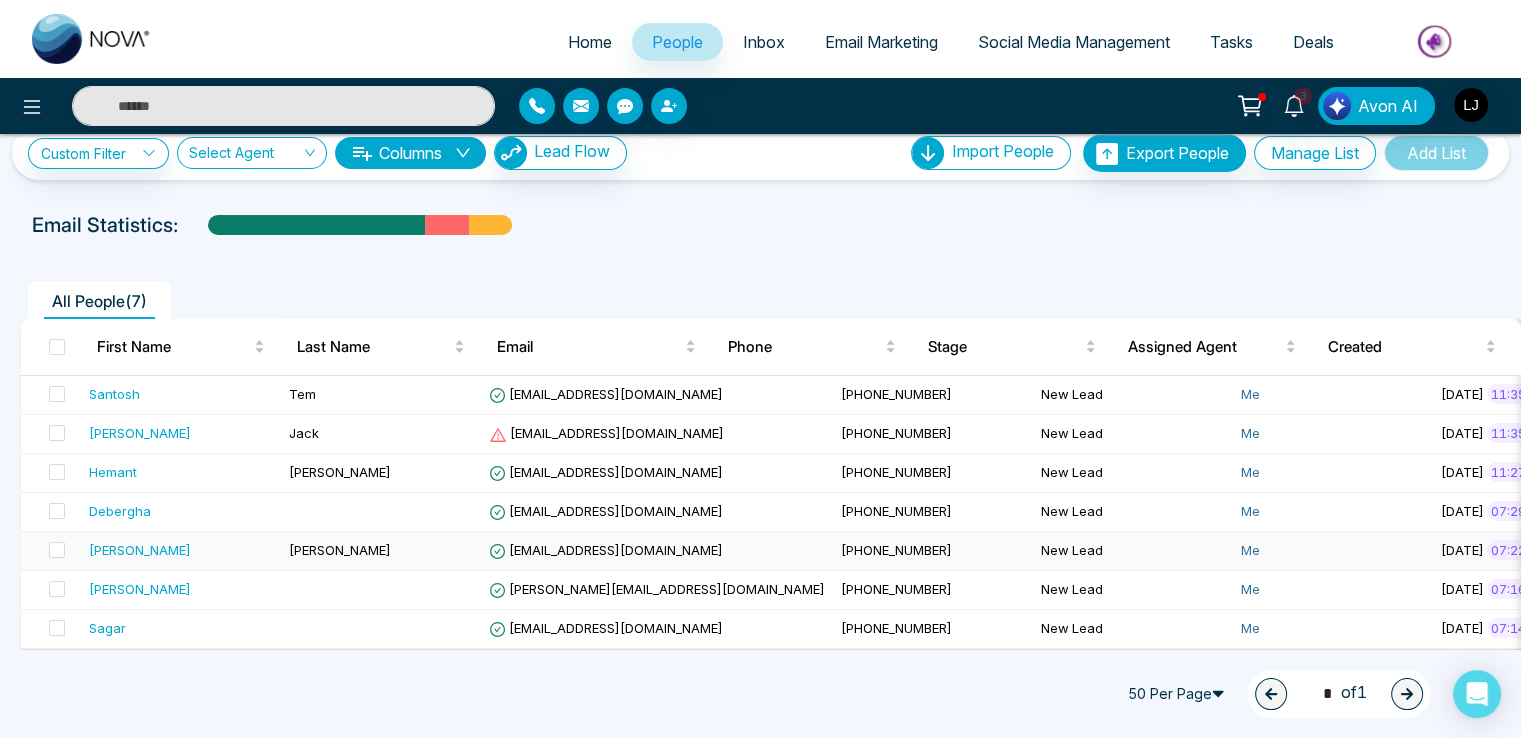 scroll, scrollTop: 40, scrollLeft: 0, axis: vertical 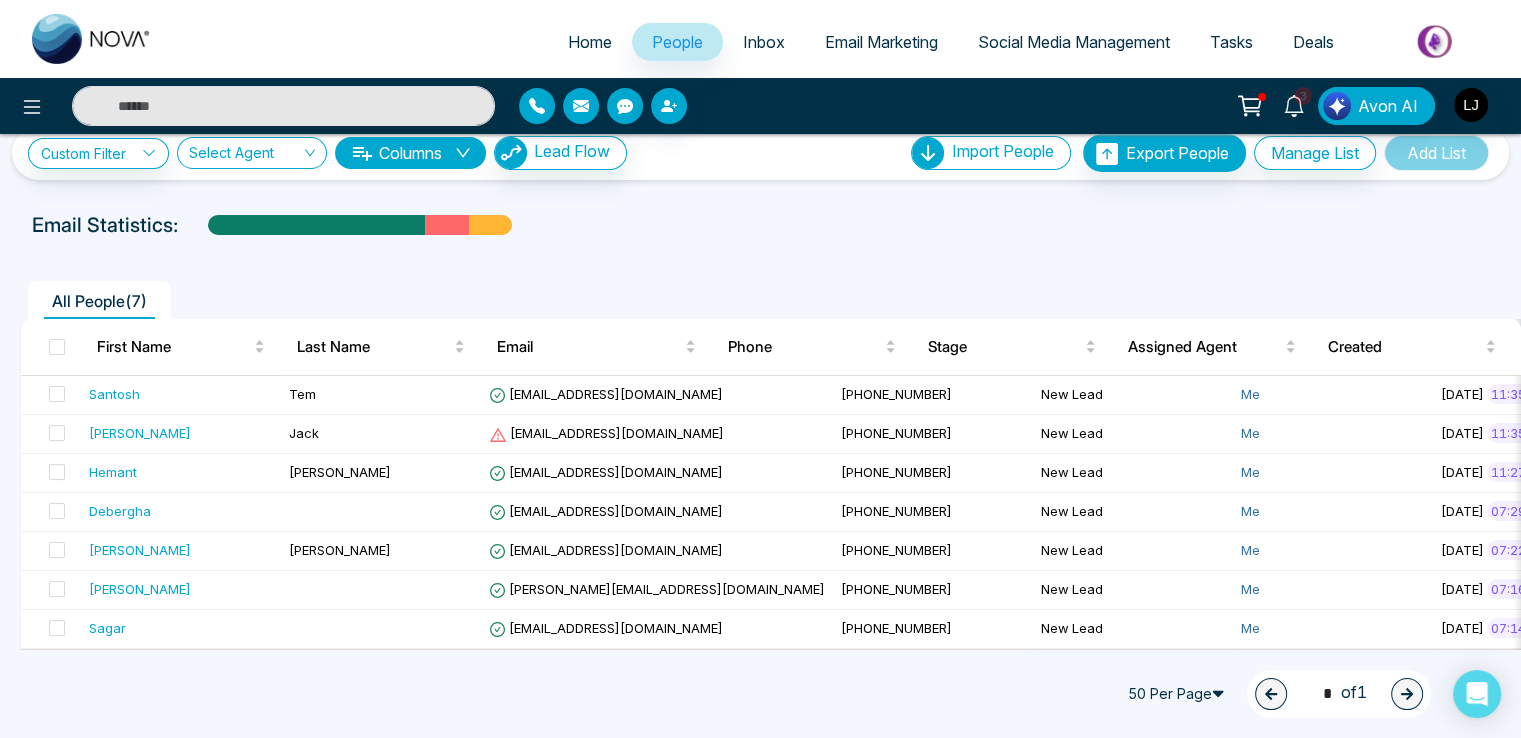click on "Email Marketing" at bounding box center (881, 42) 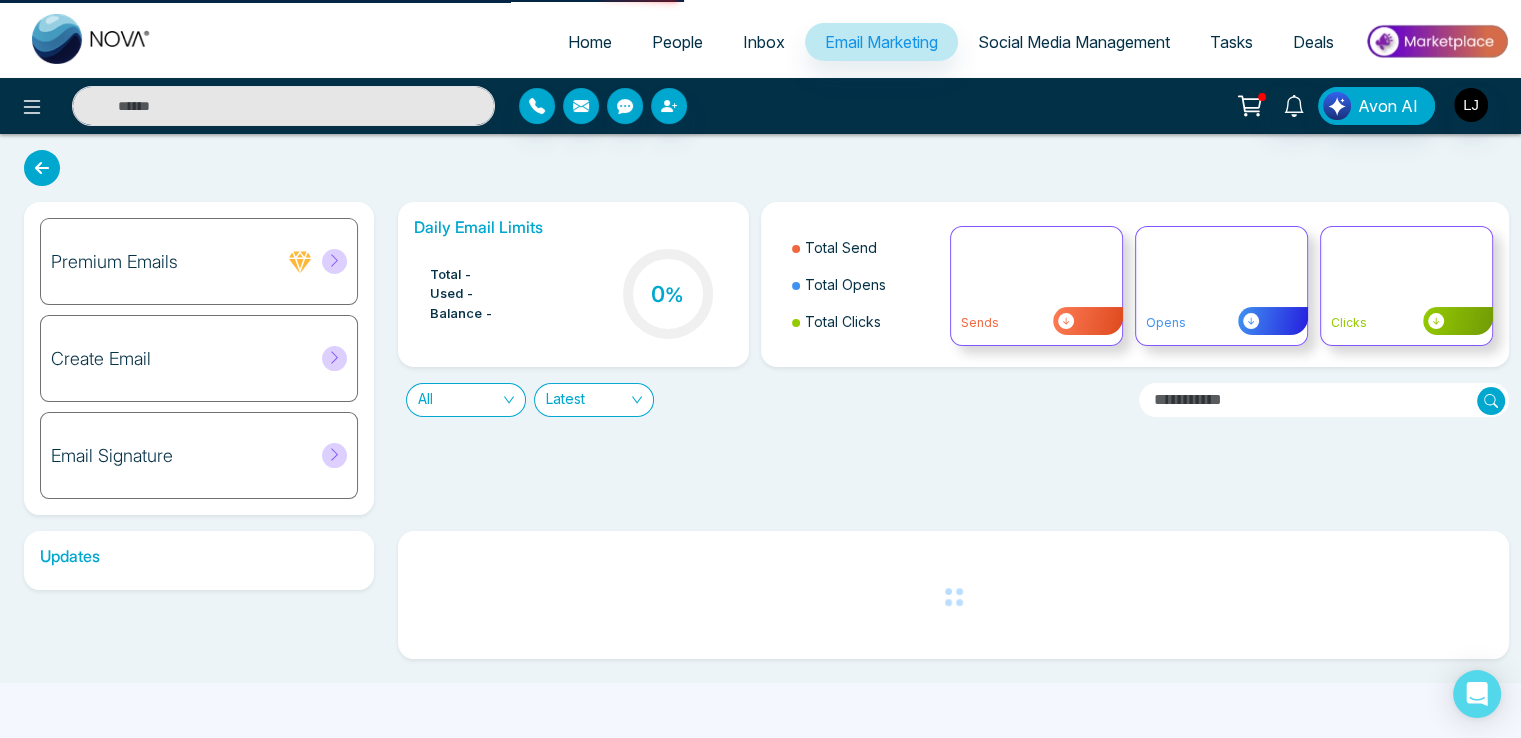 scroll, scrollTop: 0, scrollLeft: 0, axis: both 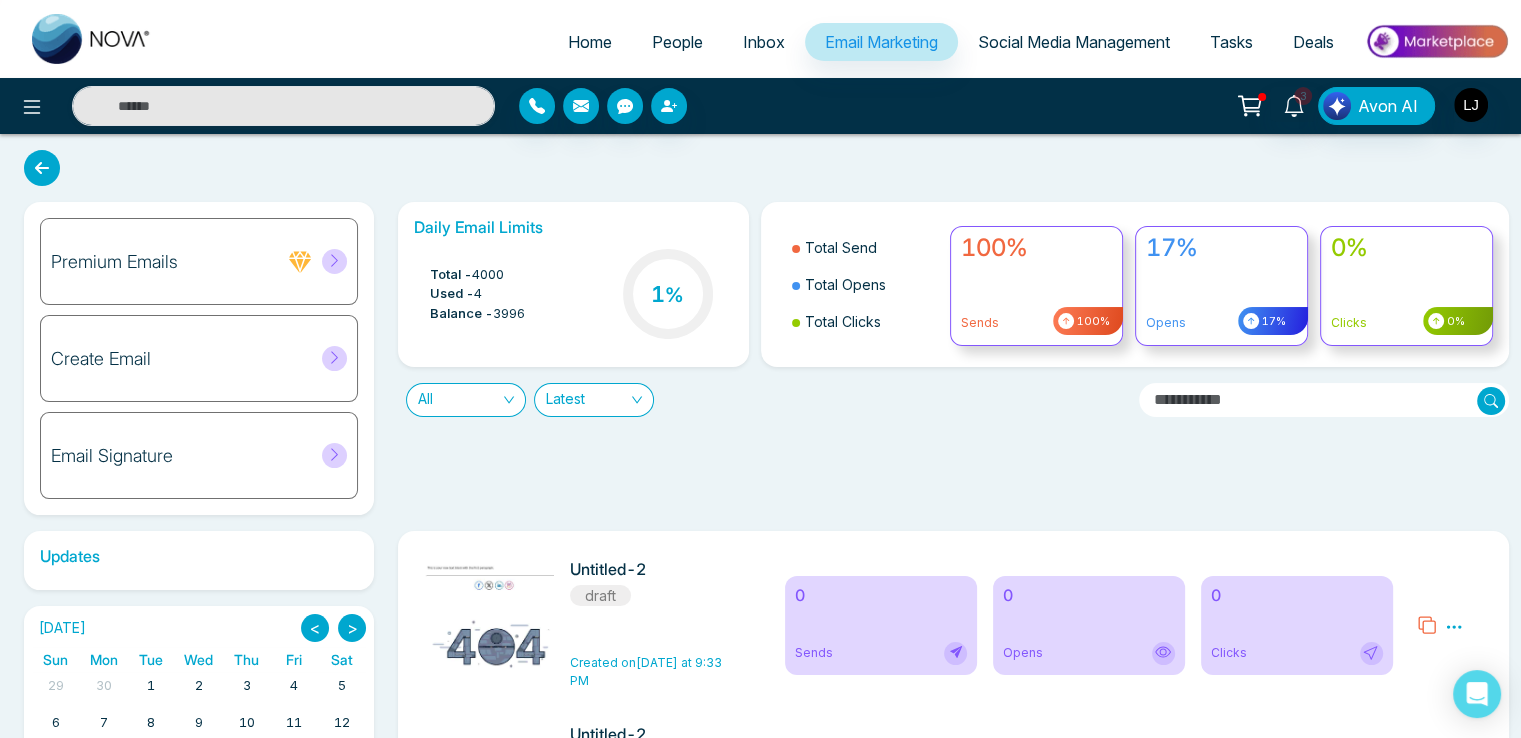 click on "Create Email" at bounding box center (199, 358) 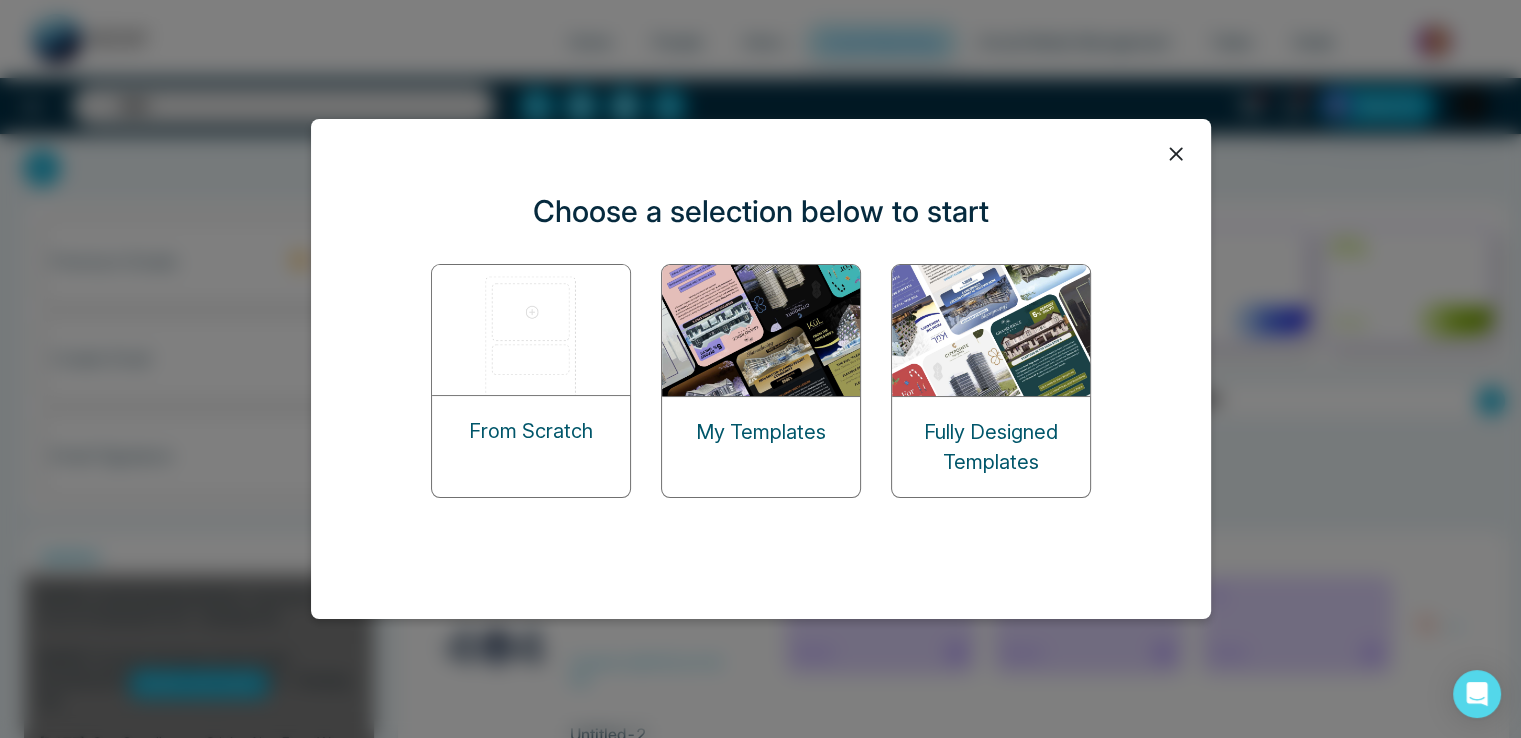 click on "From Scratch" at bounding box center (531, 431) 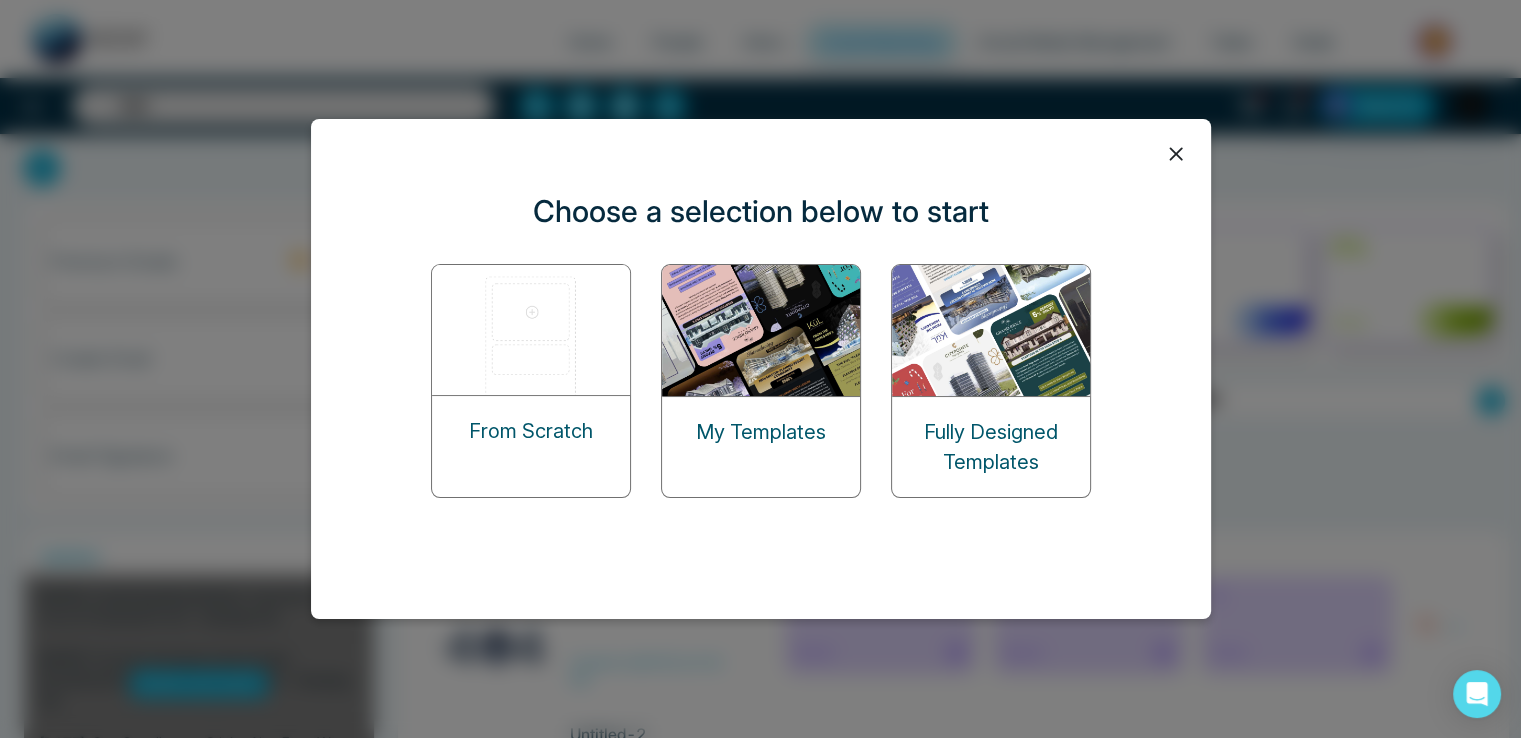 click at bounding box center (532, 330) 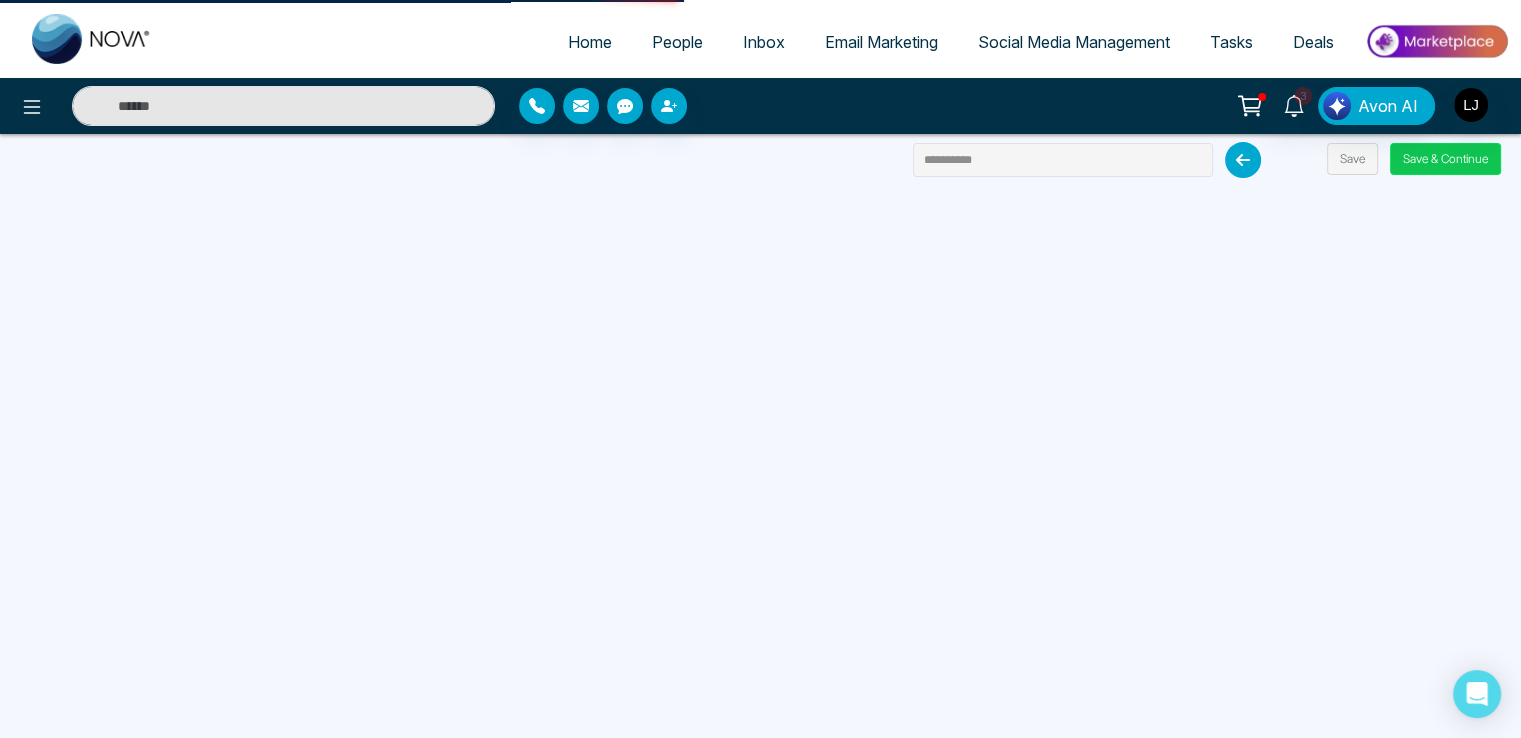 click on "Save & Continue" at bounding box center [1445, 159] 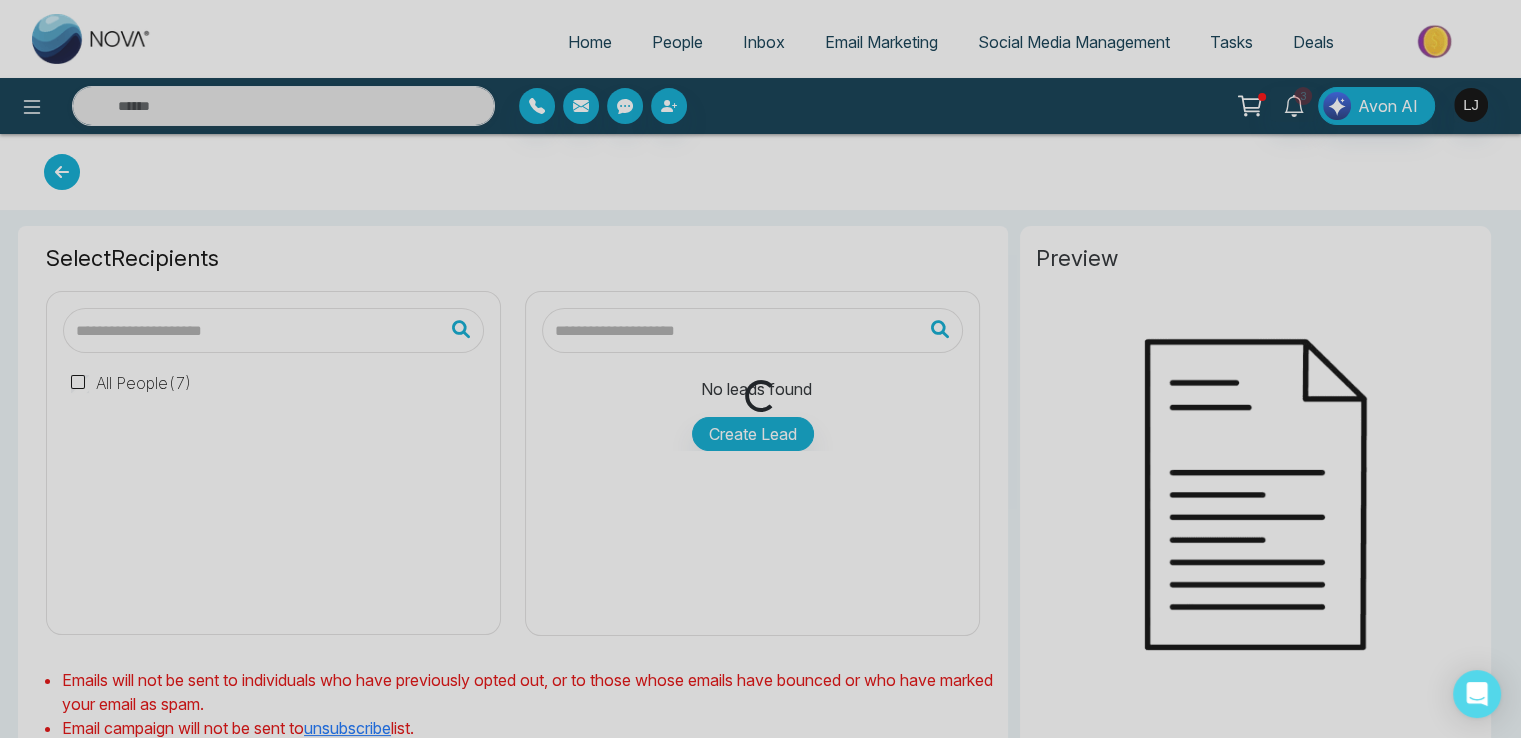 type on "**********" 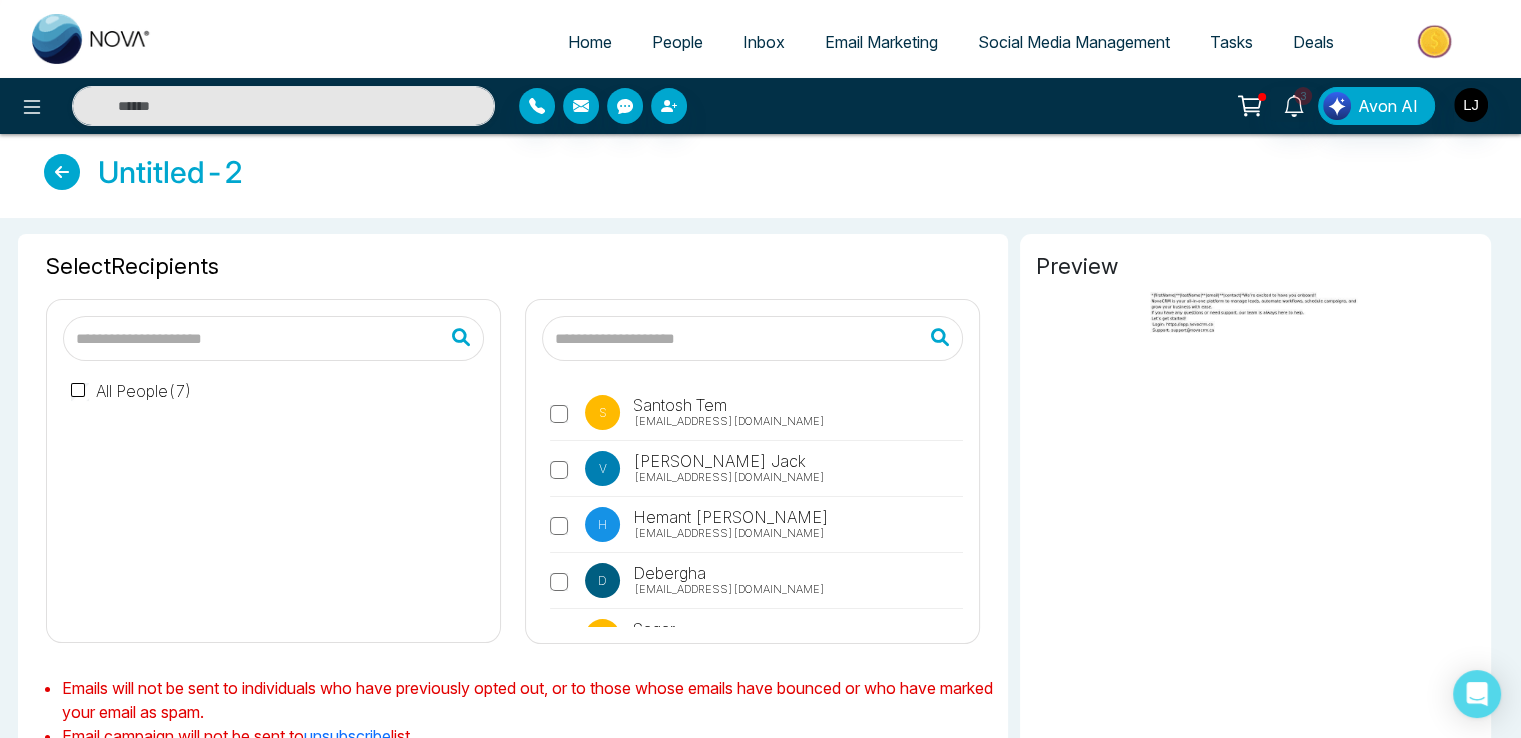 click on "Home" at bounding box center [590, 42] 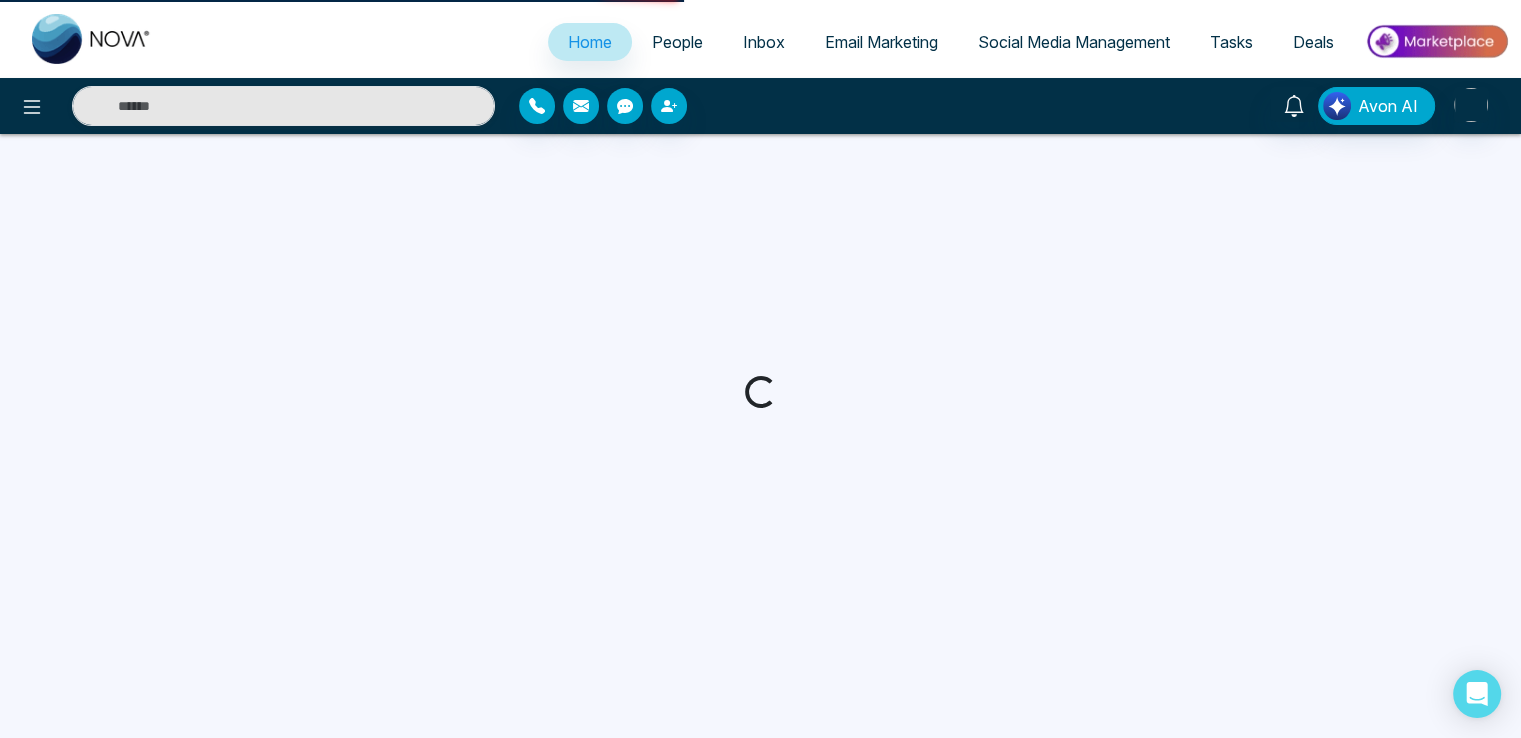 select on "*" 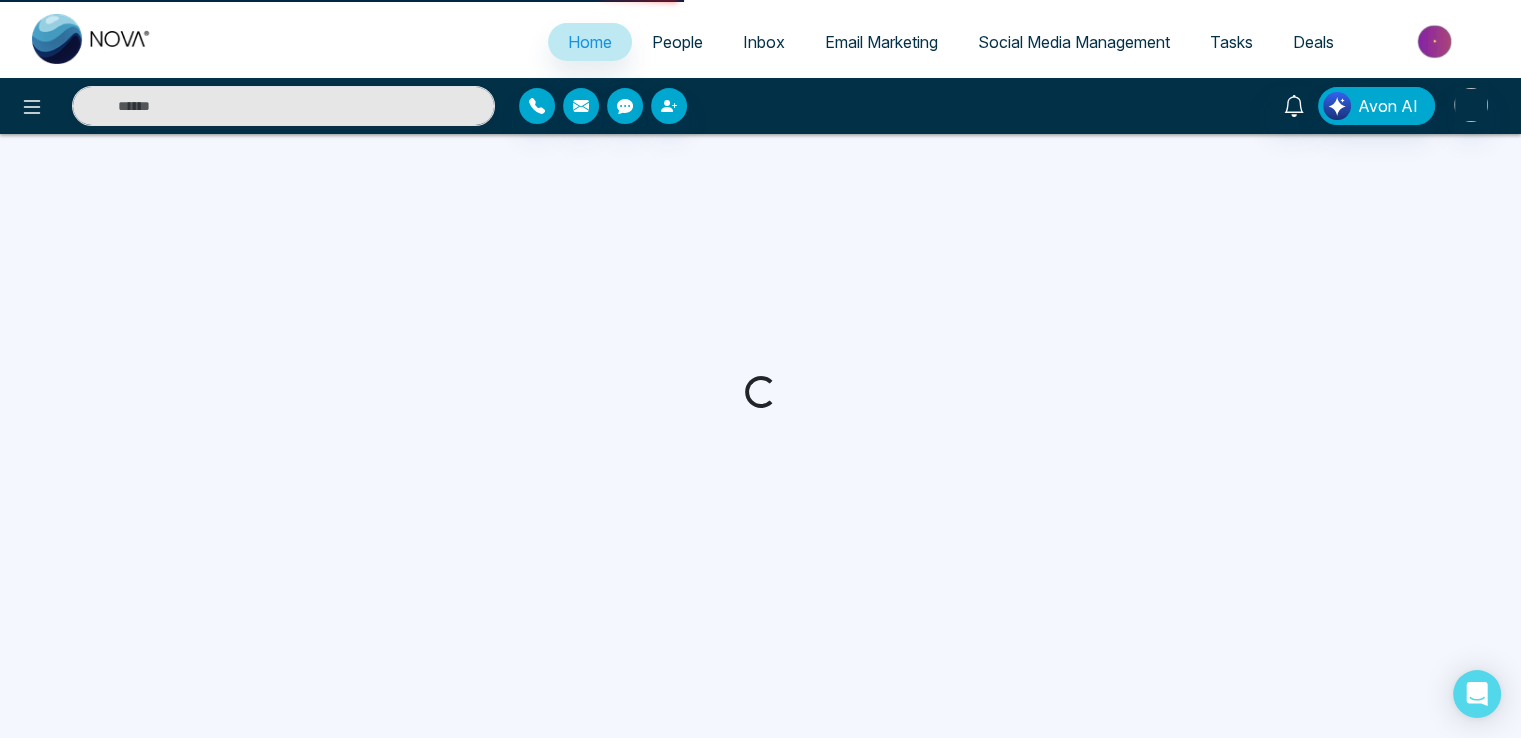 select on "*" 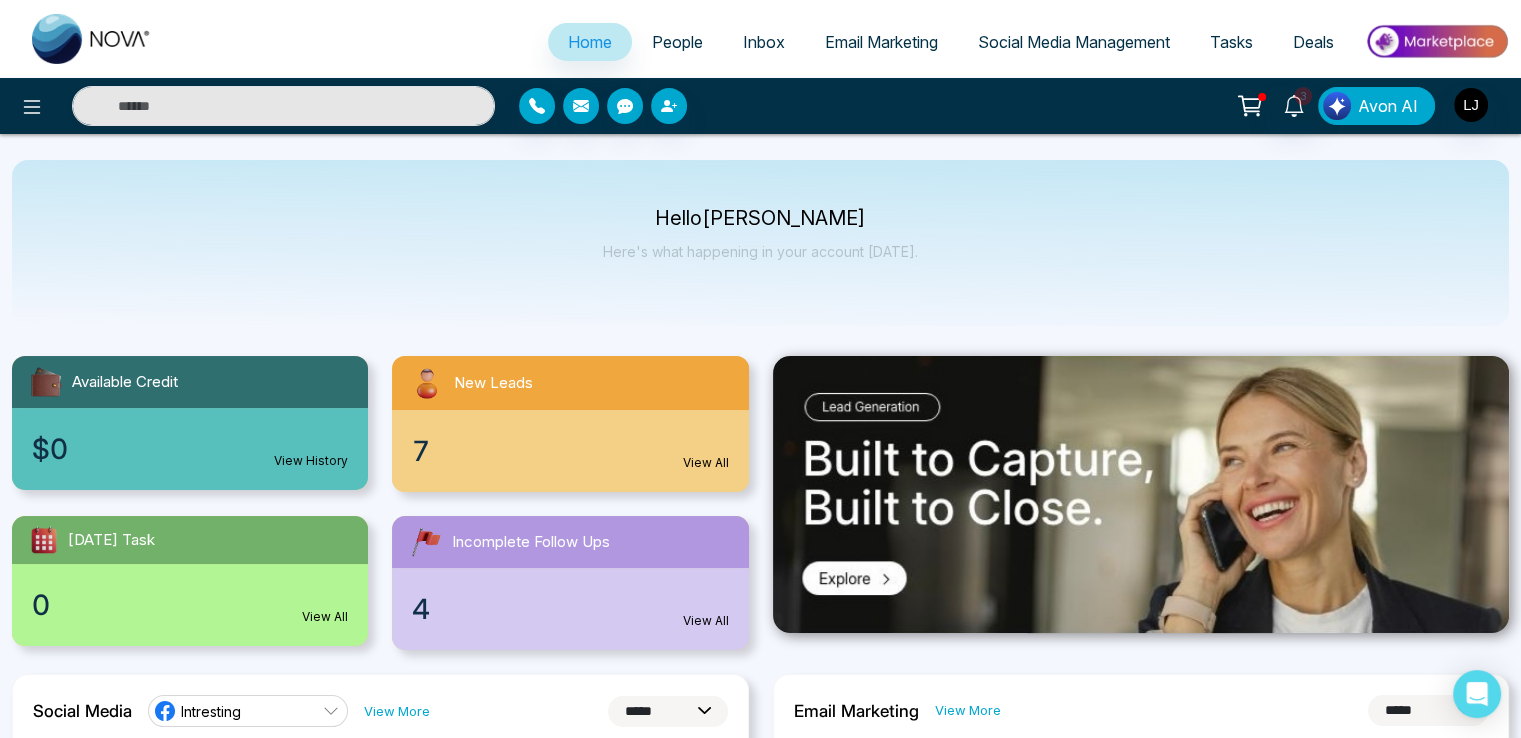 click on "Avon AI" at bounding box center [1388, 106] 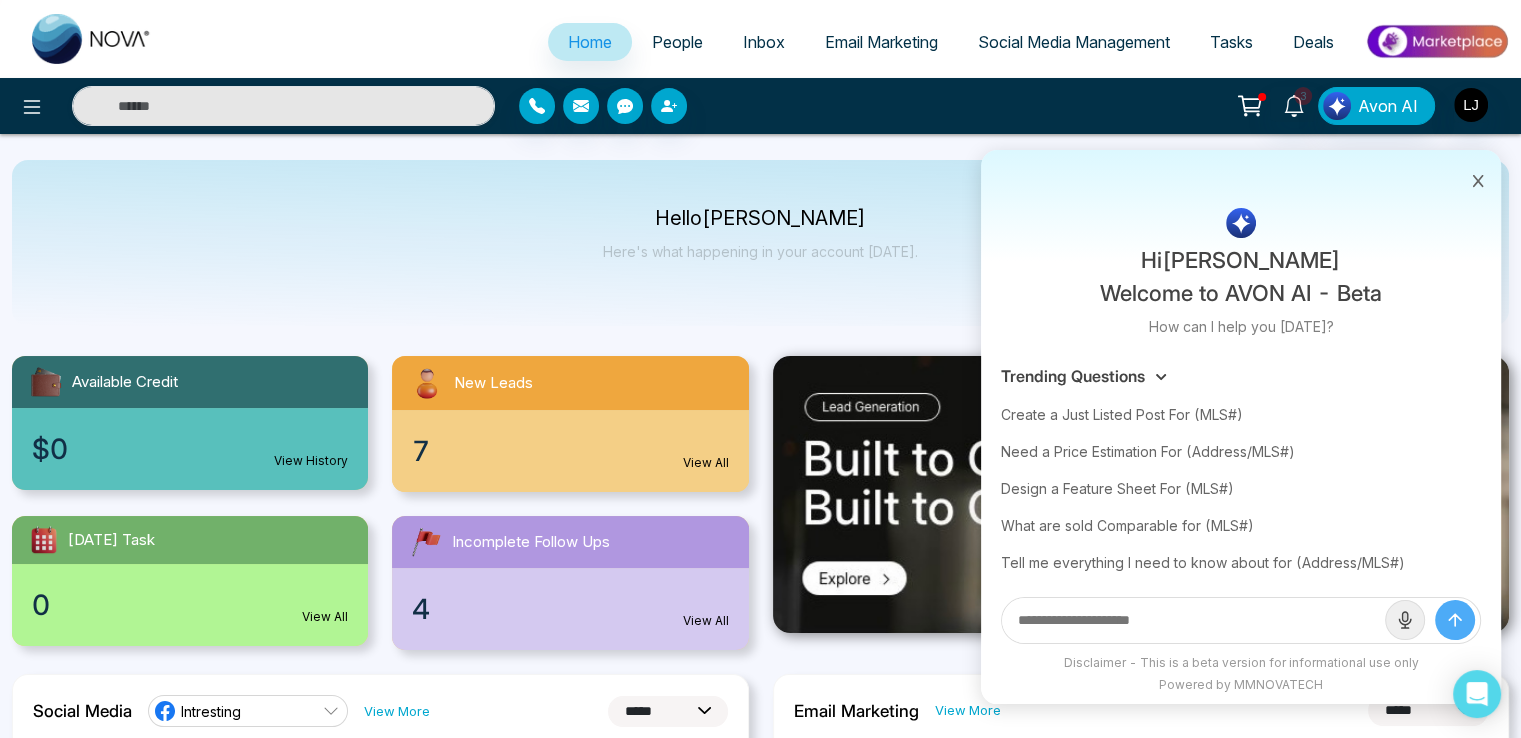 click at bounding box center (1193, 620) 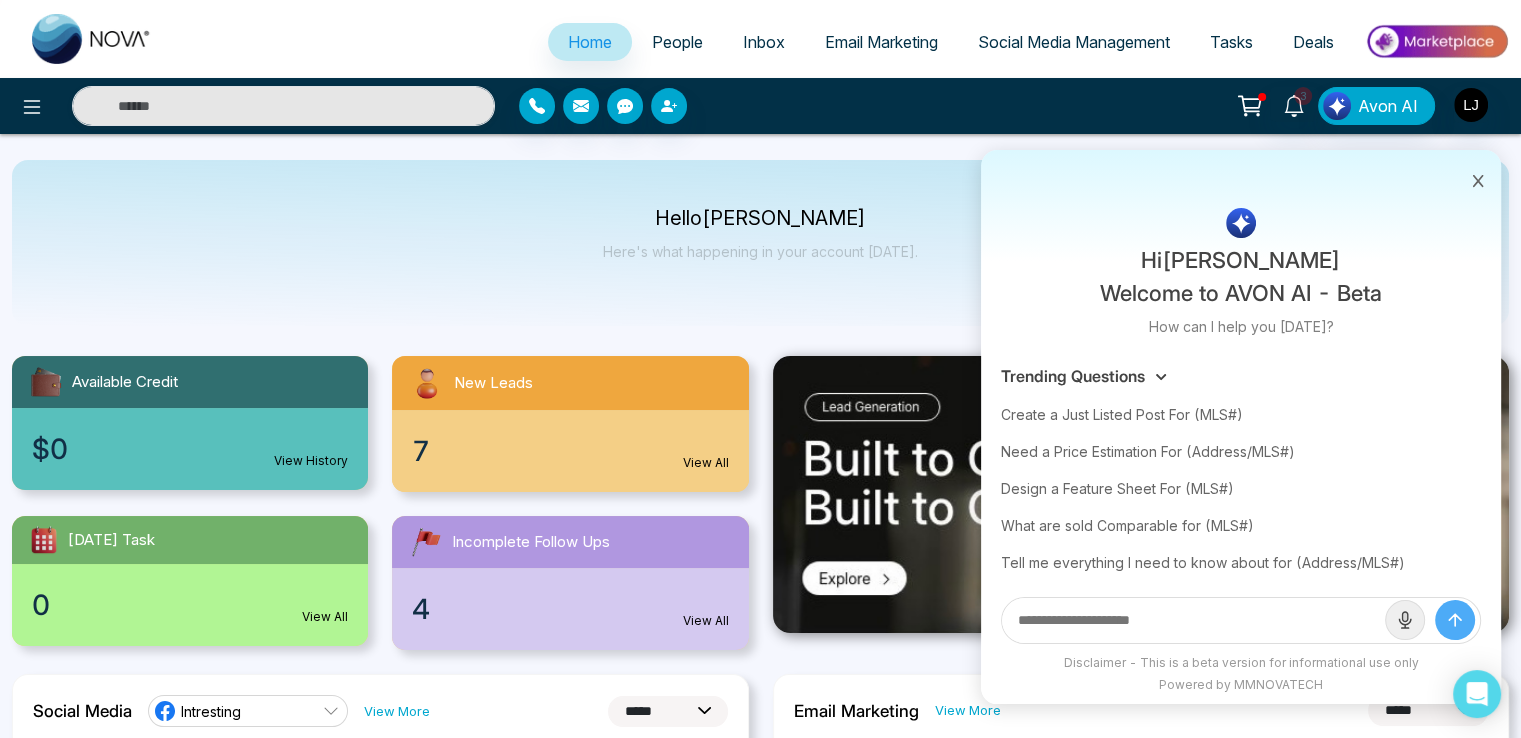 click at bounding box center [1193, 620] 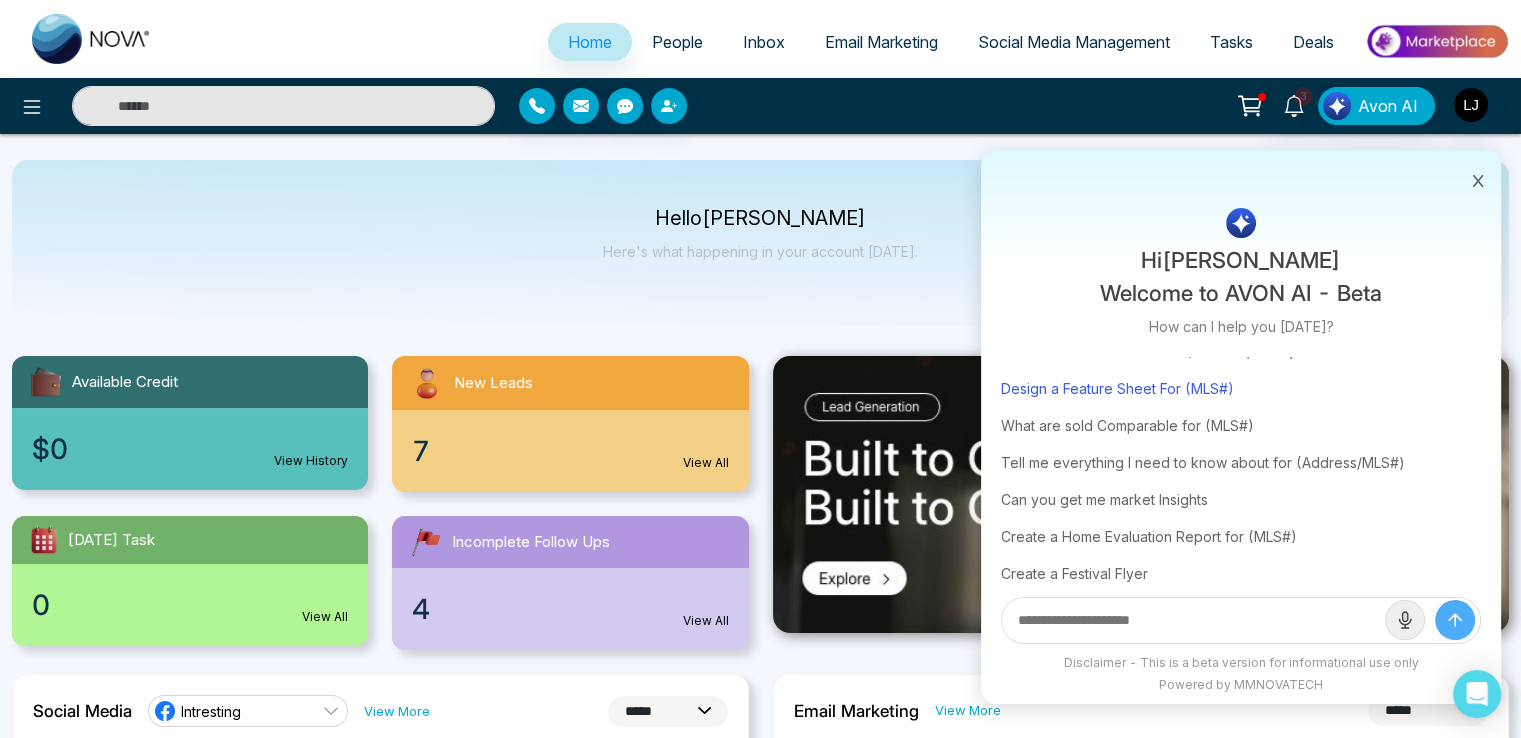 scroll, scrollTop: 0, scrollLeft: 0, axis: both 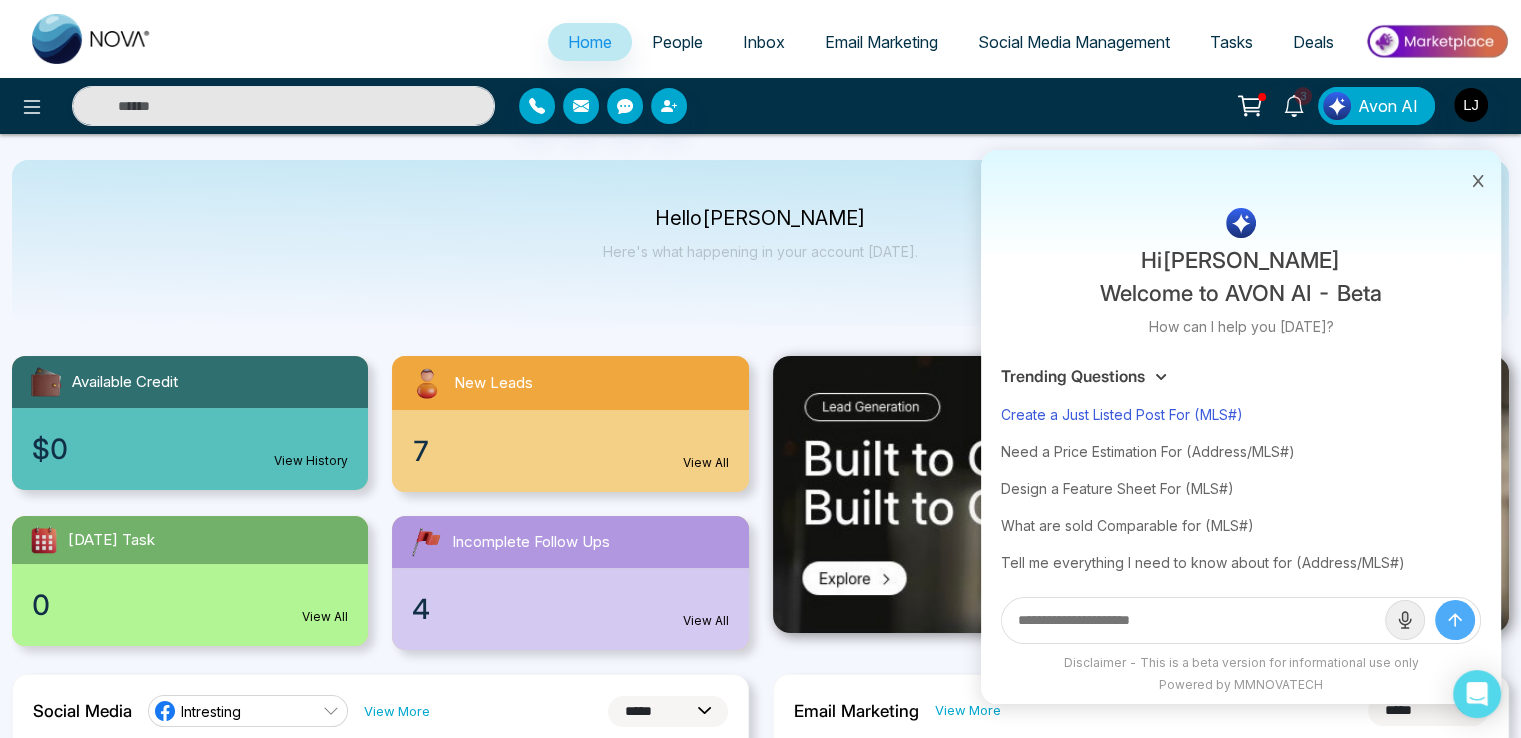 click on "Create a Just Listed Post For (MLS#)" at bounding box center (1241, 414) 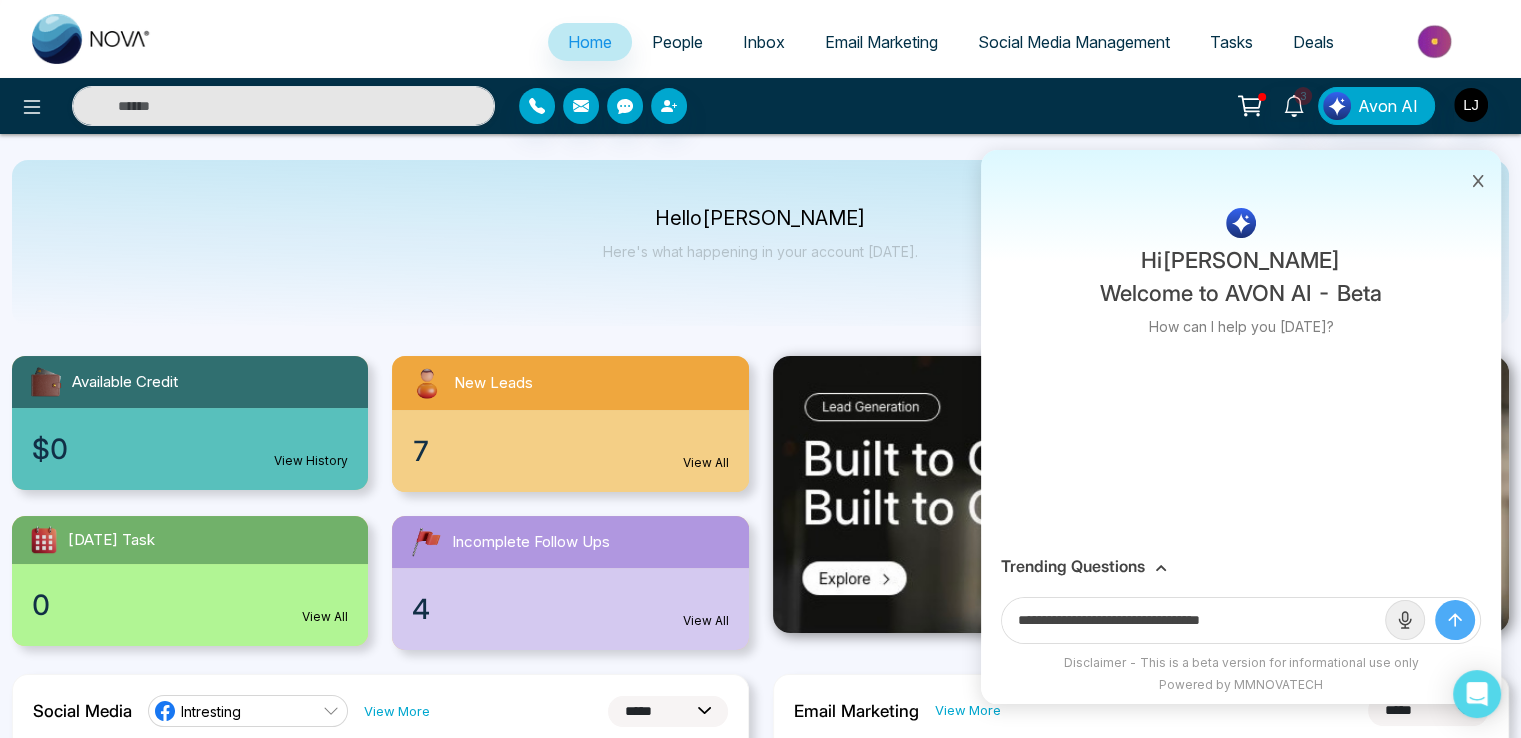 click on "**********" at bounding box center [1193, 620] 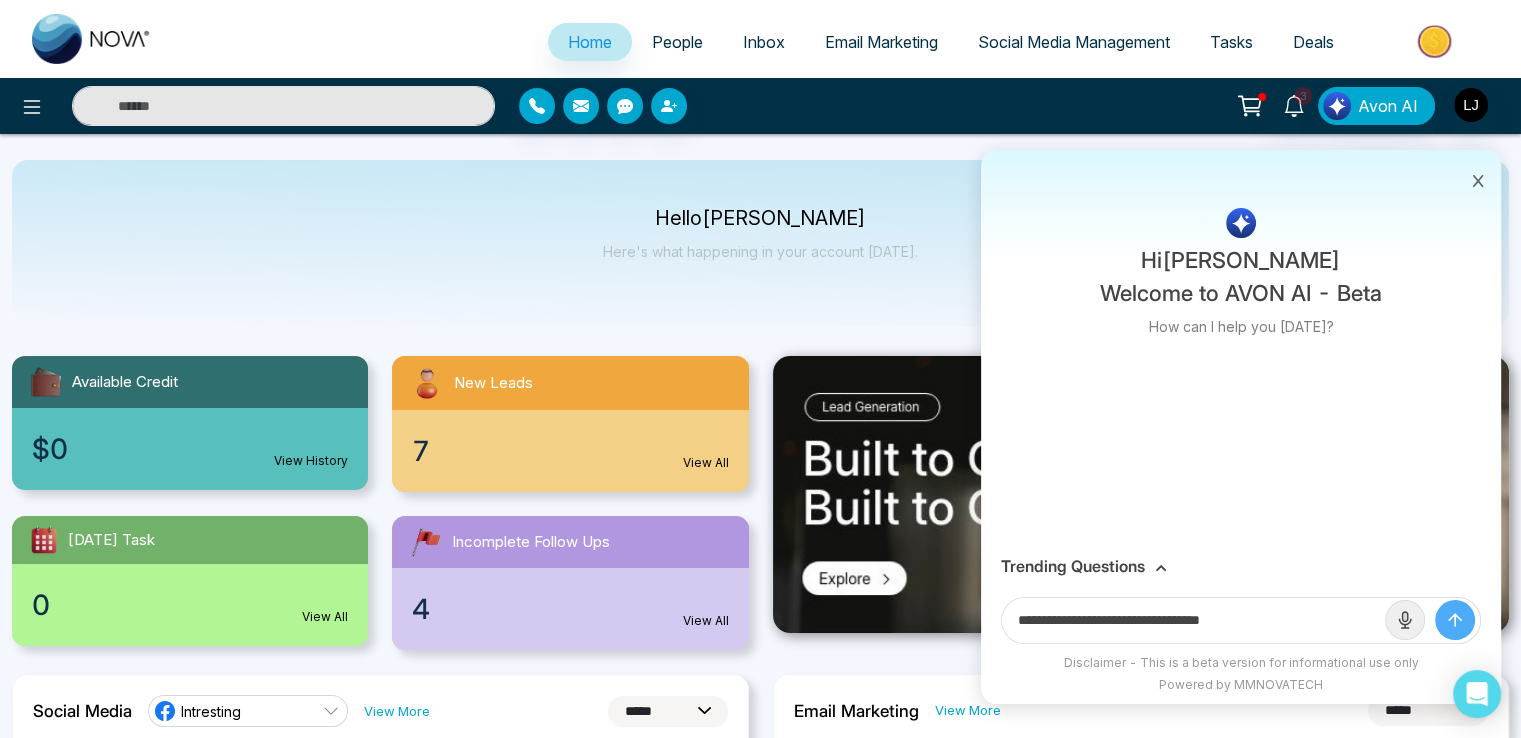 paste on "*********" 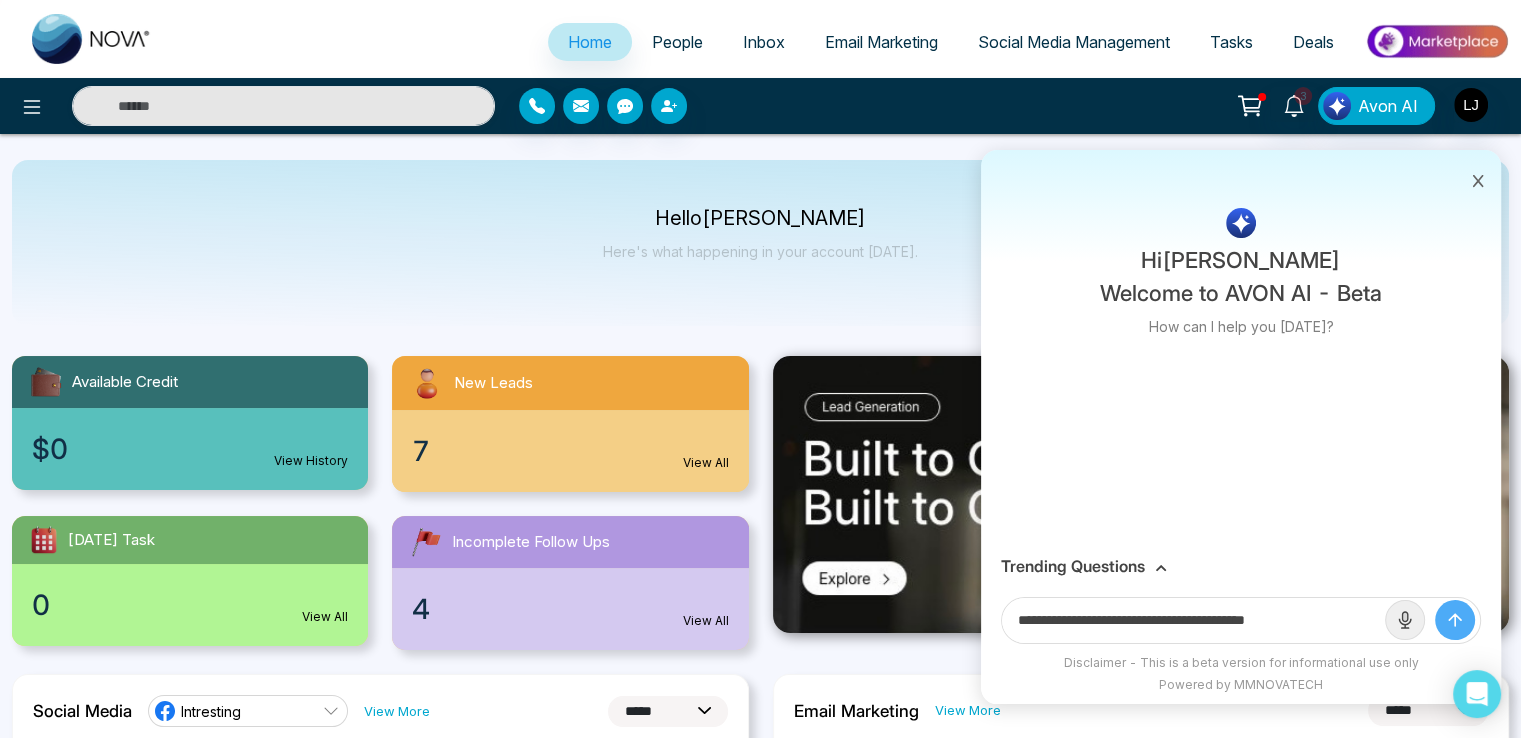 type on "**********" 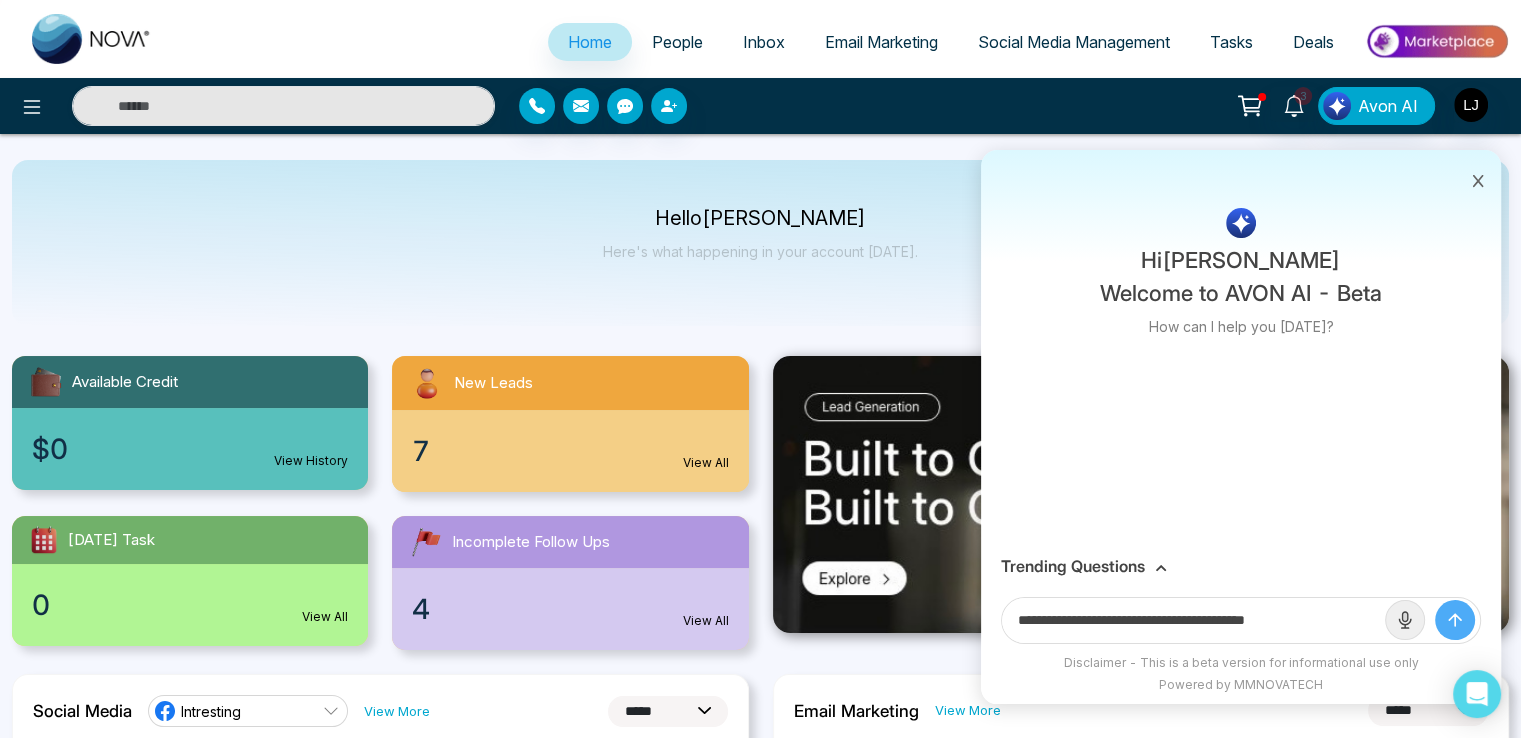 click 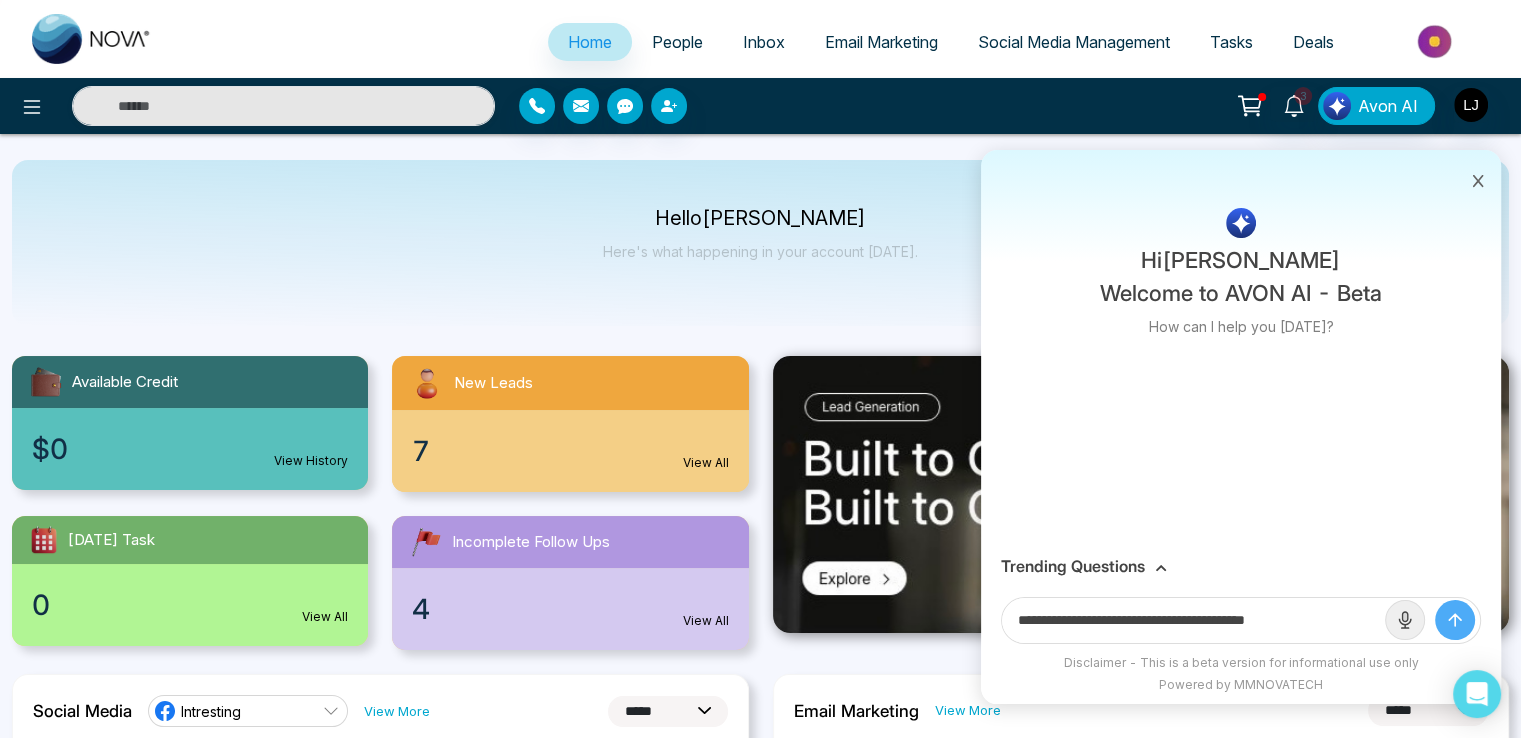 type 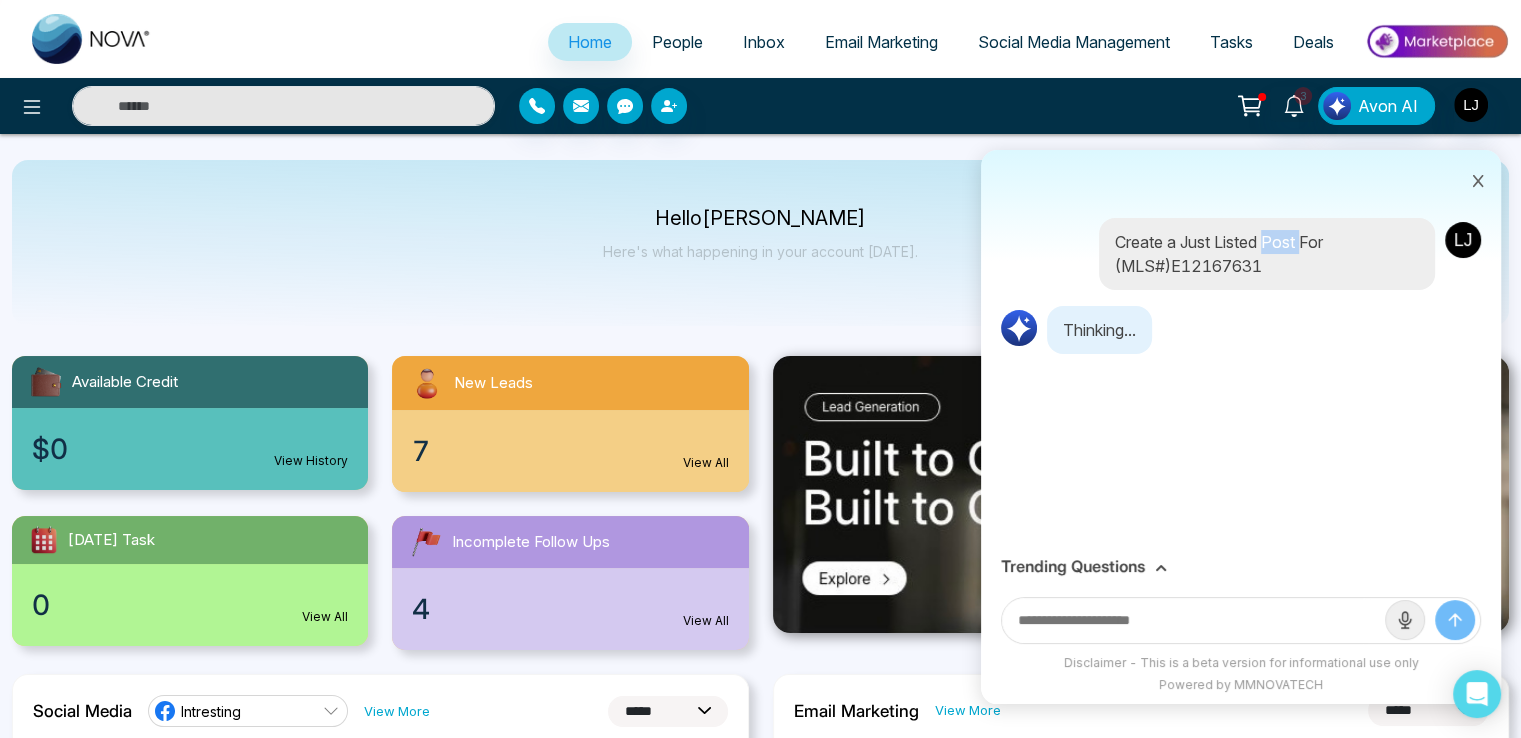 drag, startPoint x: 1266, startPoint y: 241, endPoint x: 1308, endPoint y: 248, distance: 42.579338 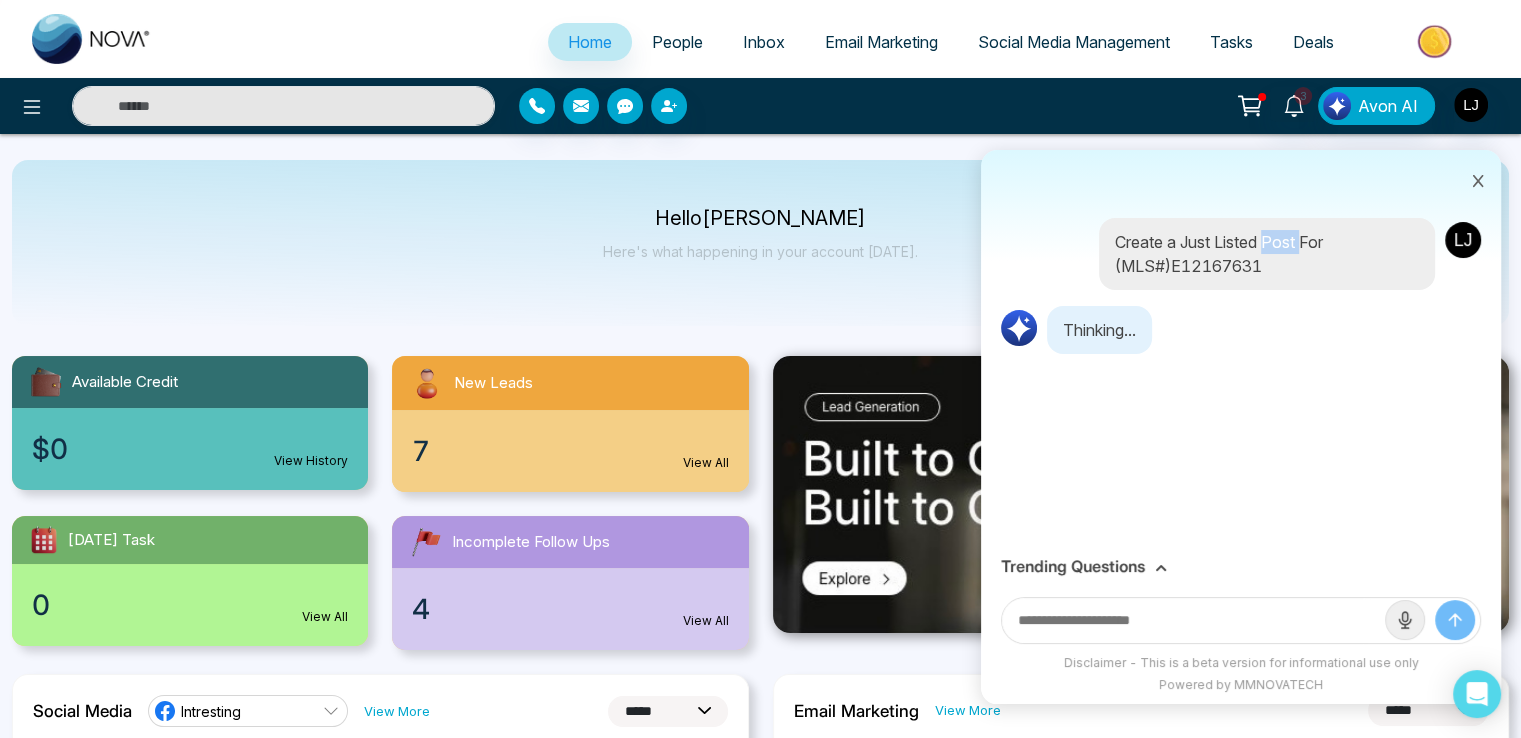 click on "Create a Just Listed Post For (MLS#)E12167631" at bounding box center [1267, 254] 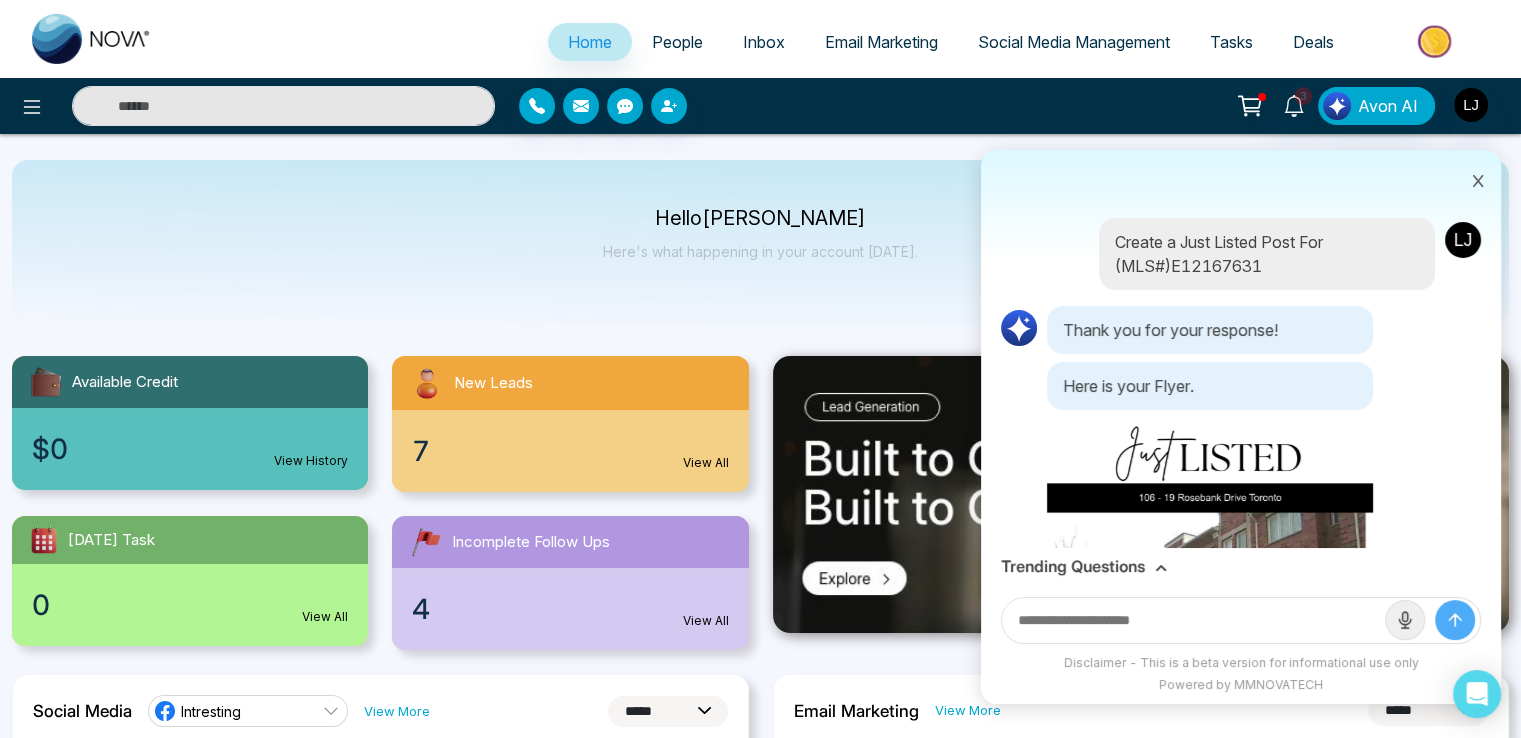 click on "Create a Just Listed Post For (MLS#)E12167631" at bounding box center (1267, 254) 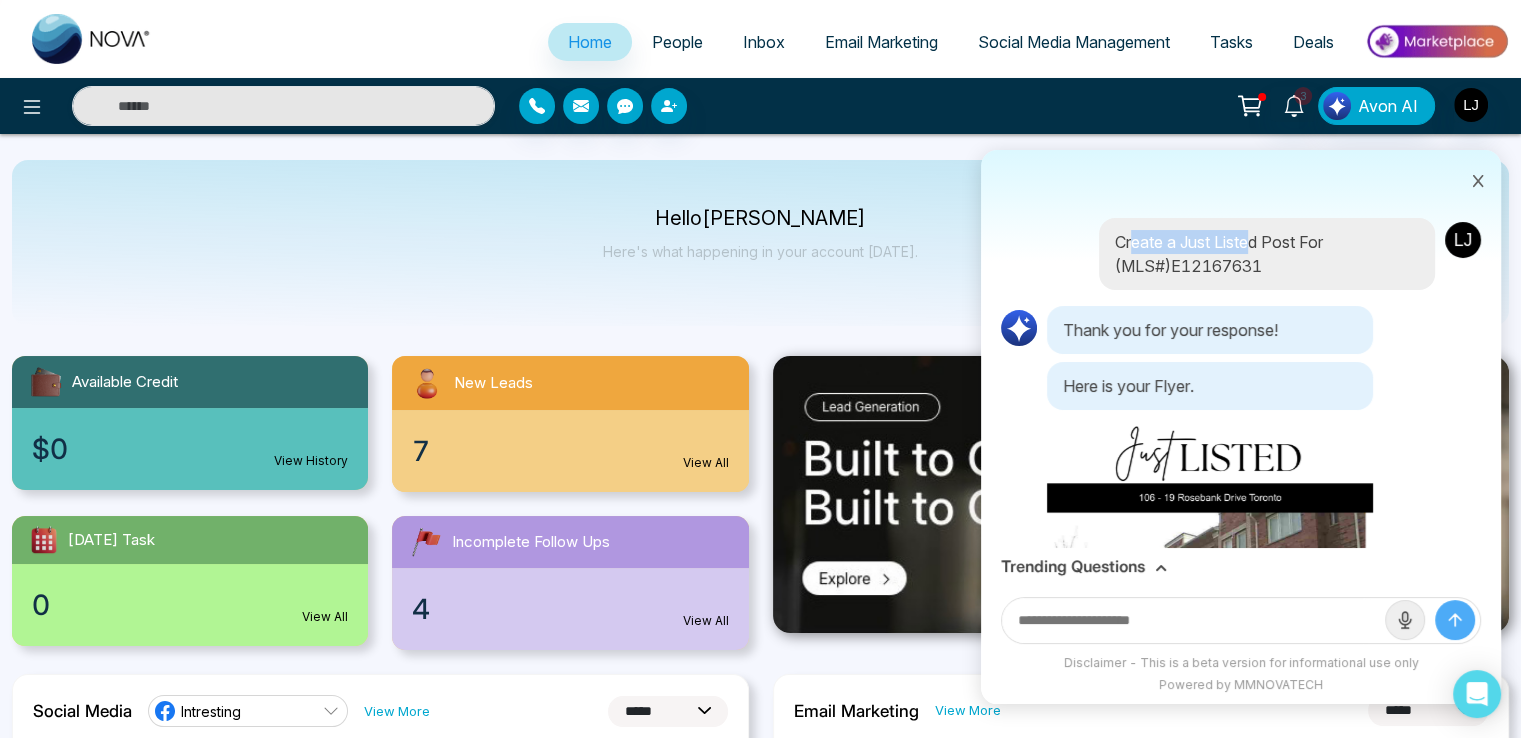 drag, startPoint x: 1128, startPoint y: 245, endPoint x: 1248, endPoint y: 238, distance: 120.203995 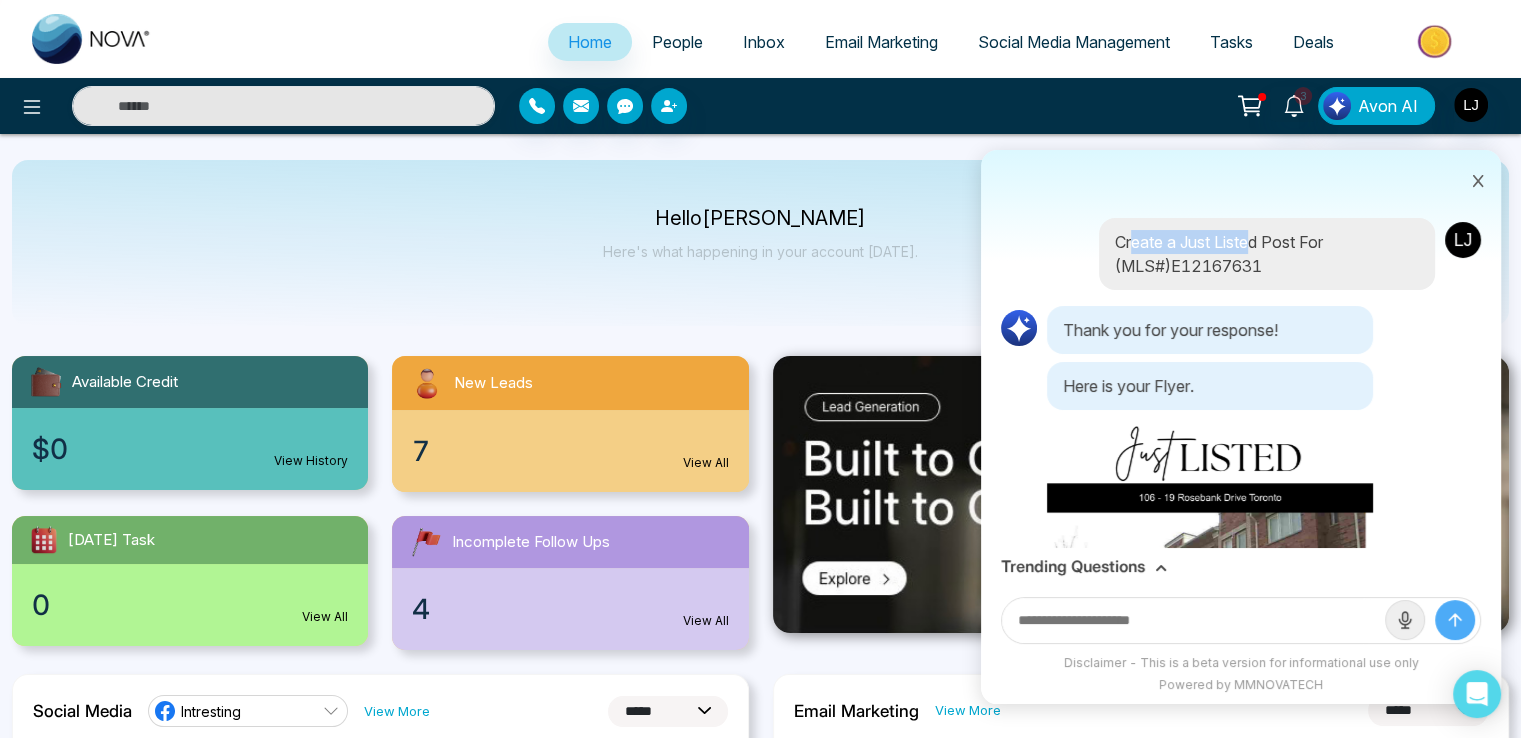 click on "Create a Just Listed Post For (MLS#)E12167631" at bounding box center (1267, 254) 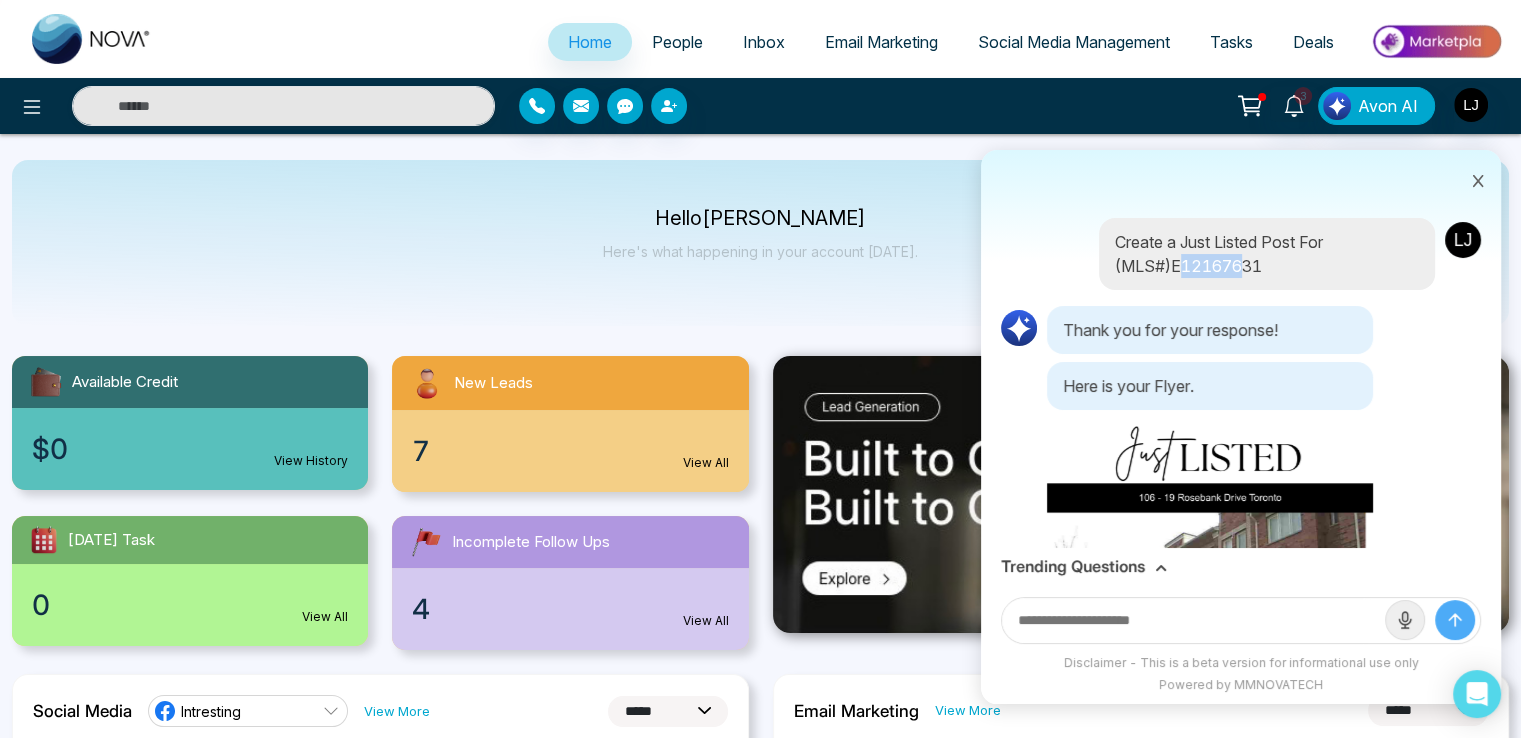 drag, startPoint x: 1179, startPoint y: 268, endPoint x: 1240, endPoint y: 263, distance: 61.204575 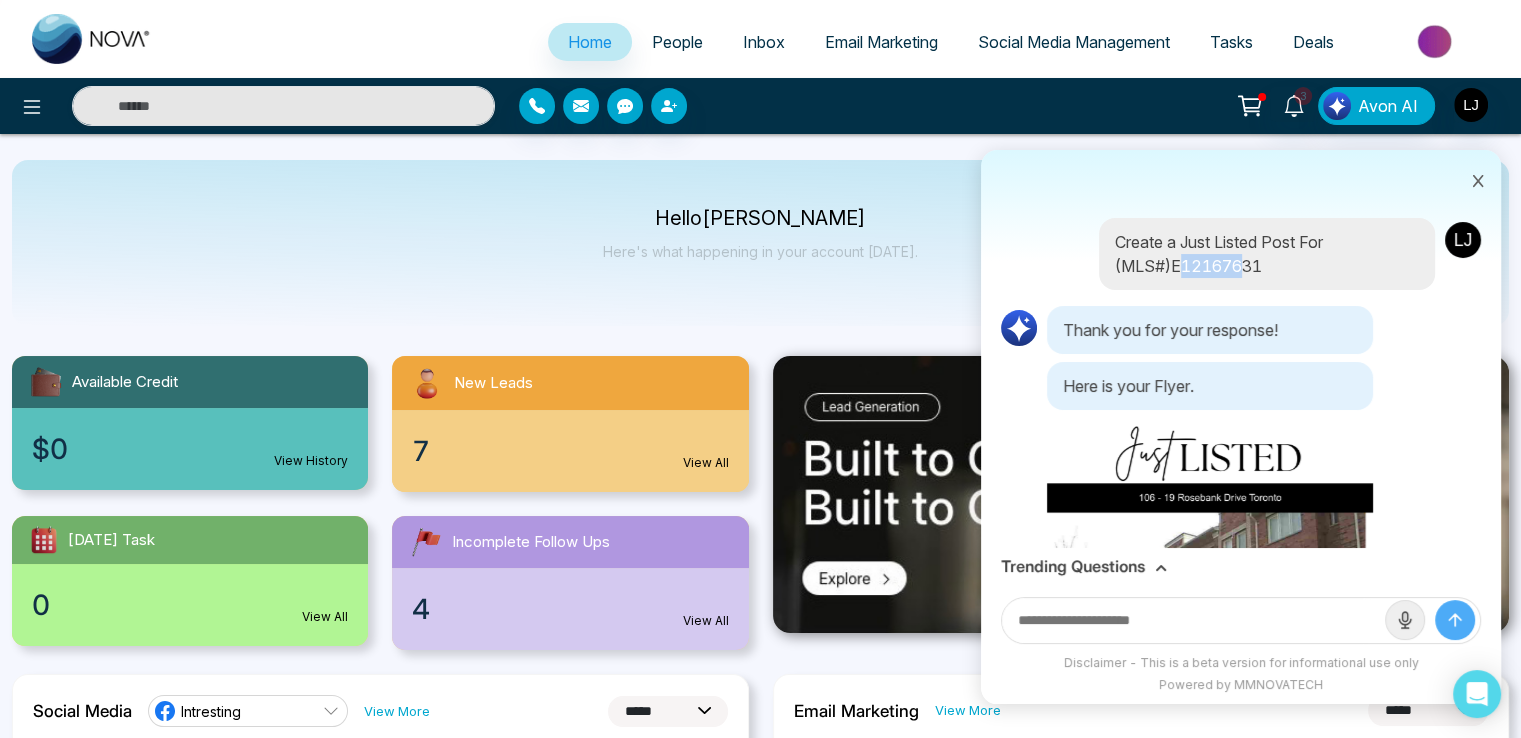 click on "Create a Just Listed Post For (MLS#)E12167631" at bounding box center [1267, 254] 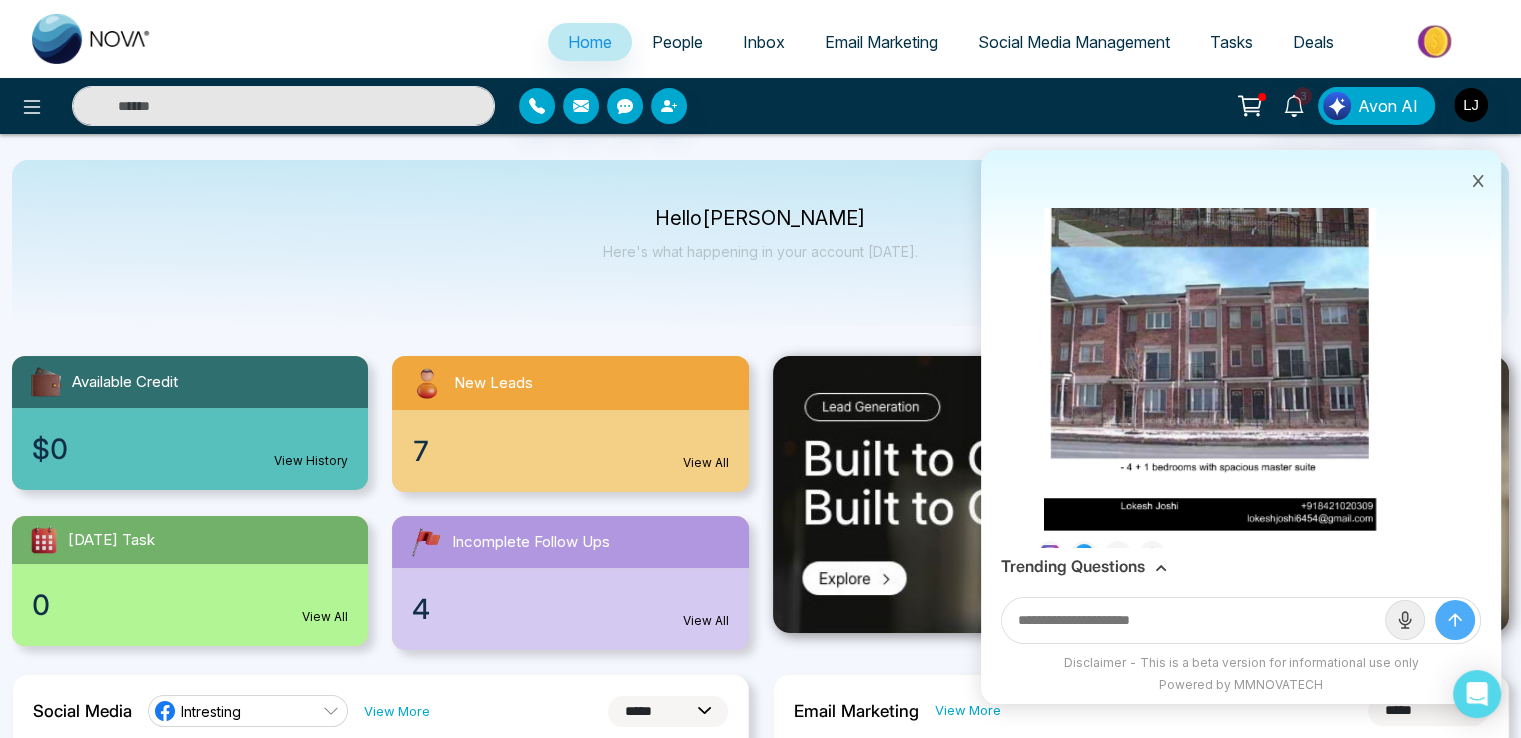 scroll, scrollTop: 500, scrollLeft: 0, axis: vertical 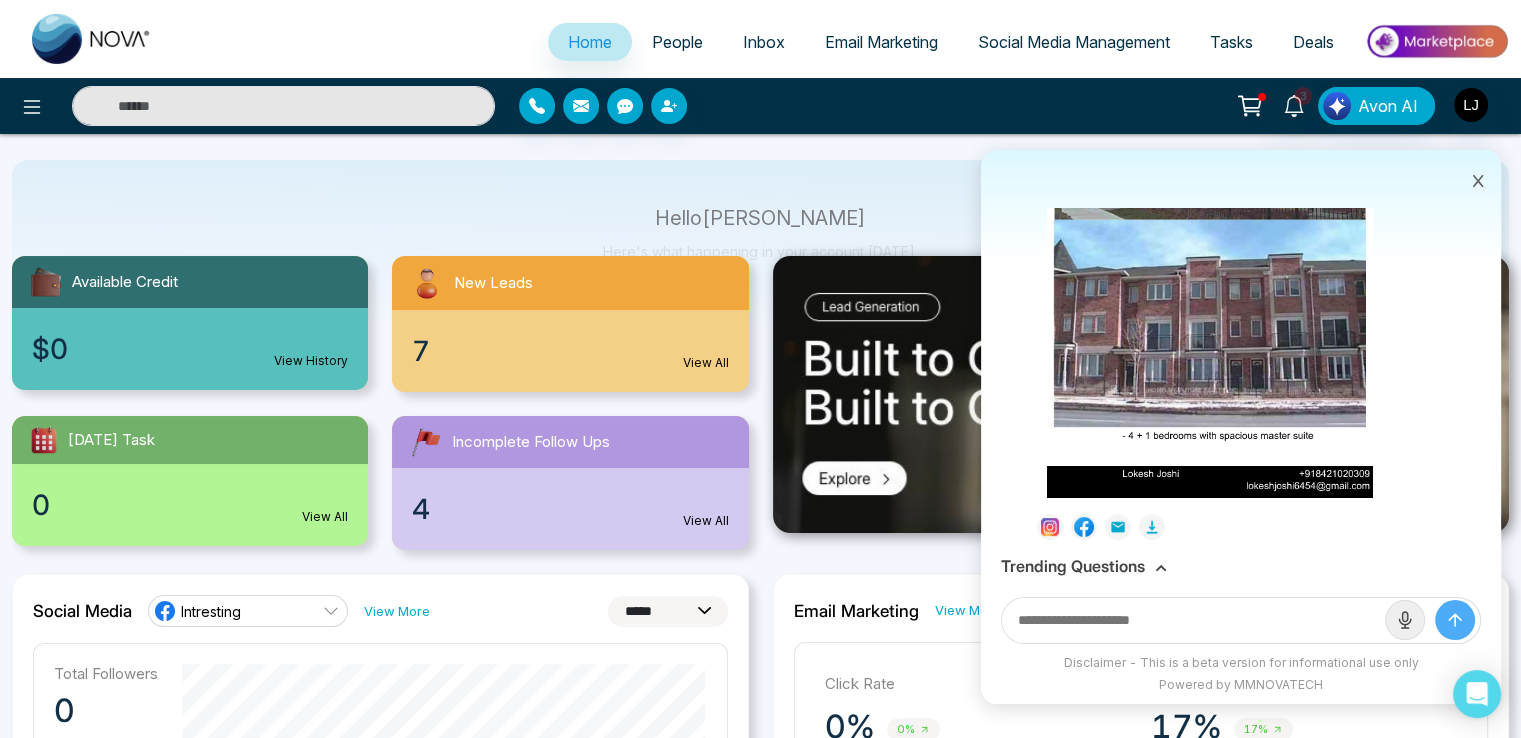 click 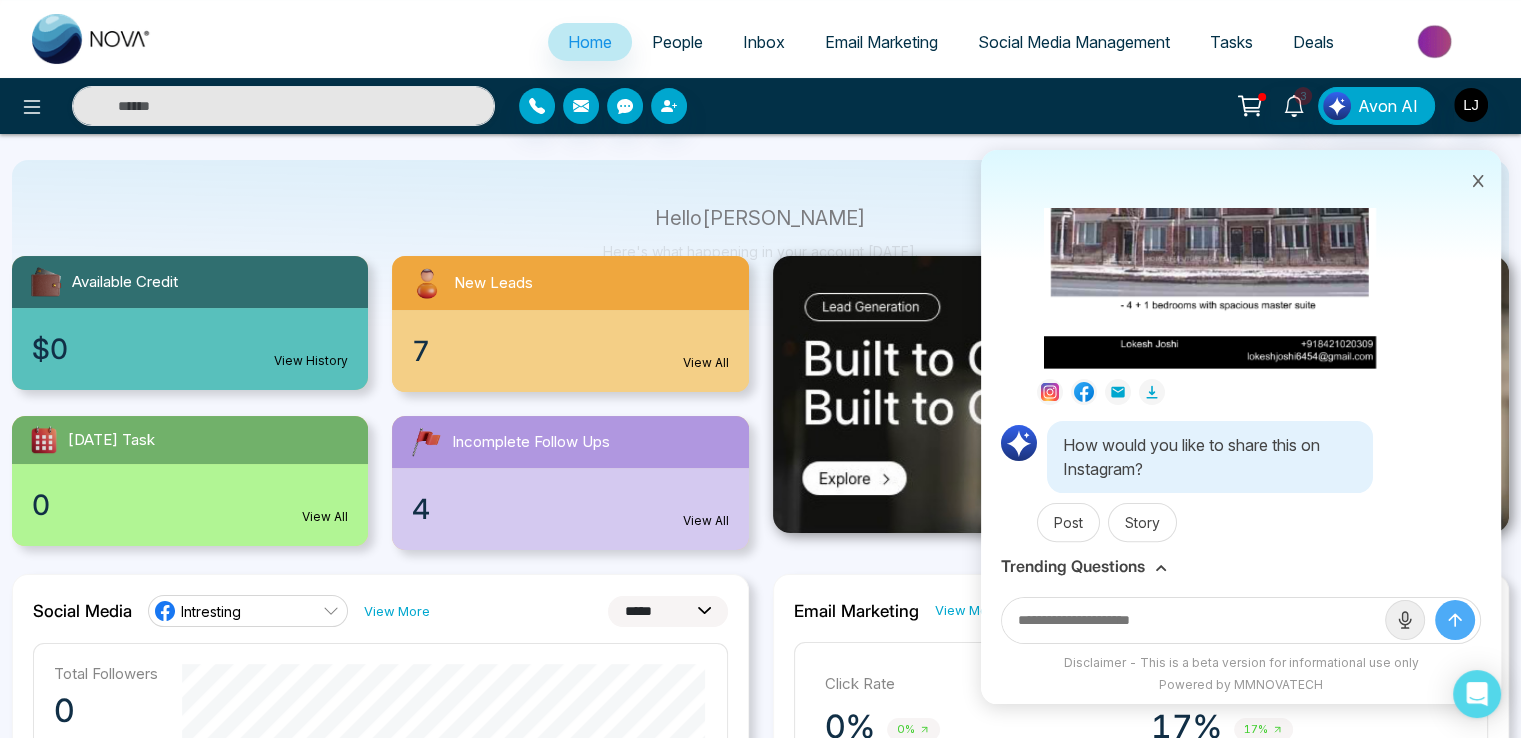 scroll, scrollTop: 636, scrollLeft: 0, axis: vertical 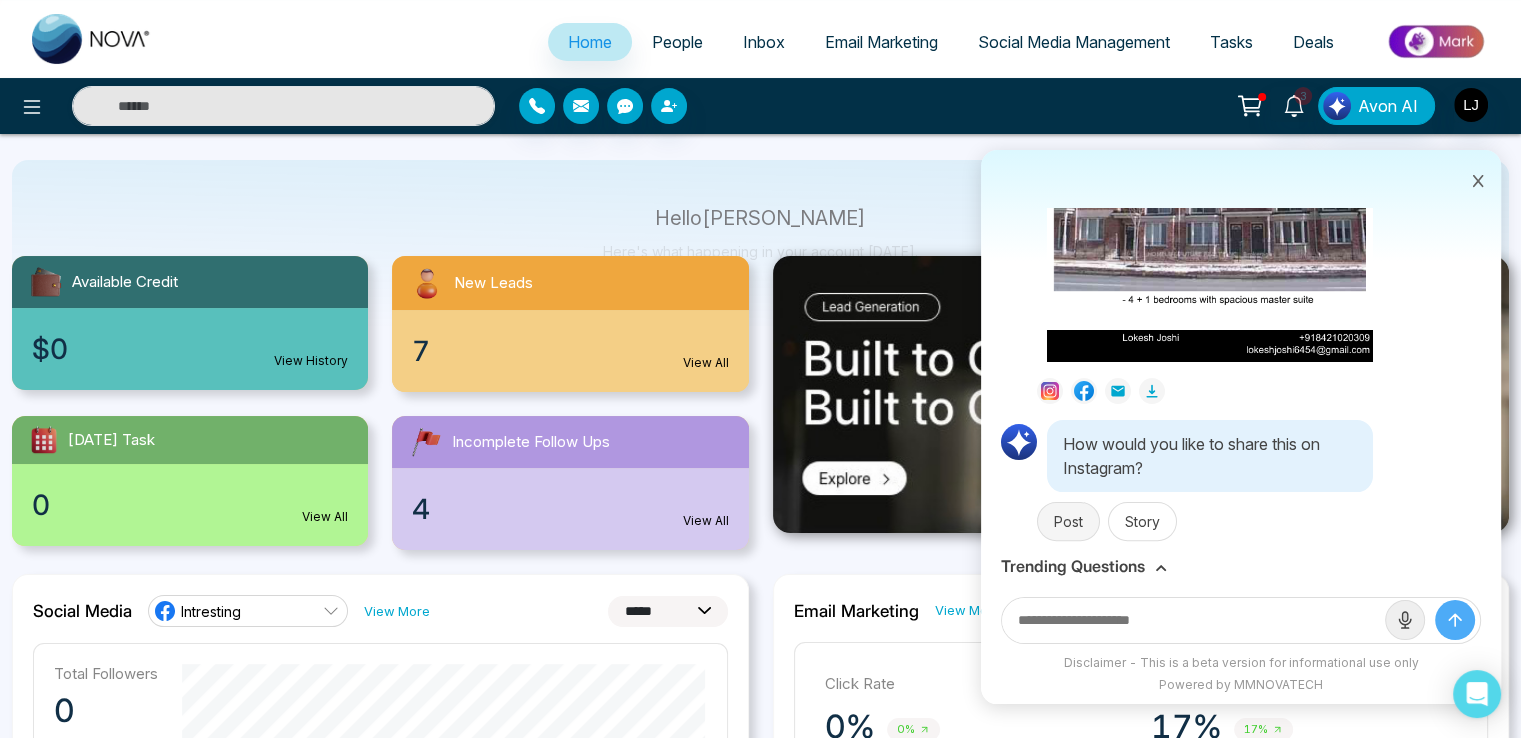 click on "Post" at bounding box center [1068, 521] 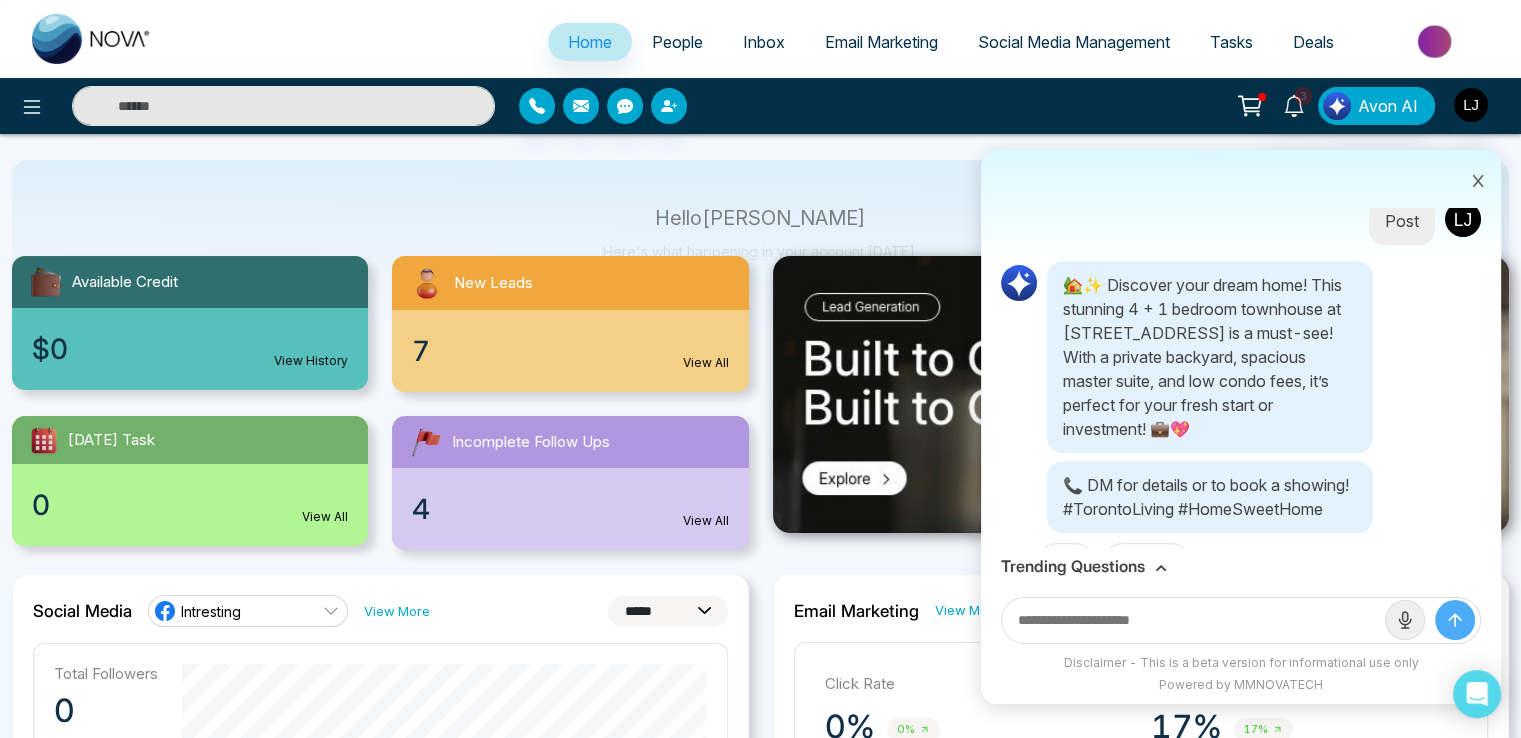 scroll, scrollTop: 952, scrollLeft: 0, axis: vertical 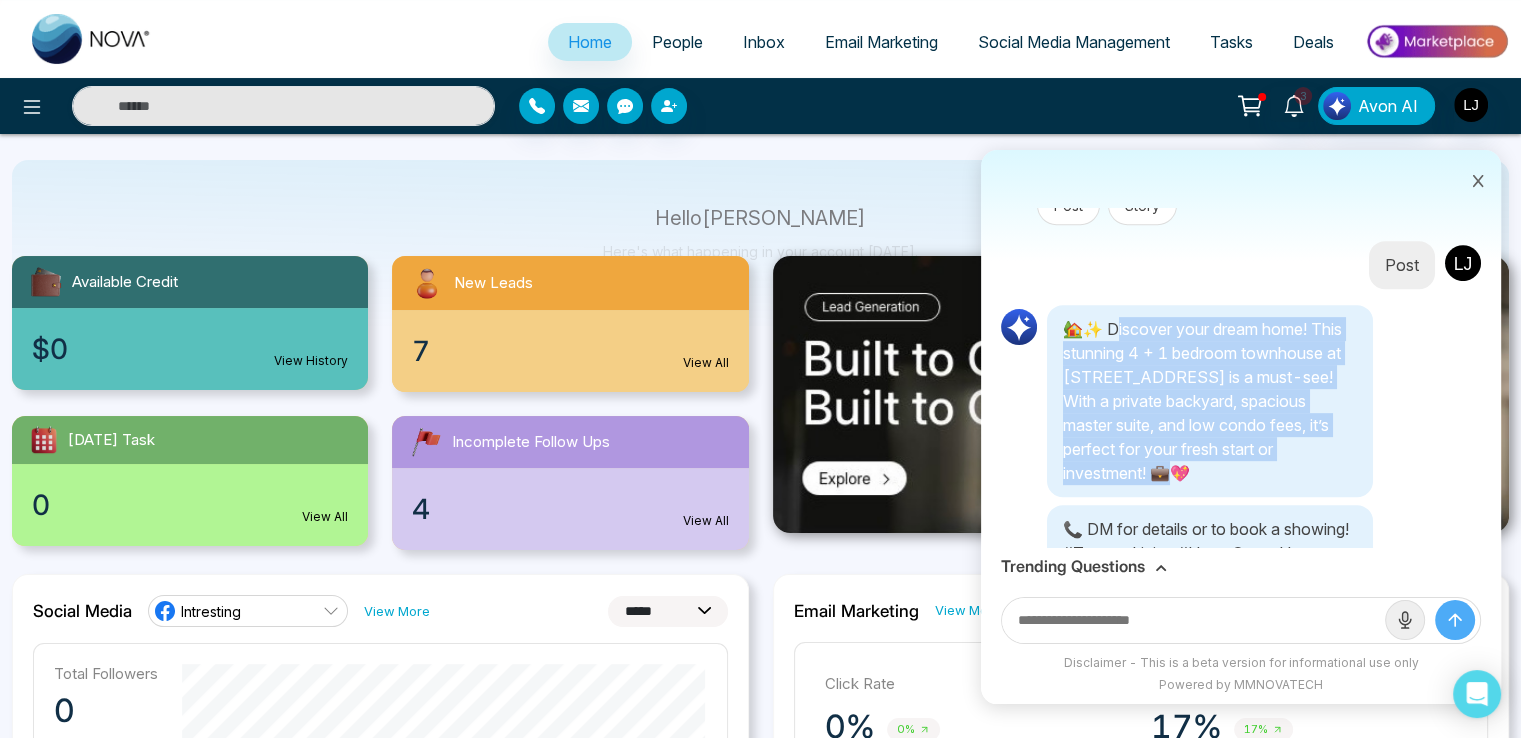 drag, startPoint x: 1121, startPoint y: 310, endPoint x: 1218, endPoint y: 453, distance: 172.79468 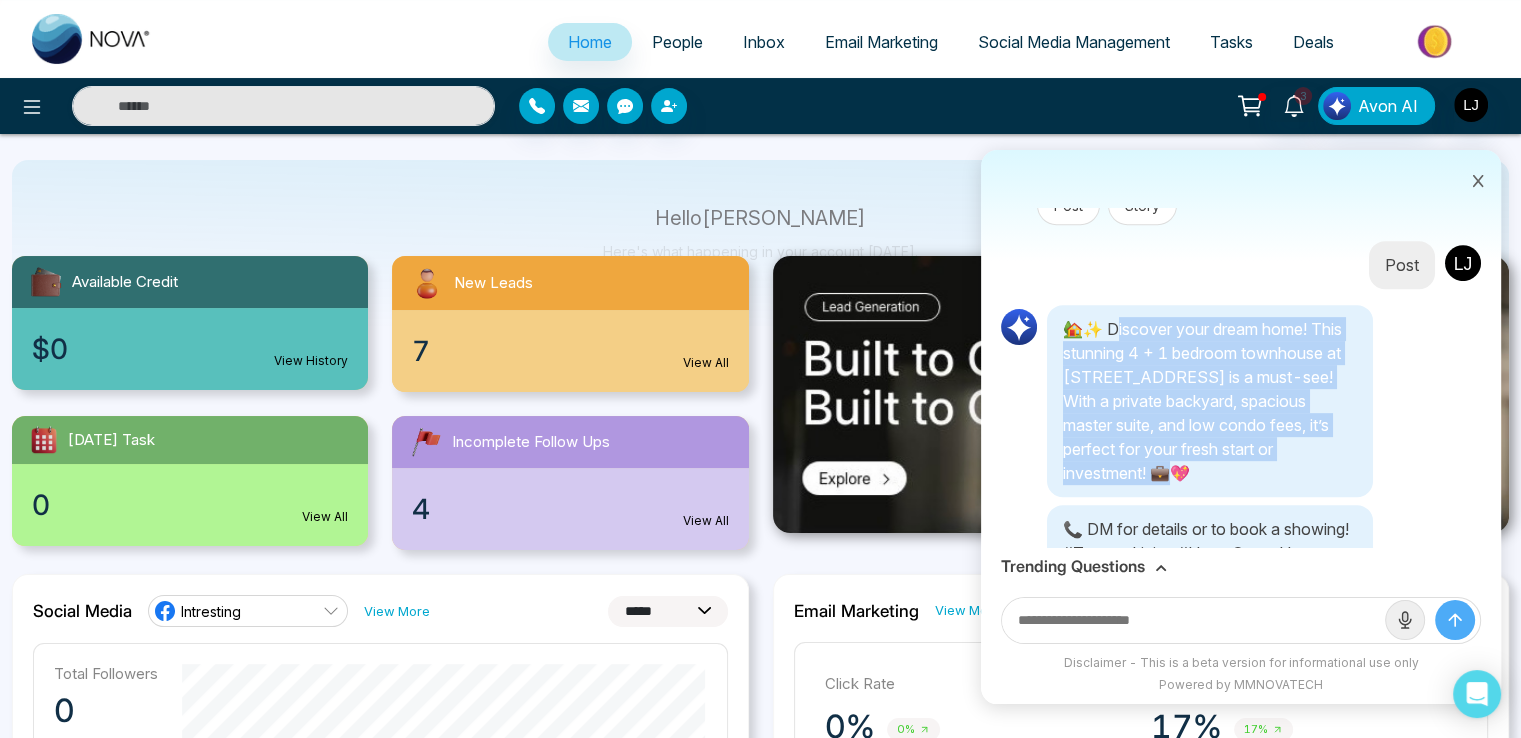 click on "🏡✨ Discover your dream home! This stunning 4 + 1 bedroom townhouse at [STREET_ADDRESS] is a must-see! With a private backyard, spacious master suite, and low condo fees, it’s perfect for your fresh start or investment! 💼💖" at bounding box center (1210, 401) 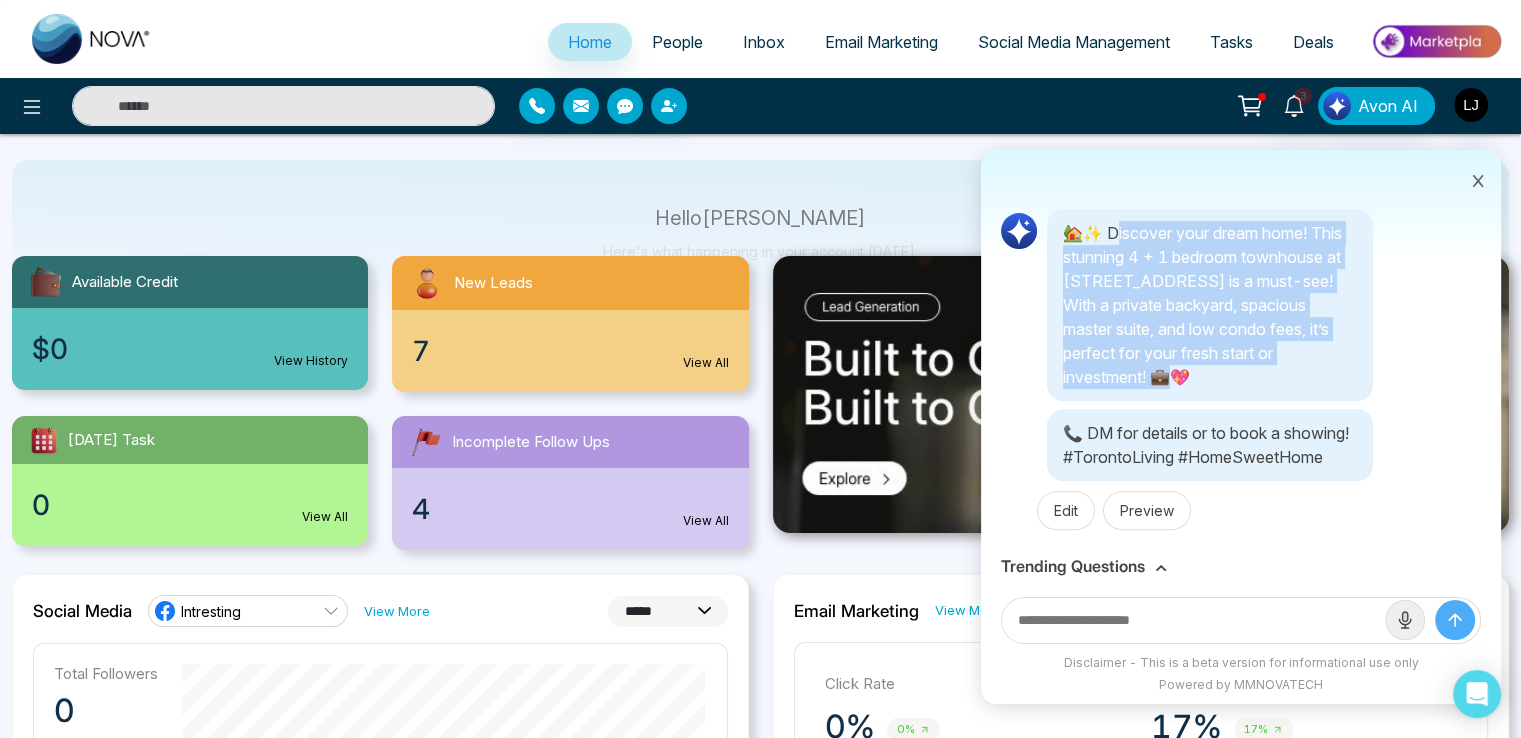scroll, scrollTop: 1060, scrollLeft: 0, axis: vertical 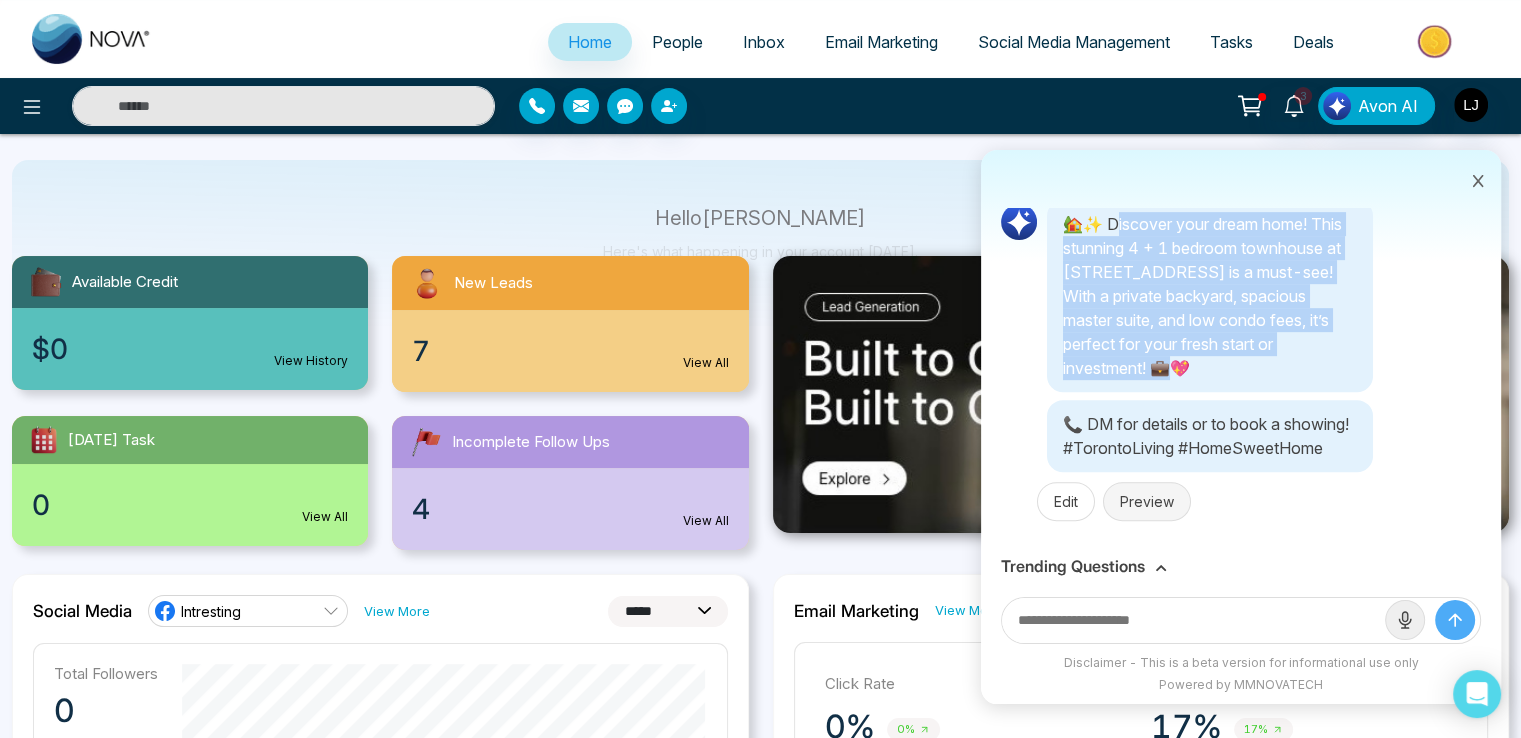 click on "Preview" at bounding box center [1147, 501] 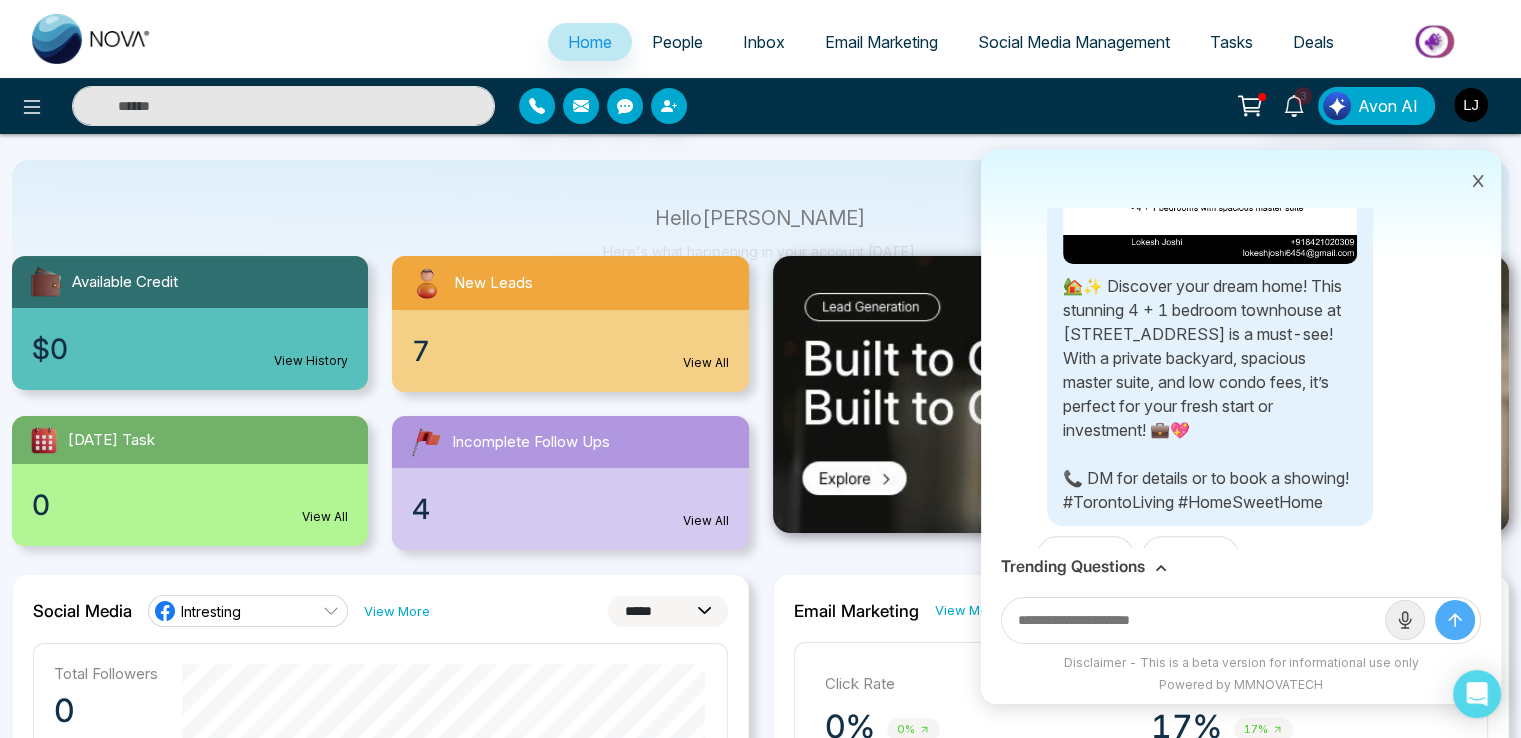 scroll, scrollTop: 1881, scrollLeft: 0, axis: vertical 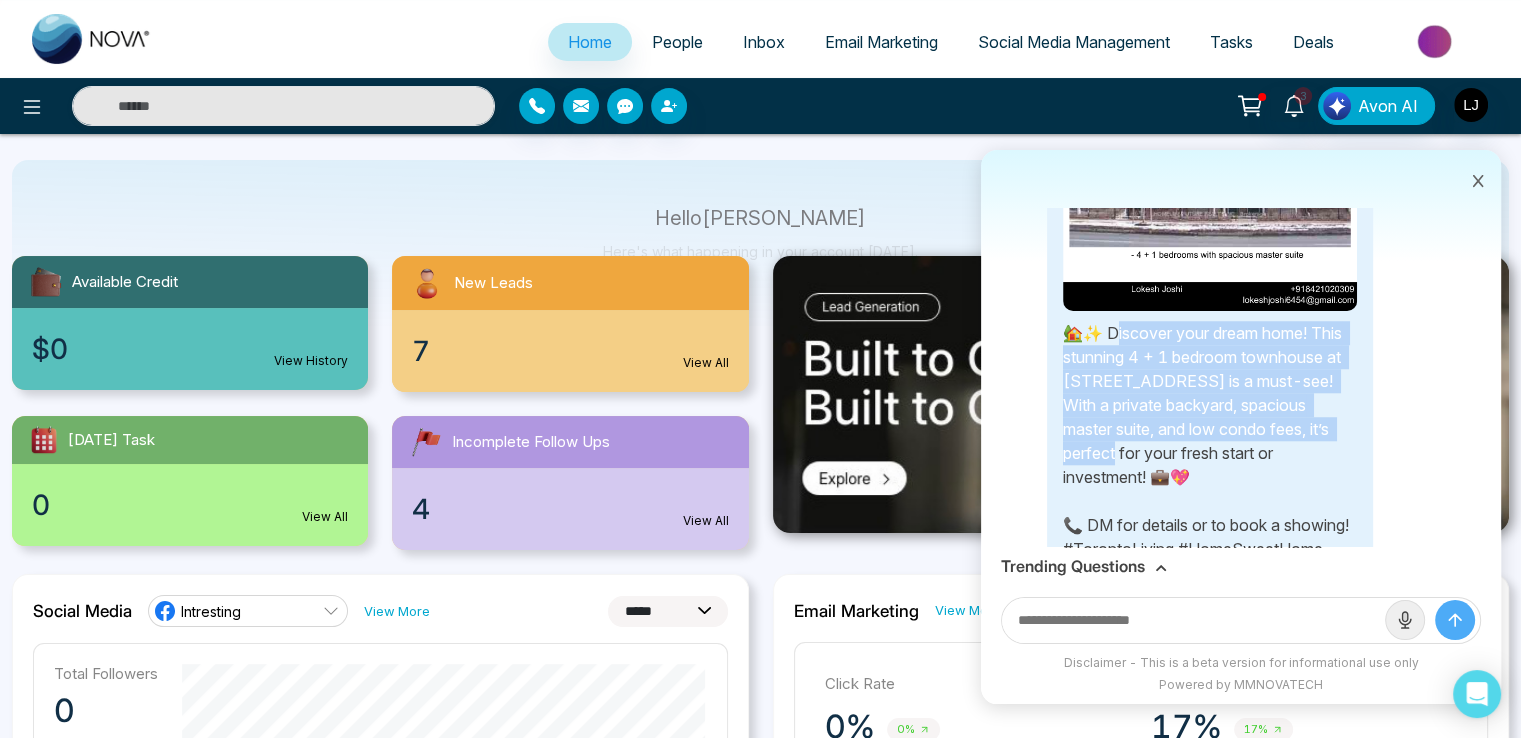 drag, startPoint x: 1122, startPoint y: 309, endPoint x: 1214, endPoint y: 453, distance: 170.88008 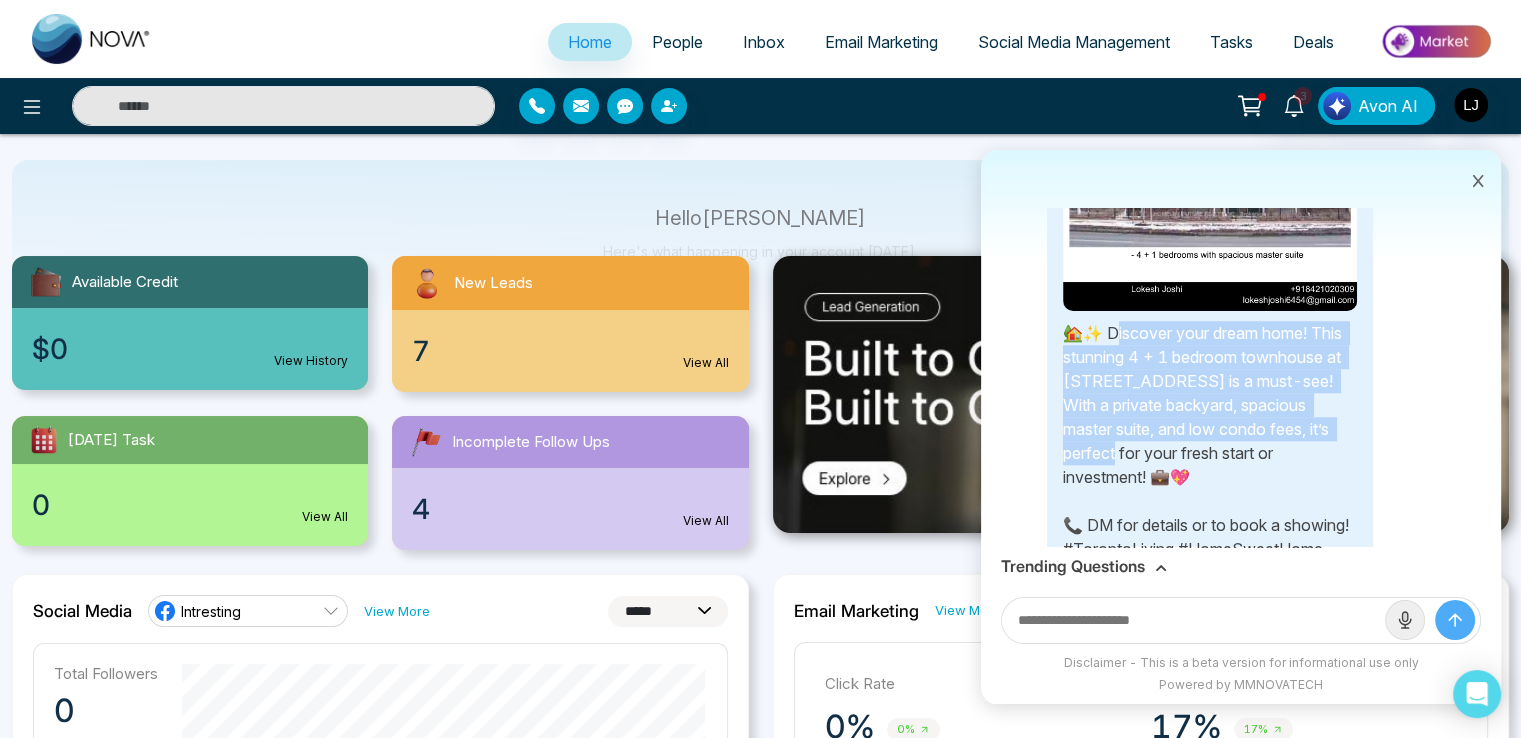 click on "🏡✨ Discover your dream home! This stunning 4 + 1 bedroom townhouse at [STREET_ADDRESS] is a must-see! With a private backyard, spacious master suite, and low condo fees, it’s perfect for your fresh start or investment! 💼💖
📞 DM for details or to book a showing! #TorontoLiving #HomeSweetHome" at bounding box center [1210, 441] 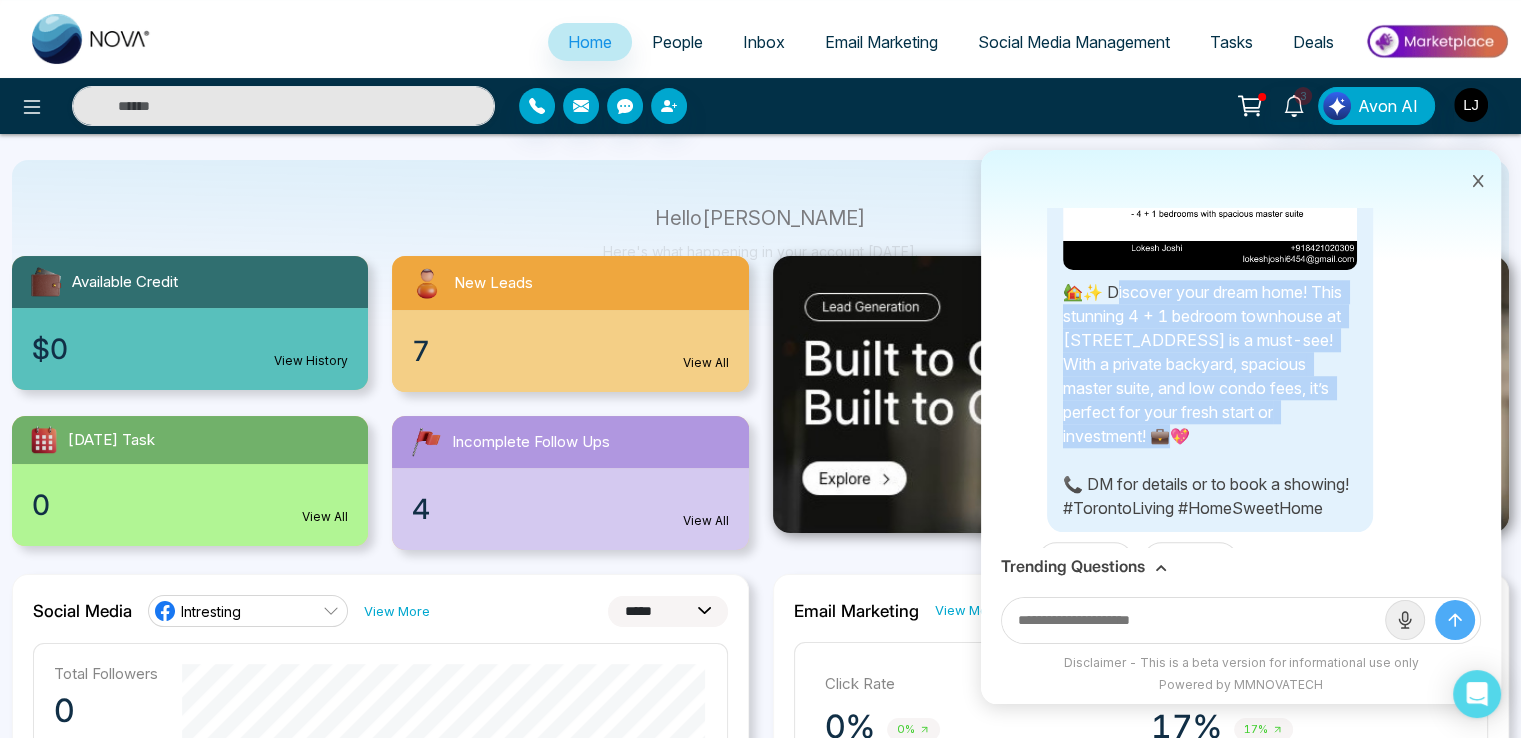 scroll, scrollTop: 1891, scrollLeft: 0, axis: vertical 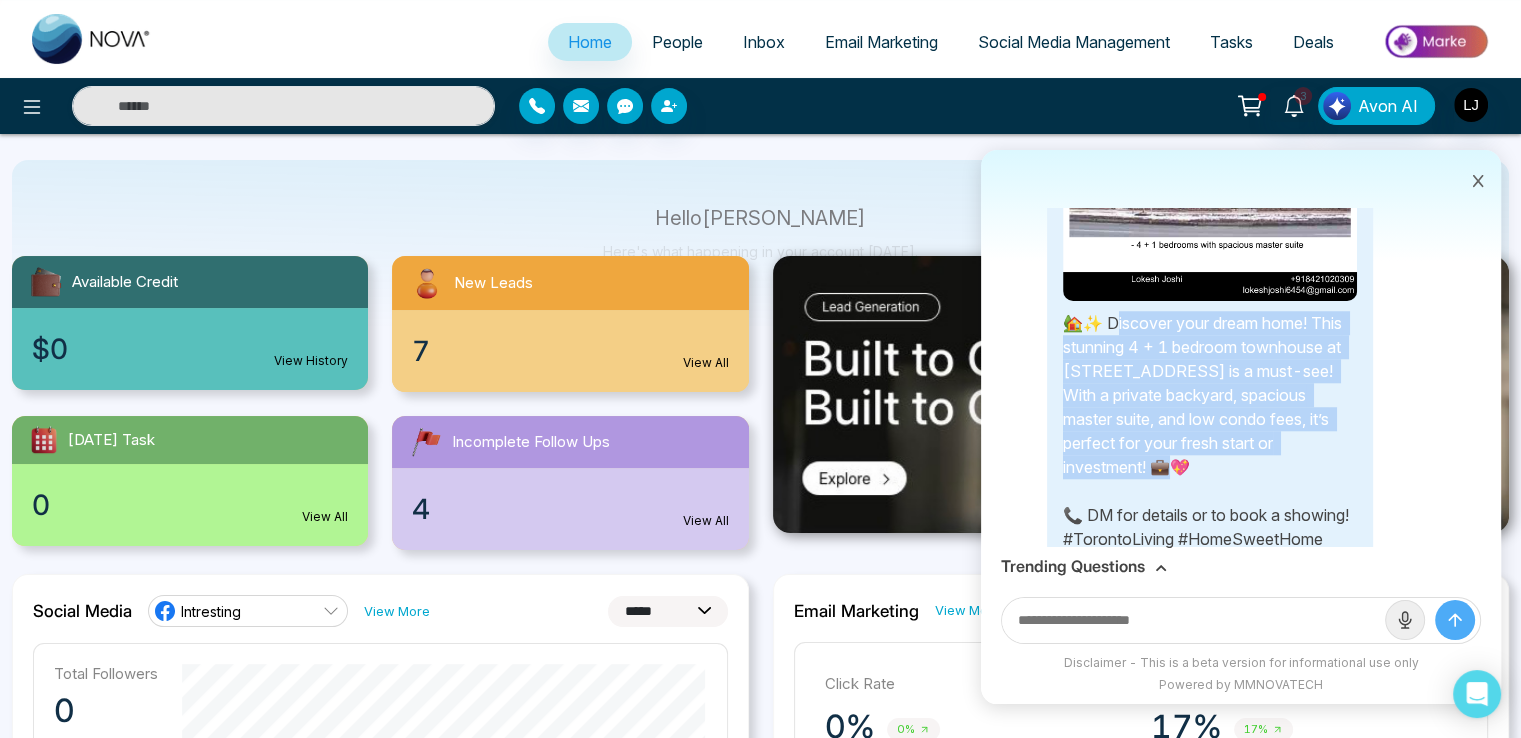 click on "🏡✨ Discover your dream home! This stunning 4 + 1 bedroom townhouse at [STREET_ADDRESS] is a must-see! With a private backyard, spacious master suite, and low condo fees, it’s perfect for your fresh start or investment! 💼💖
📞 DM for details or to book a showing! #TorontoLiving #HomeSweetHome" at bounding box center [1210, 431] 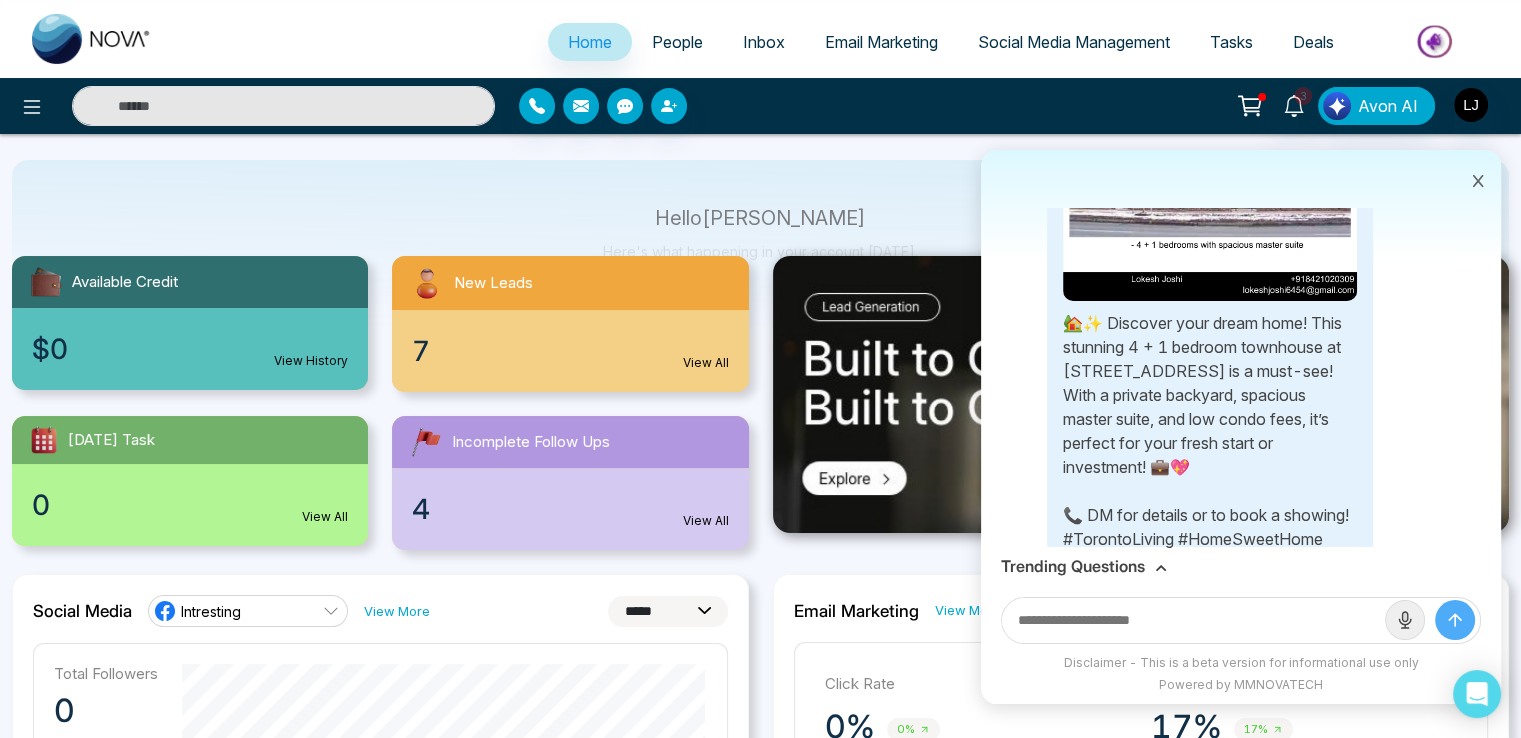 click on "🏡✨ Discover your dream home! This stunning 4 + 1 bedroom townhouse at [STREET_ADDRESS] is a must-see! With a private backyard, spacious master suite, and low condo fees, it’s perfect for your fresh start or investment! 💼💖
📞 DM for details or to book a showing! #TorontoLiving #HomeSweetHome" at bounding box center [1210, 431] 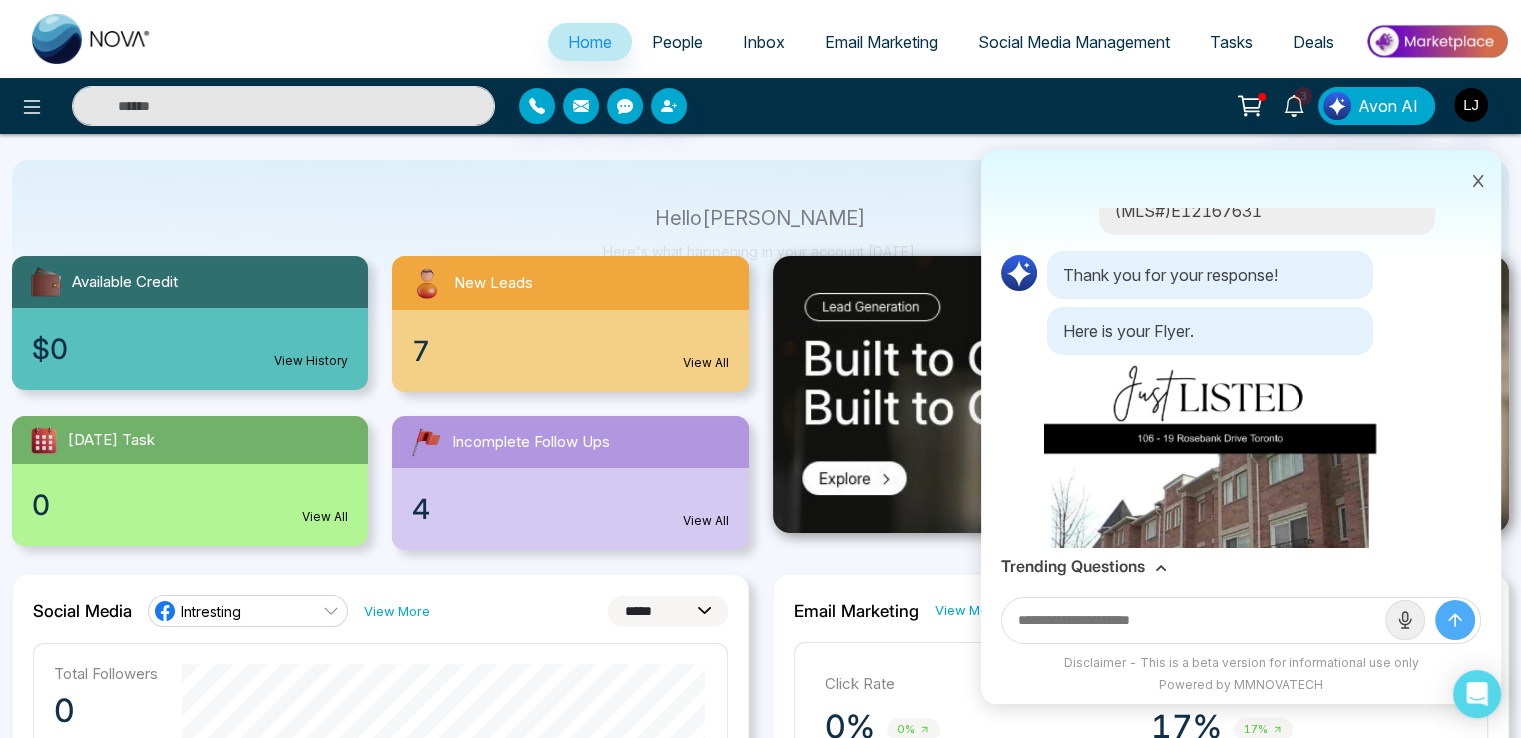 scroll, scrollTop: 0, scrollLeft: 0, axis: both 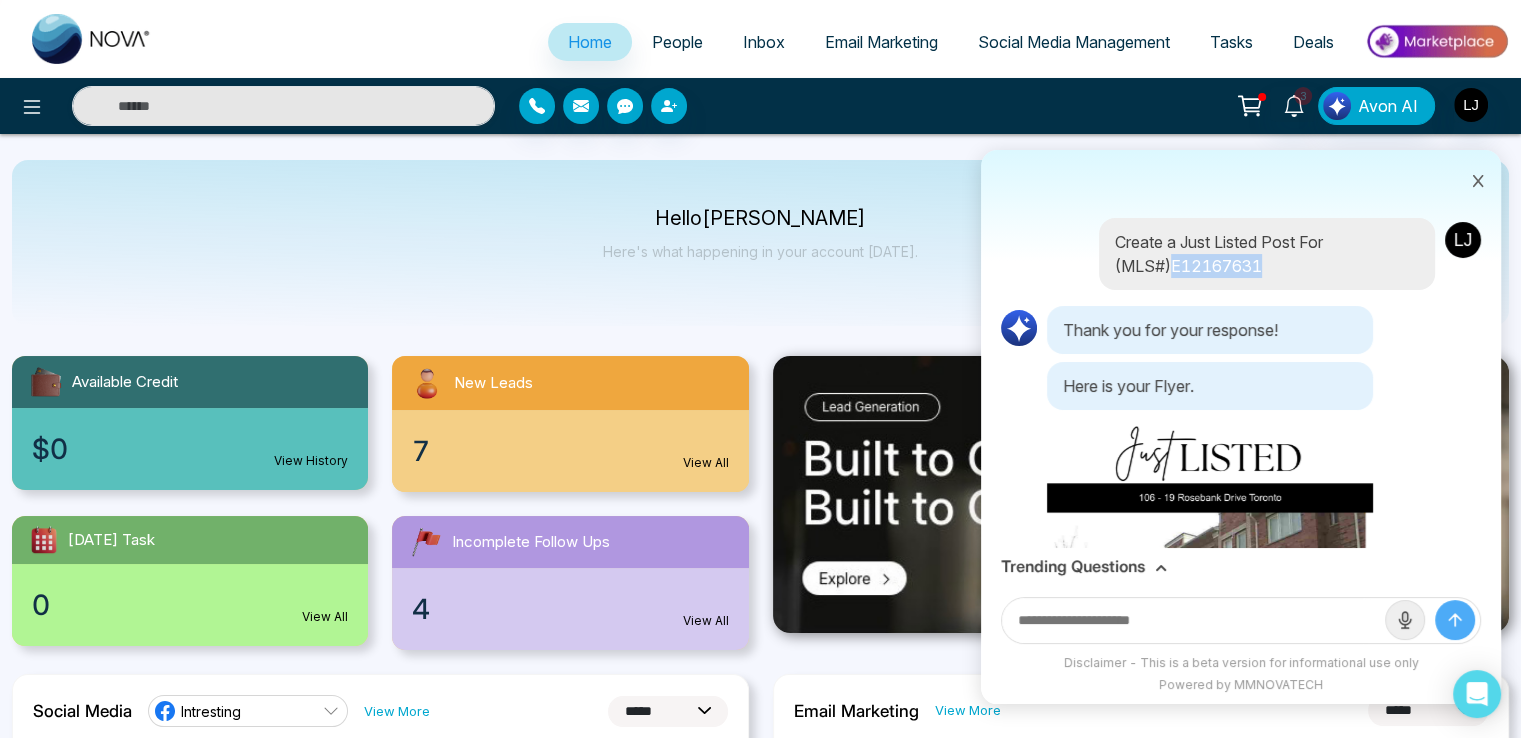 drag, startPoint x: 1262, startPoint y: 265, endPoint x: 1164, endPoint y: 267, distance: 98.02041 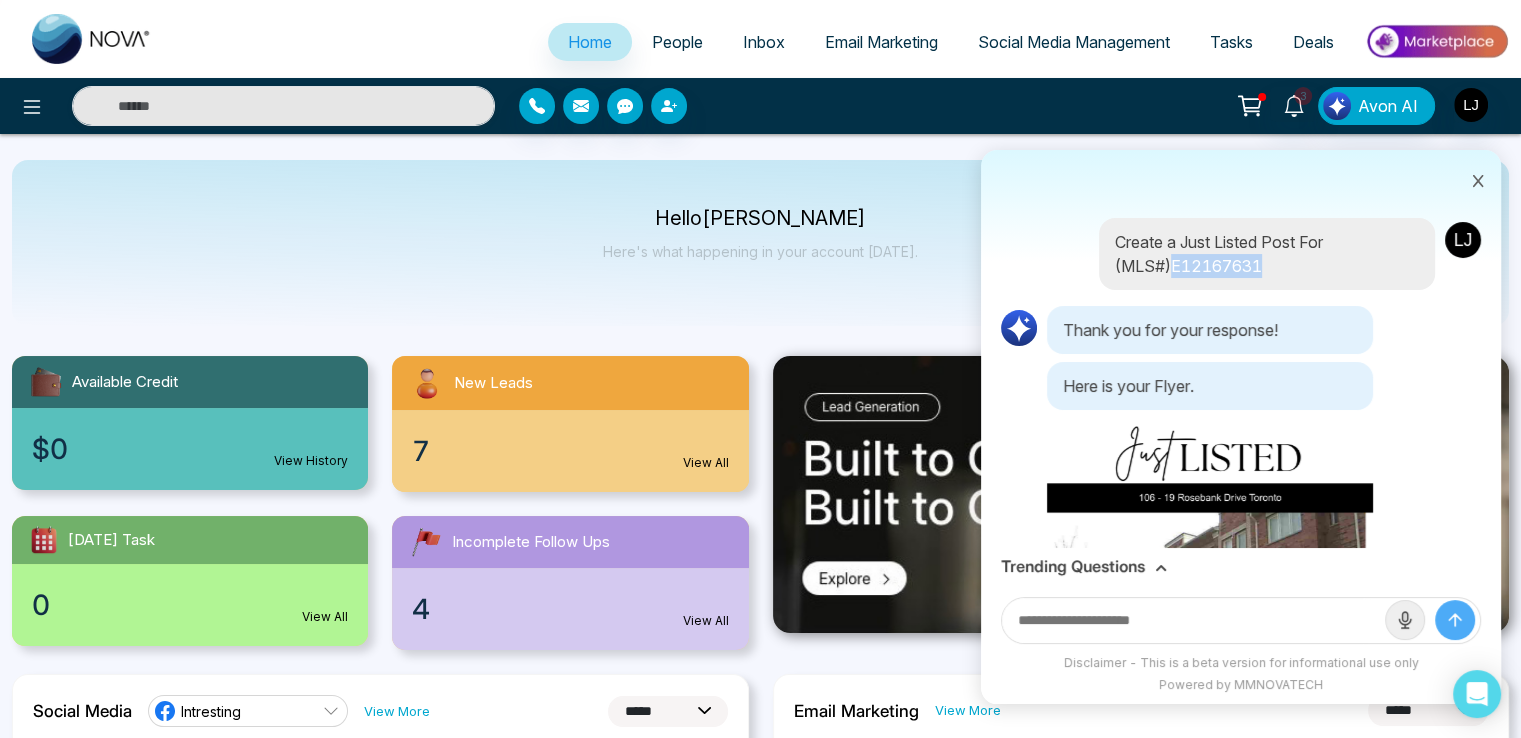 click on "Create a Just Listed Post For (MLS#)E12167631" at bounding box center [1267, 254] 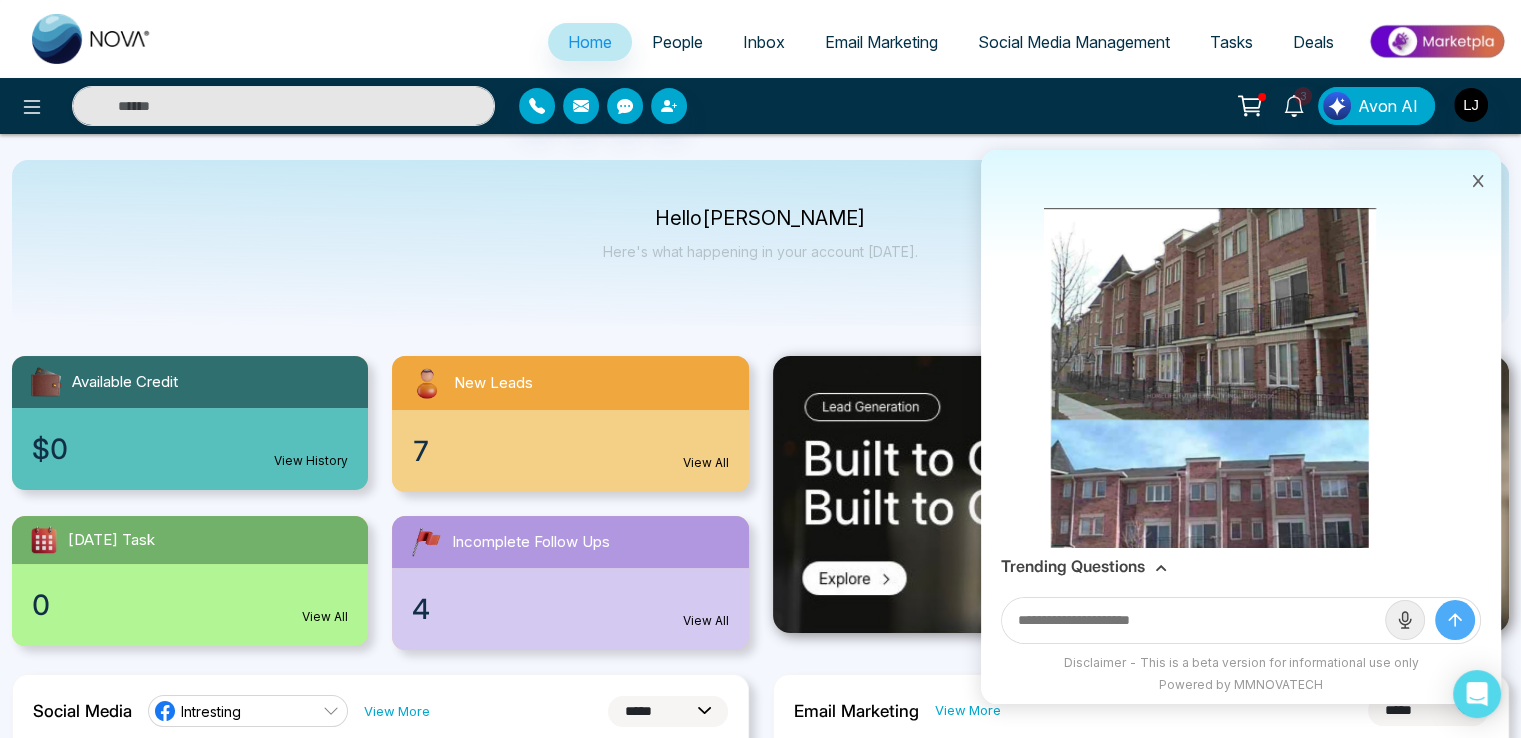 scroll, scrollTop: 0, scrollLeft: 0, axis: both 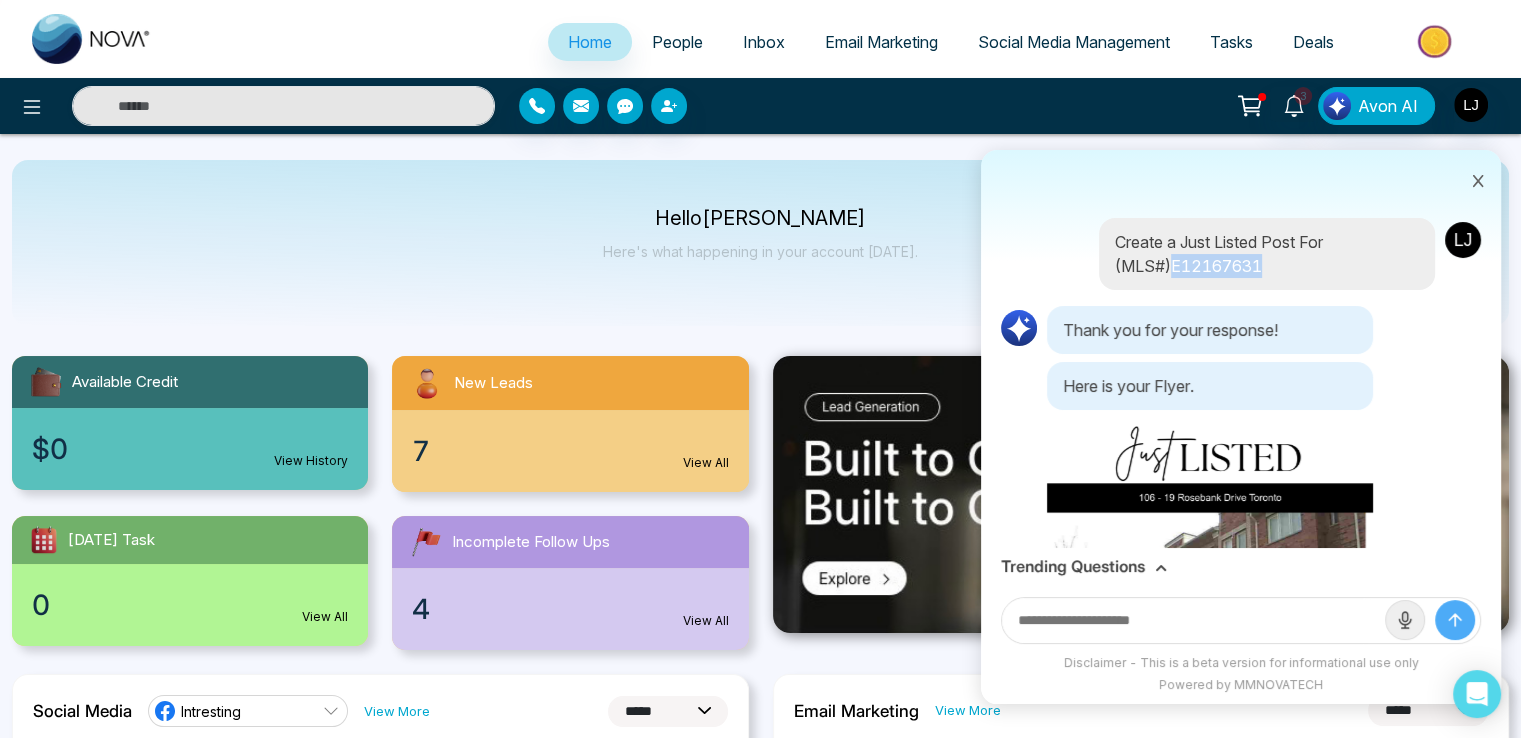 click on "Create a Just Listed Post For (MLS#)E12167631" at bounding box center (1267, 254) 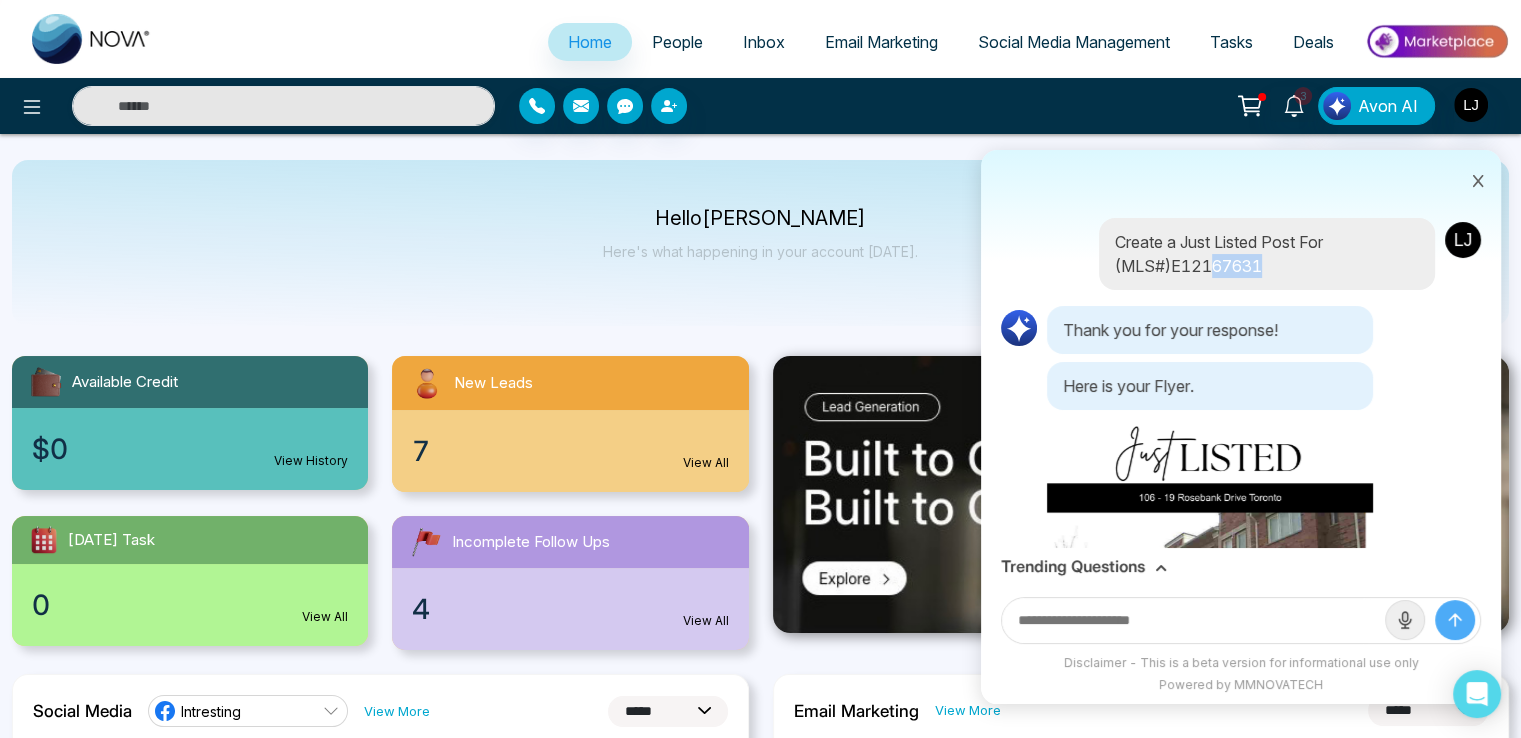 drag, startPoint x: 1265, startPoint y: 261, endPoint x: 1202, endPoint y: 265, distance: 63.126858 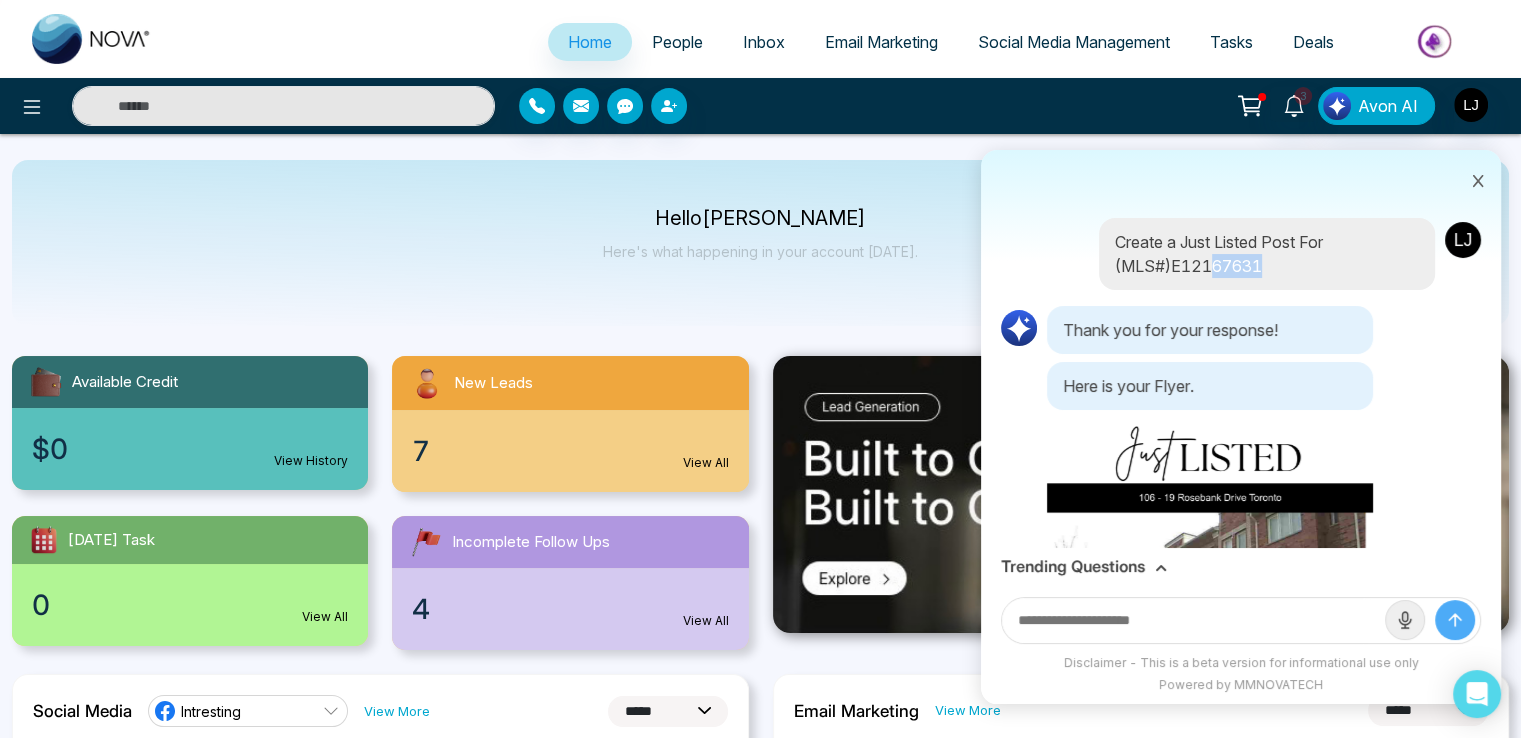 click on "Create a Just Listed Post For (MLS#)E12167631" at bounding box center [1267, 254] 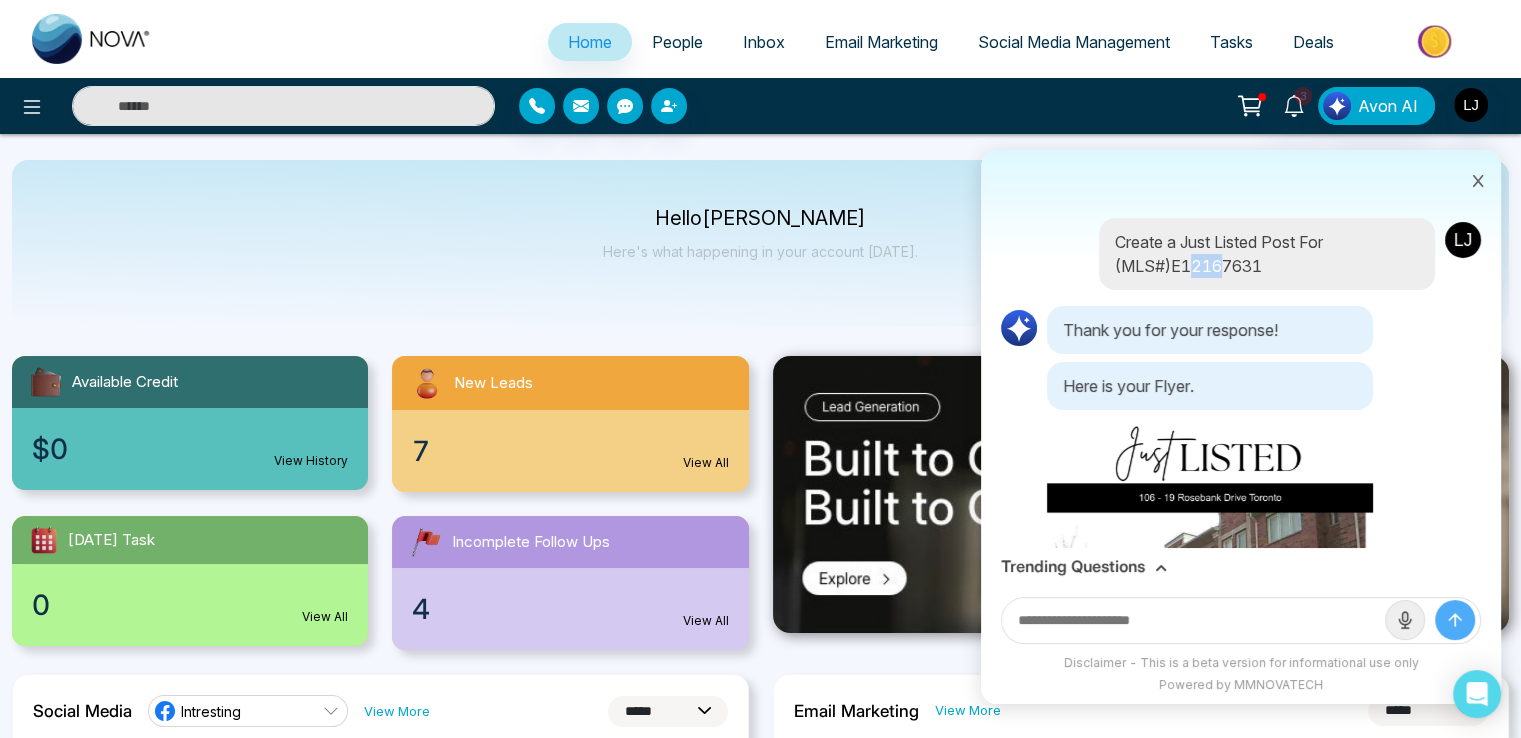 drag, startPoint x: 1186, startPoint y: 267, endPoint x: 1219, endPoint y: 269, distance: 33.06055 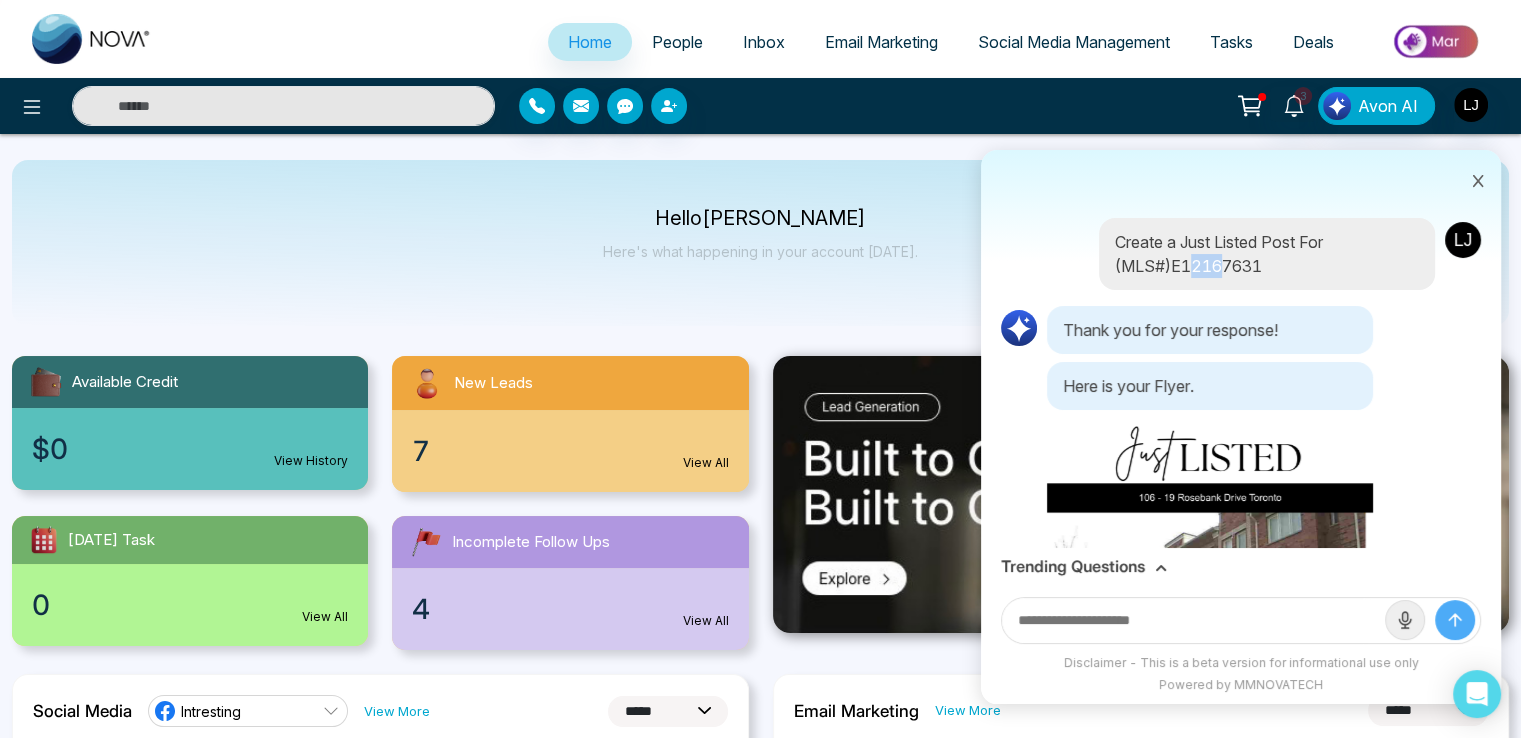 click on "Create a Just Listed Post For (MLS#)E12167631" at bounding box center [1267, 254] 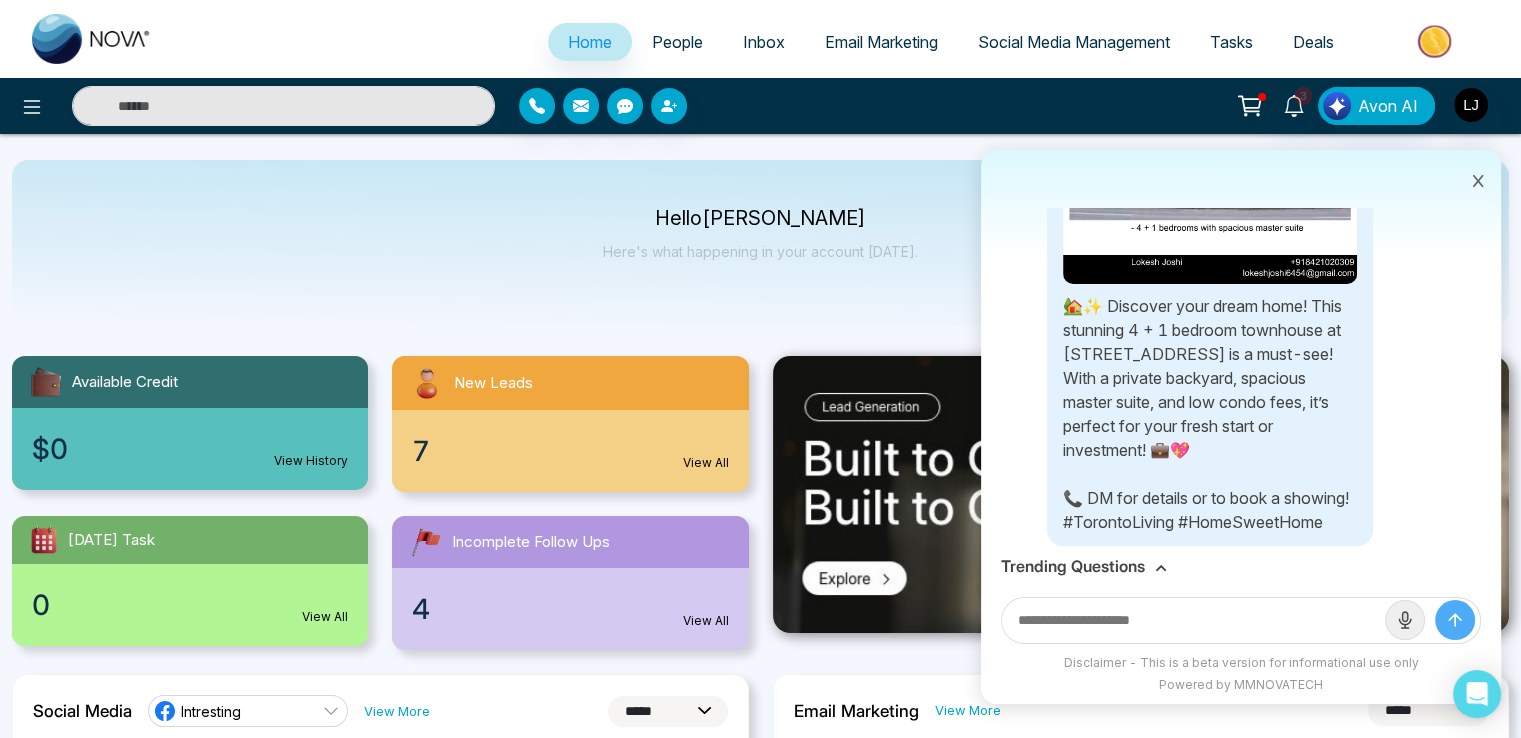 scroll, scrollTop: 1991, scrollLeft: 0, axis: vertical 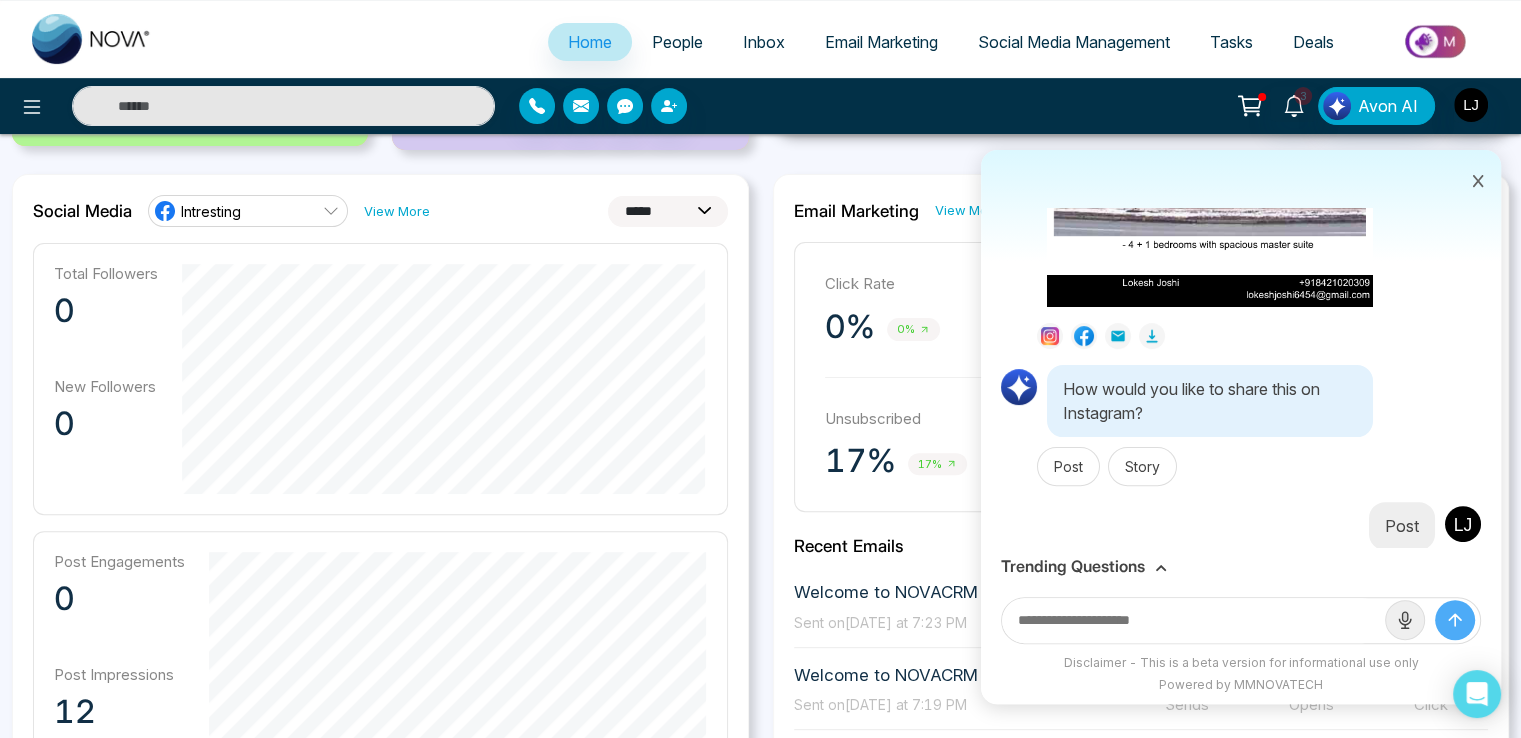 drag, startPoint x: 1068, startPoint y: 392, endPoint x: 1080, endPoint y: 394, distance: 12.165525 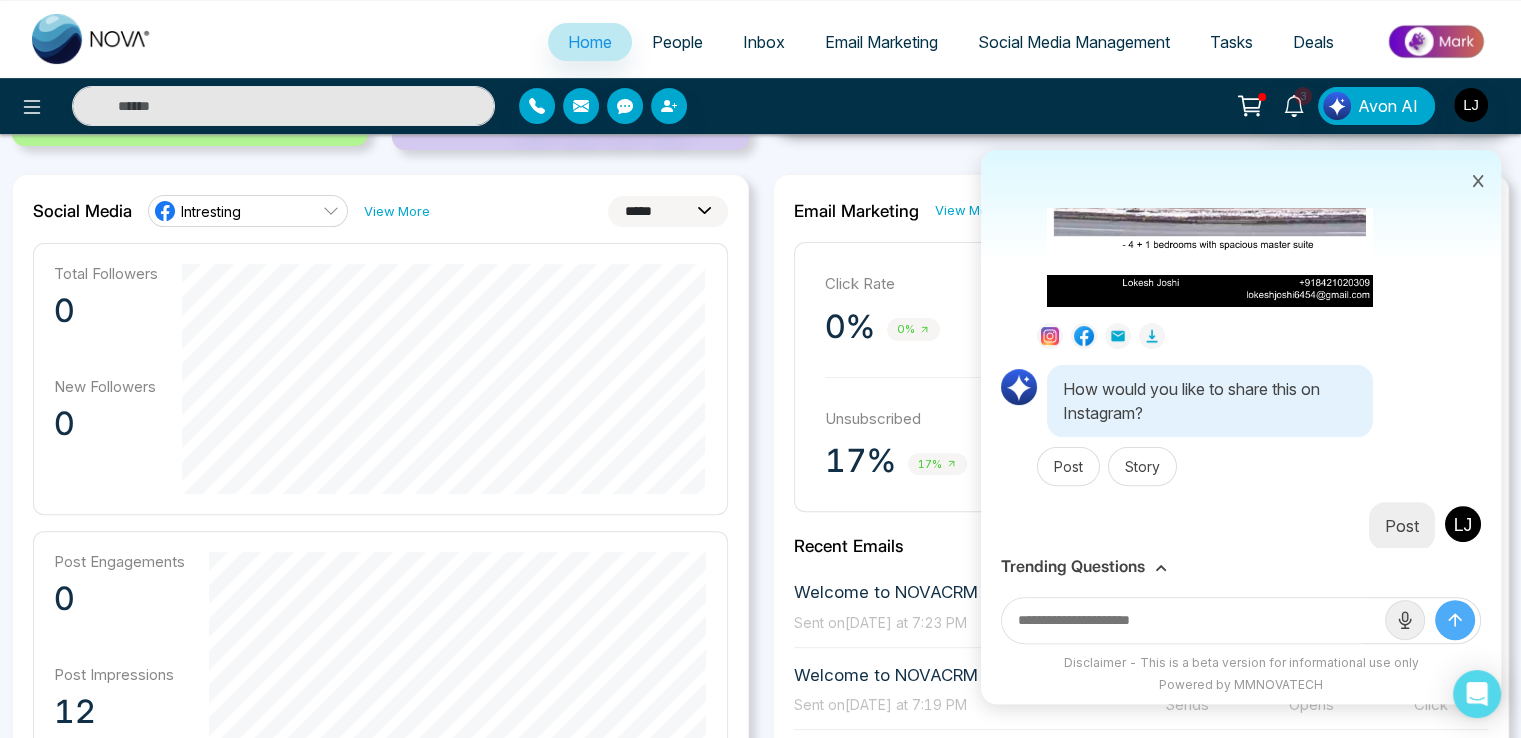 click on "How would you like to share this on Instagram?" at bounding box center (1210, 401) 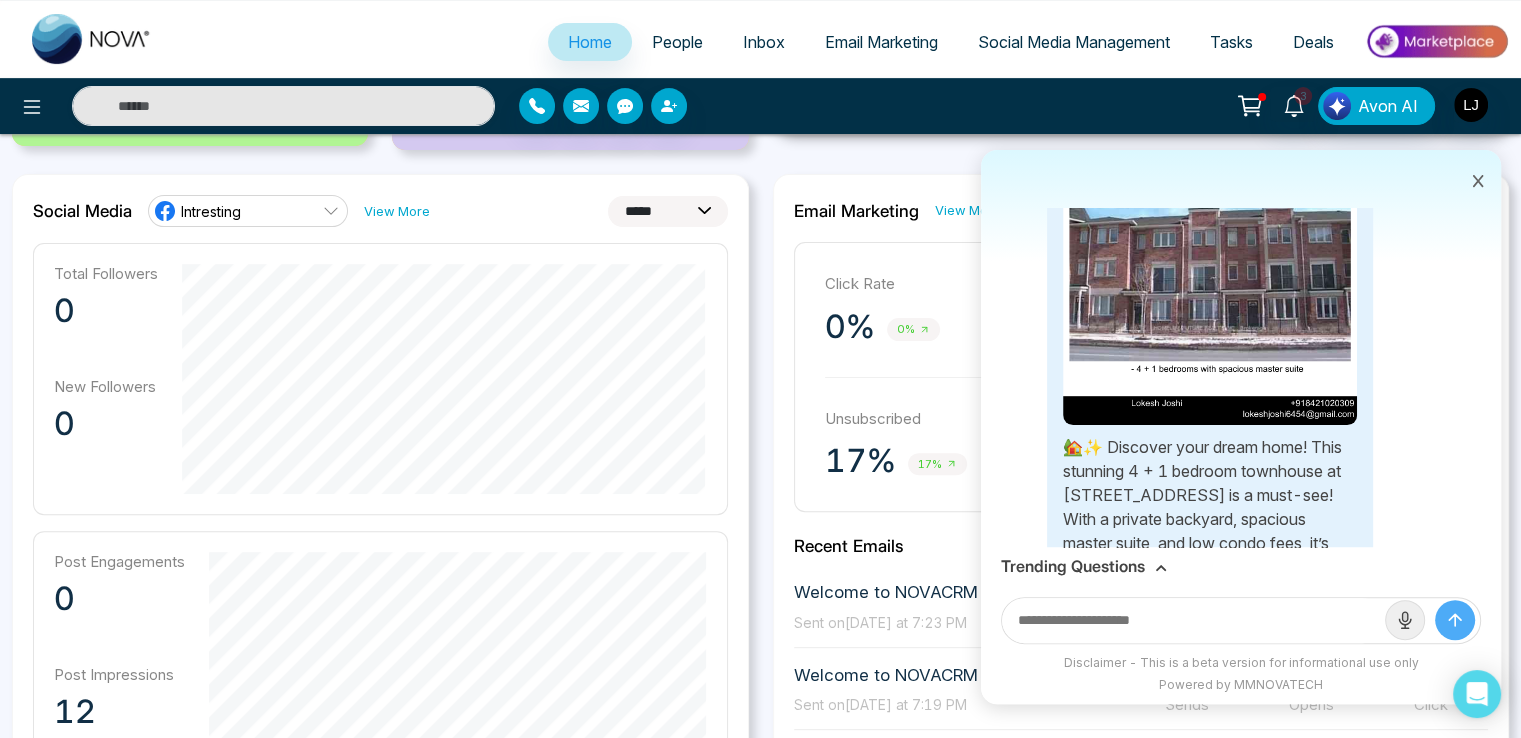 scroll, scrollTop: 1991, scrollLeft: 0, axis: vertical 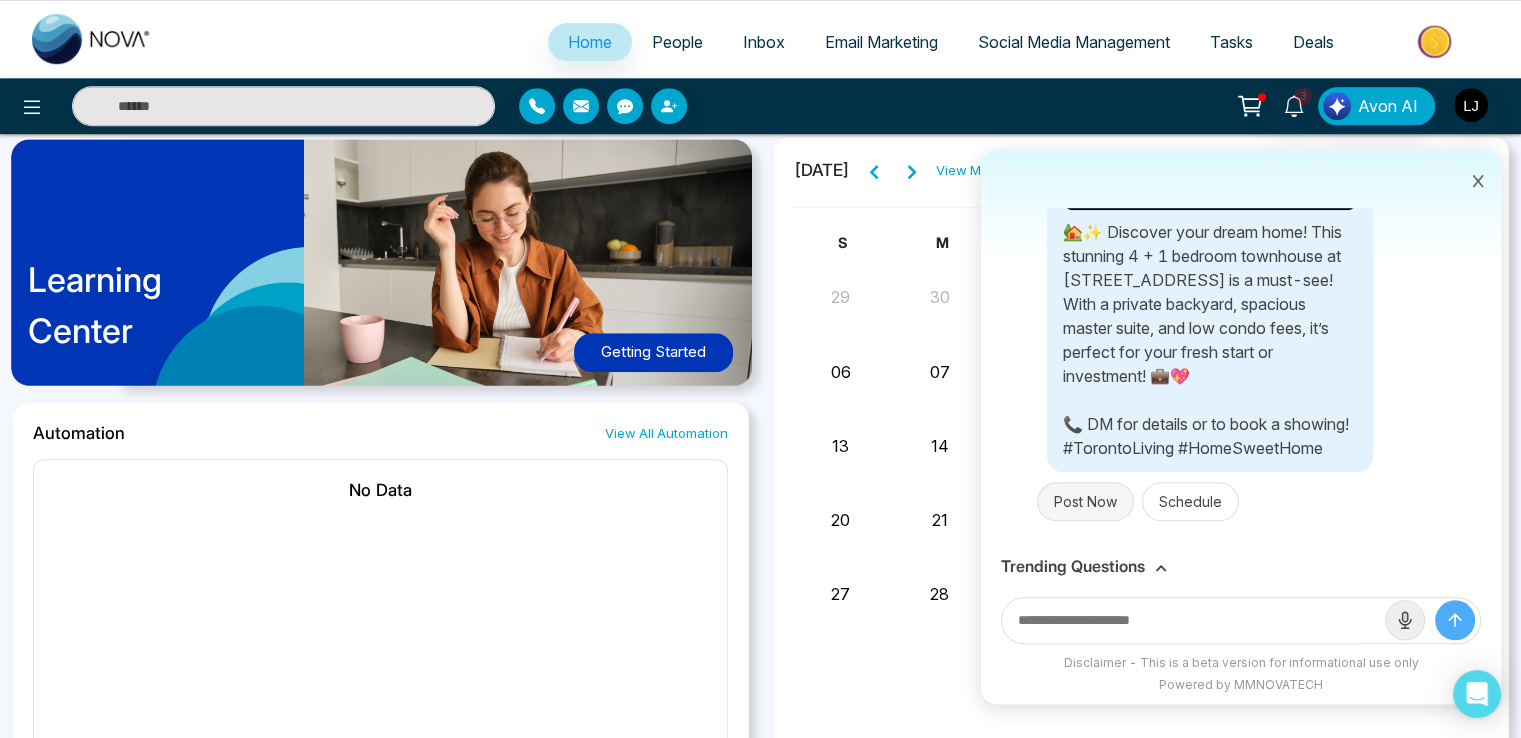 click on "Post Now" at bounding box center (1085, 501) 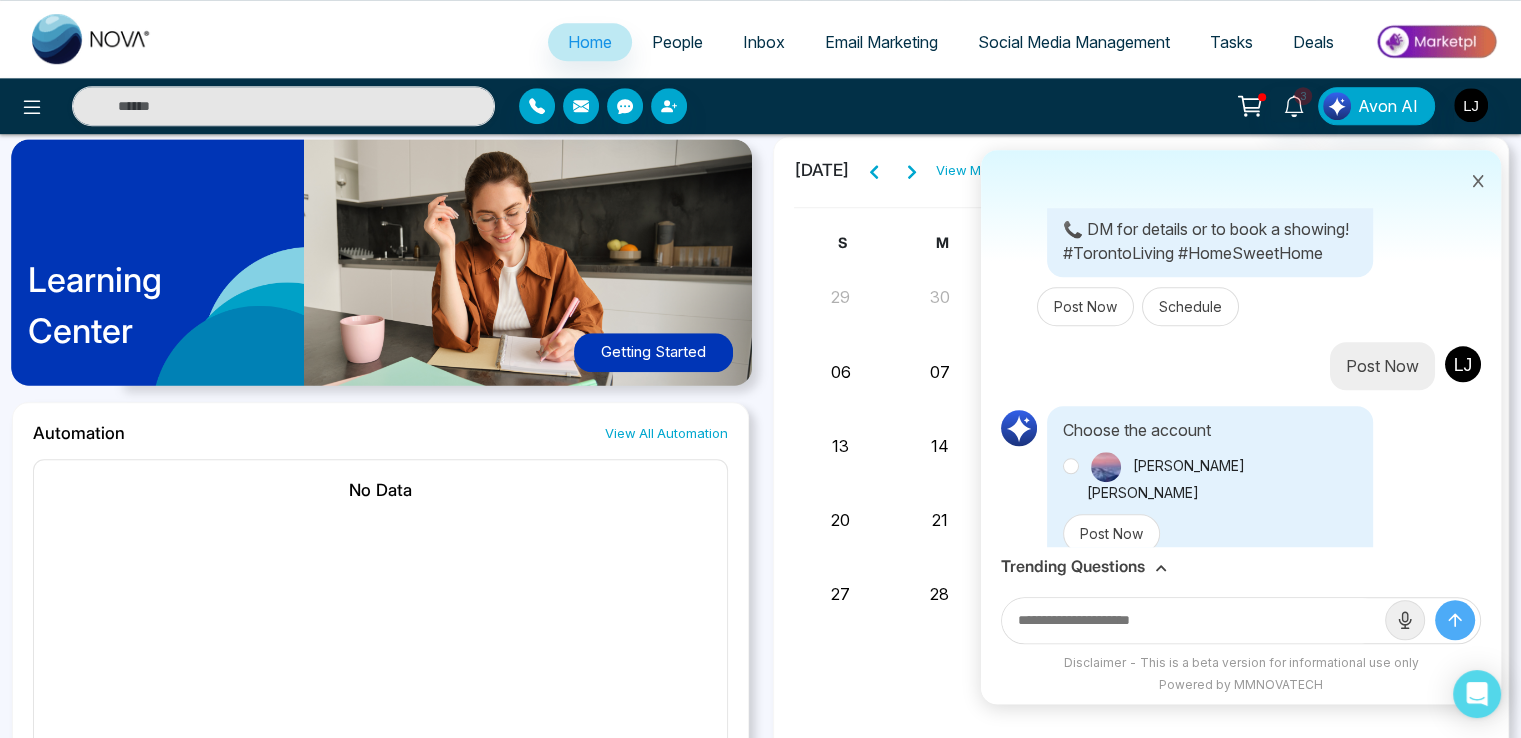 scroll, scrollTop: 2208, scrollLeft: 0, axis: vertical 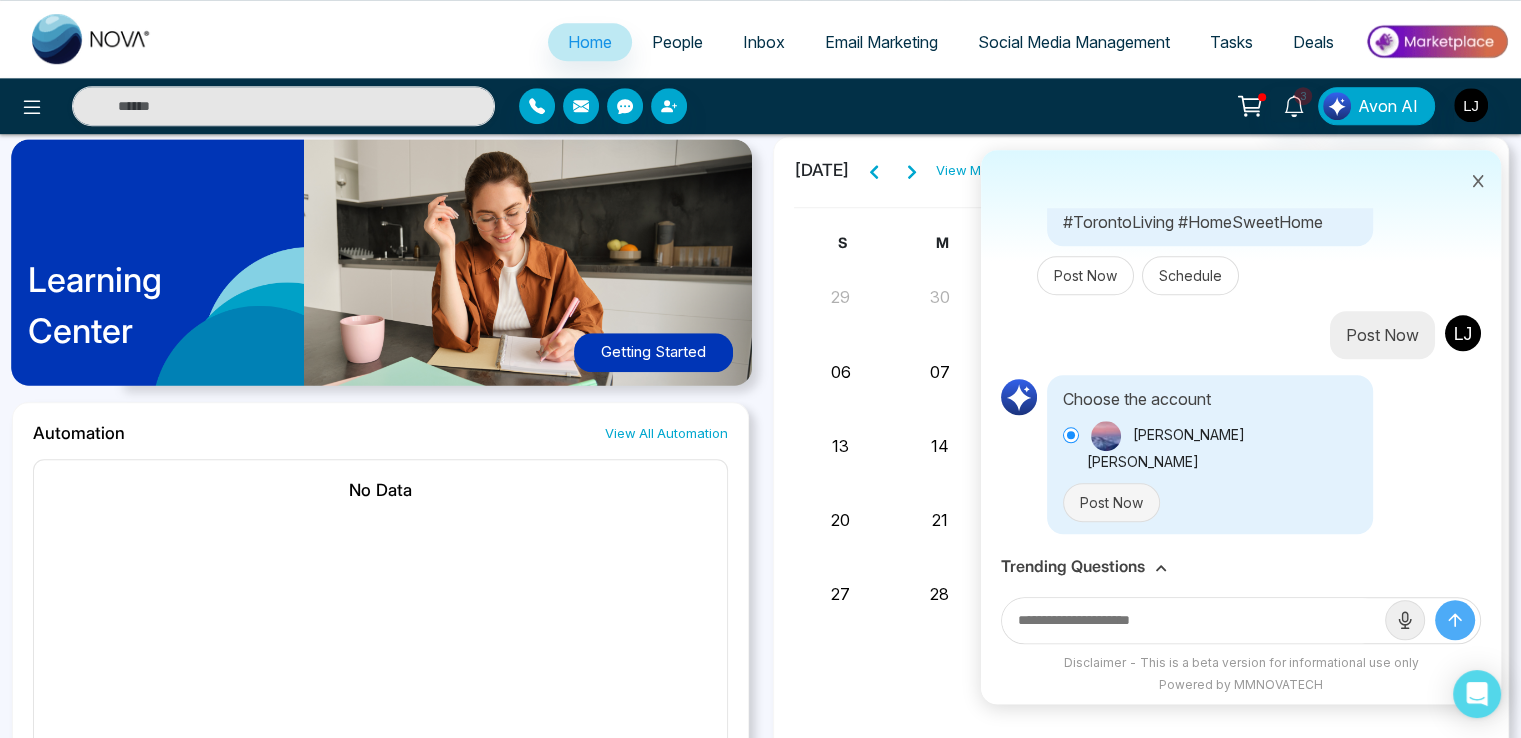 click on "Post Now" at bounding box center (1111, 502) 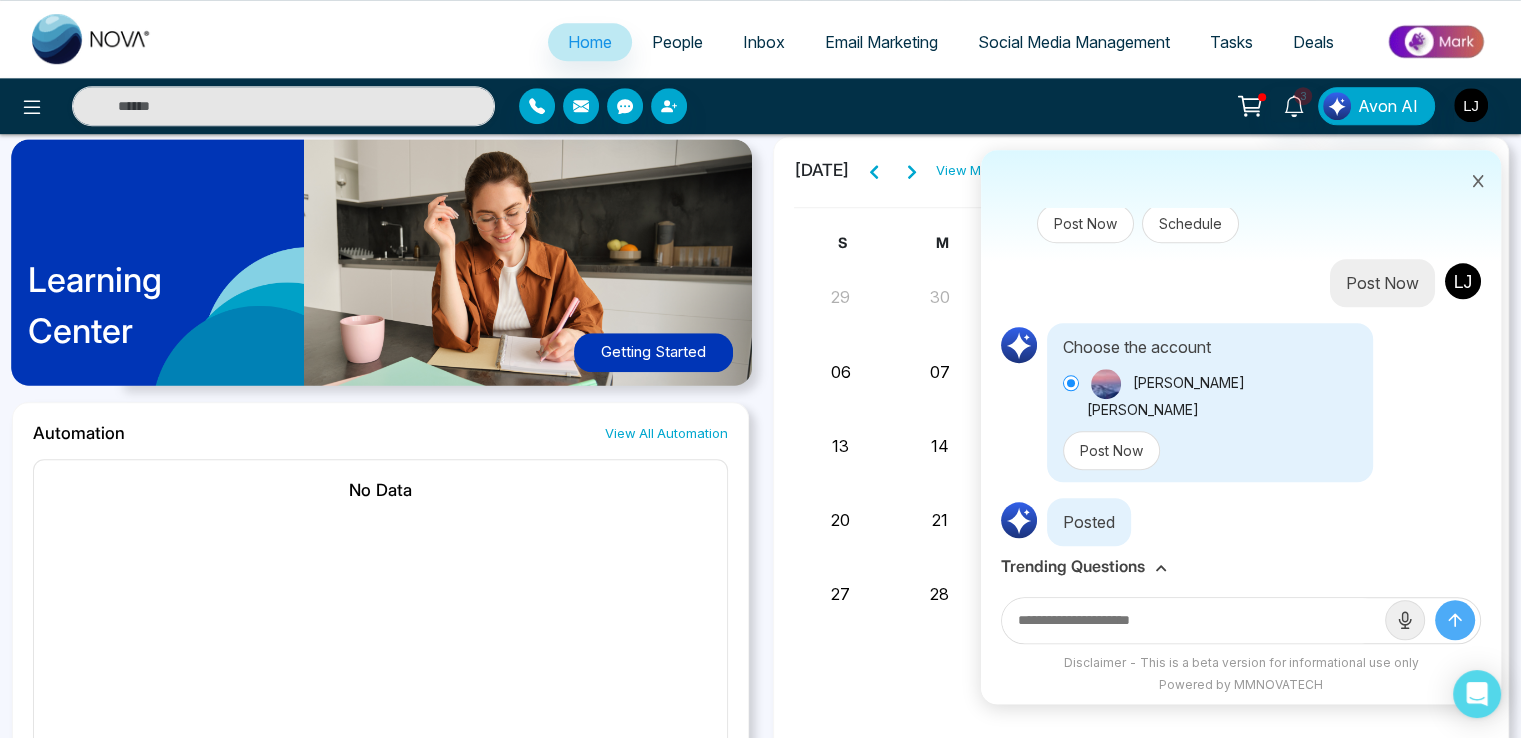 scroll, scrollTop: 2262, scrollLeft: 0, axis: vertical 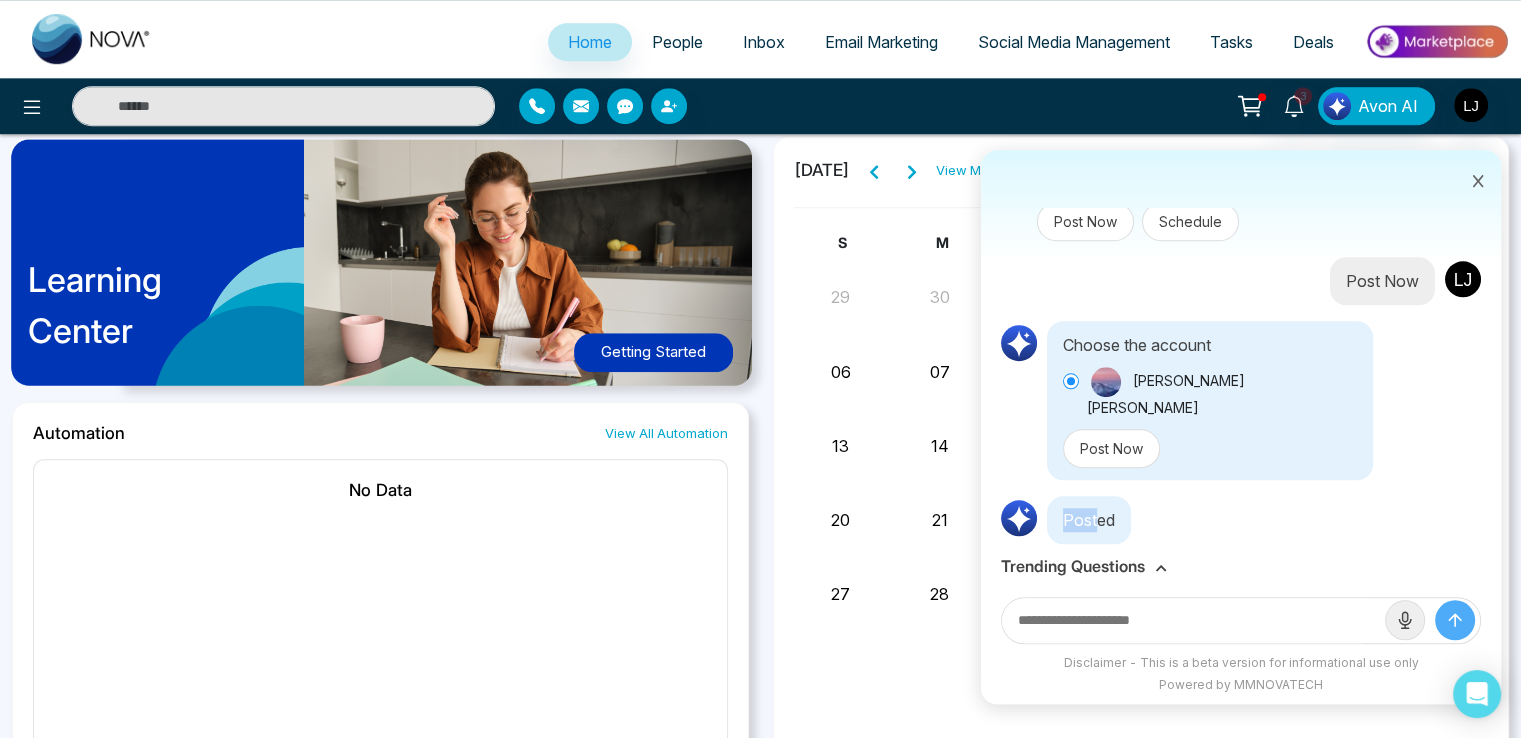 drag, startPoint x: 1058, startPoint y: 509, endPoint x: 1097, endPoint y: 503, distance: 39.45884 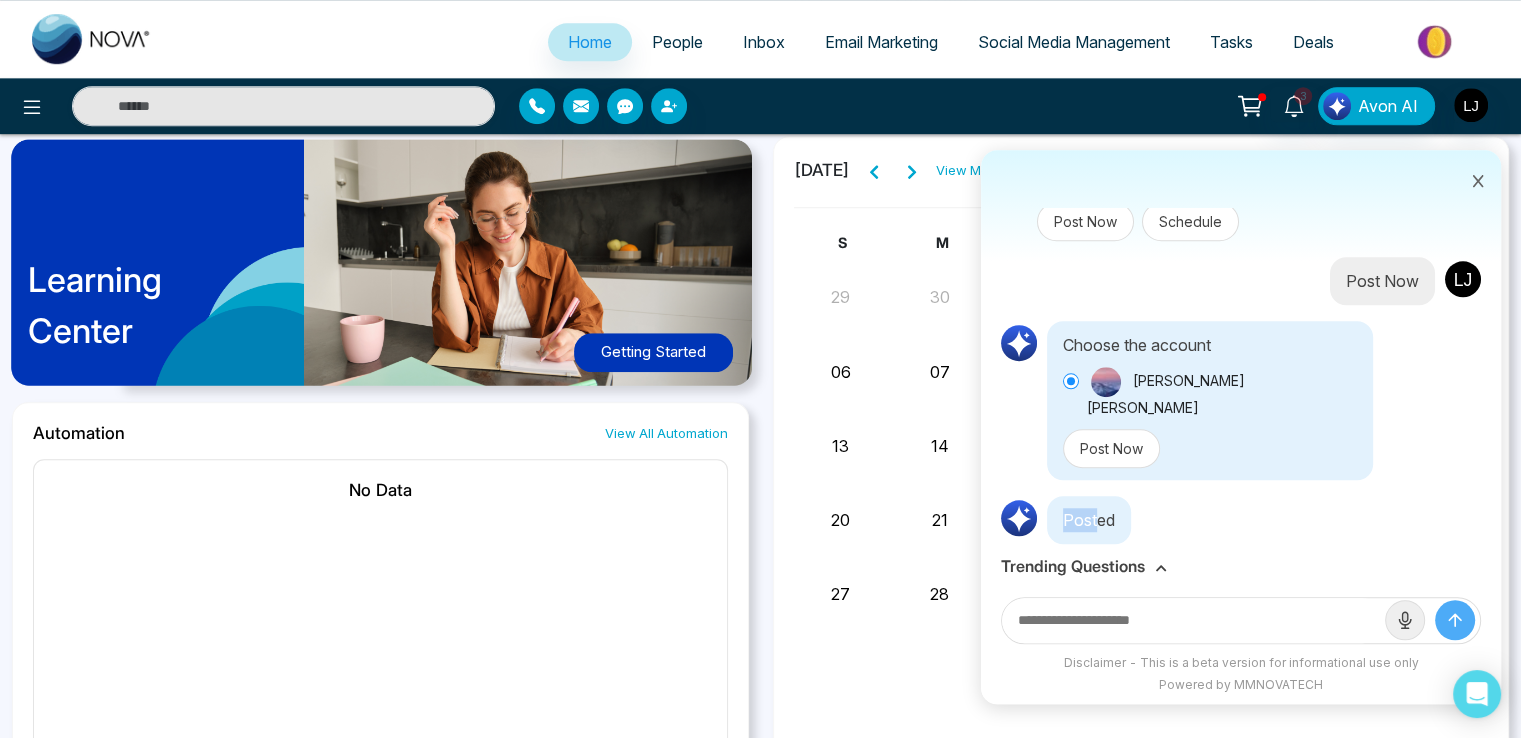 click on "Posted" at bounding box center (1089, 520) 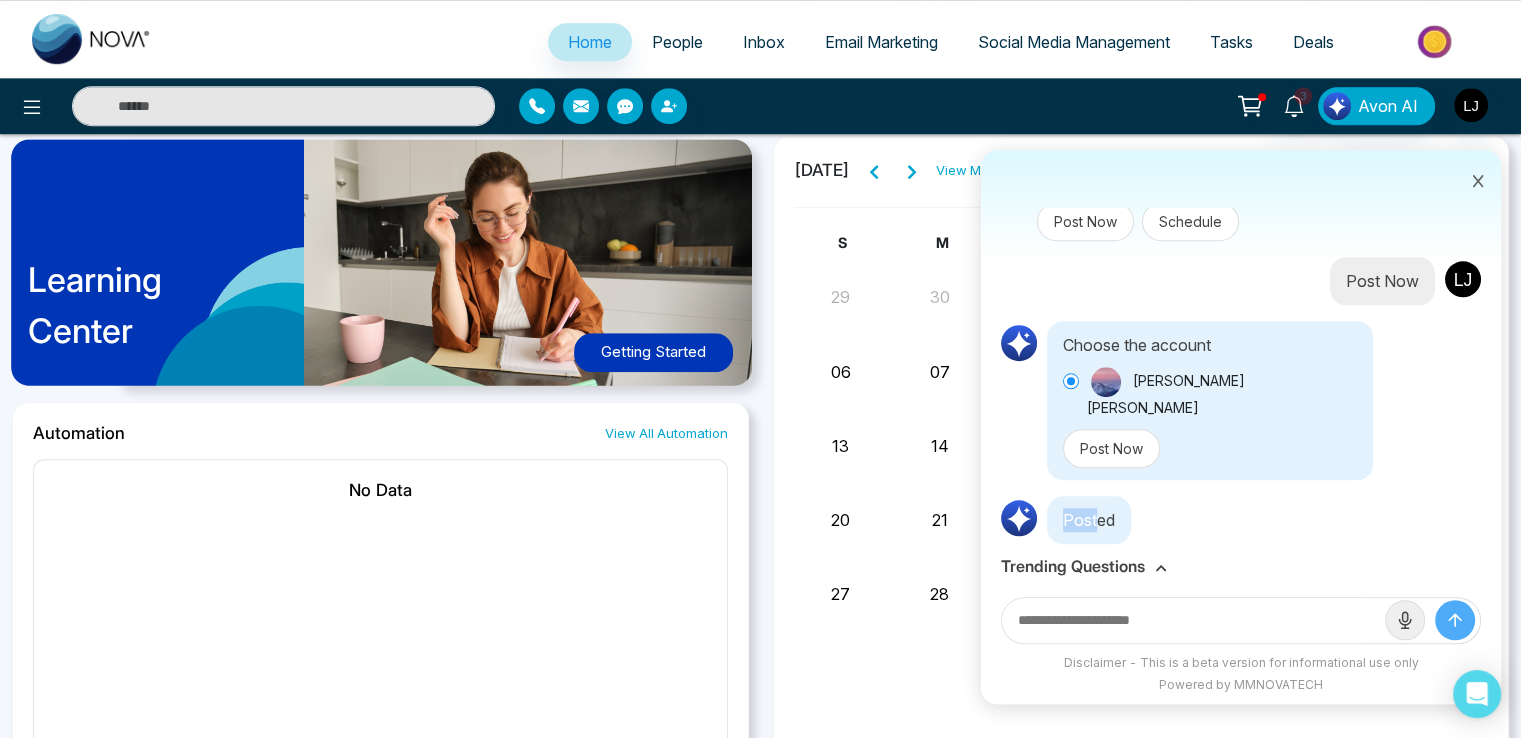 click on "Social Media Management" at bounding box center (1074, 42) 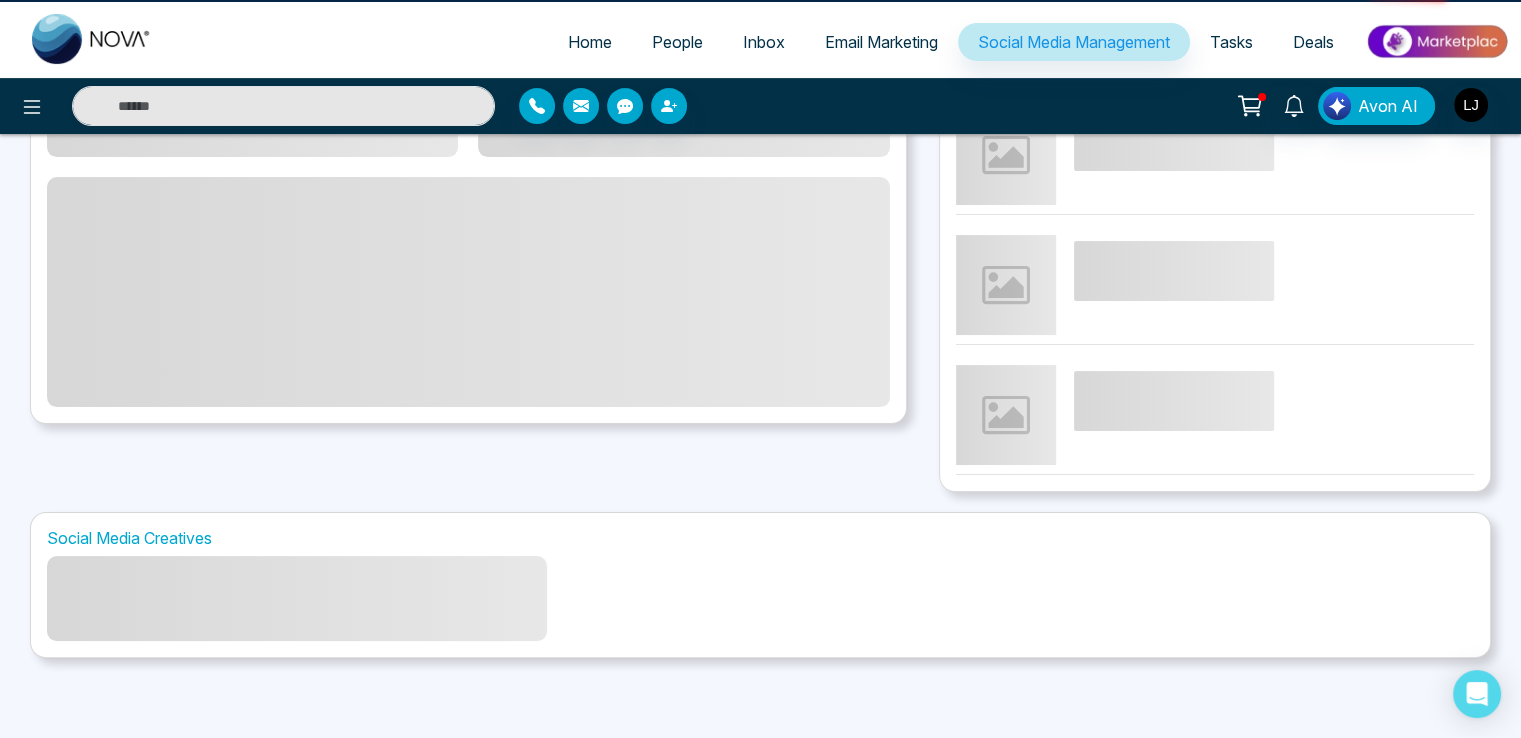 scroll, scrollTop: 0, scrollLeft: 0, axis: both 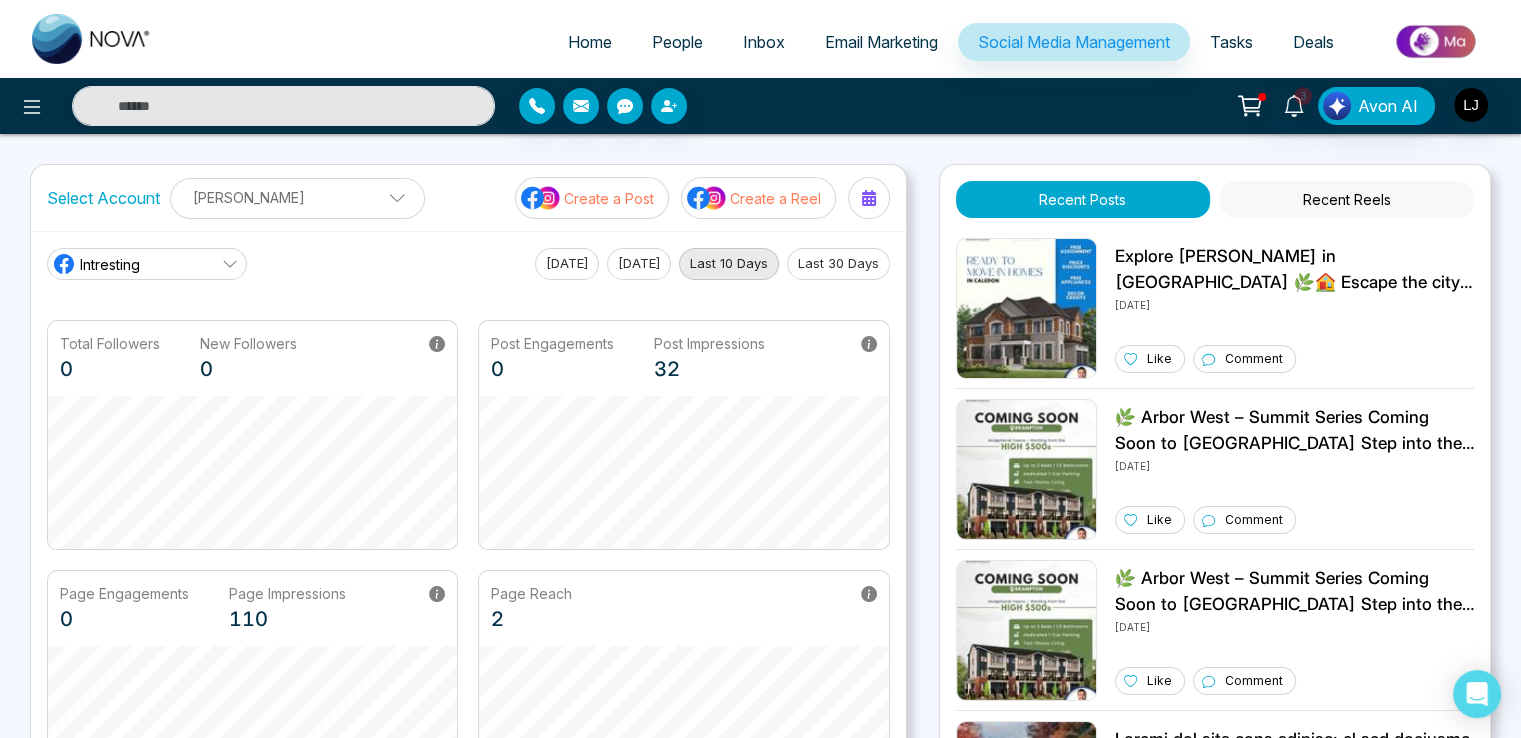 click on "Home" at bounding box center [590, 42] 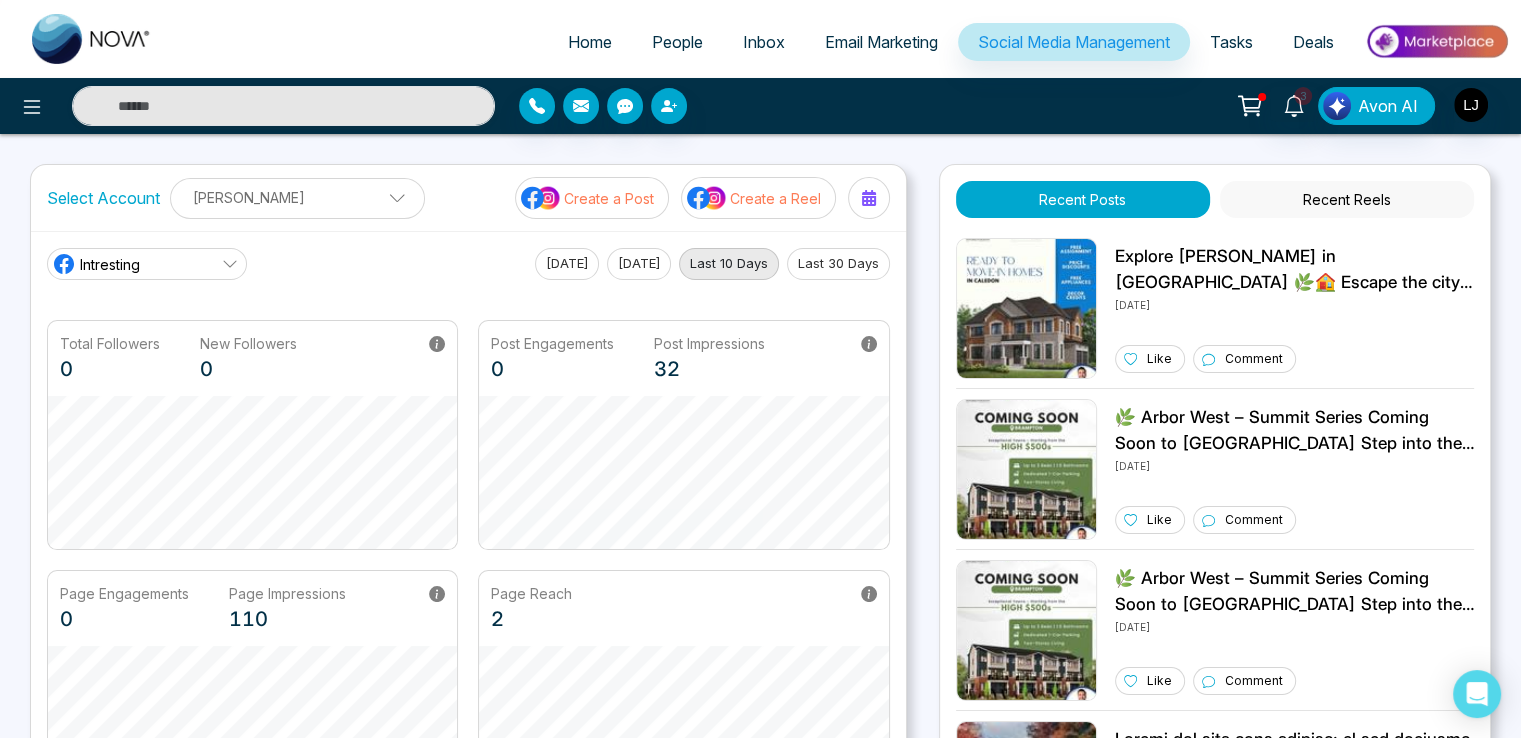select on "*" 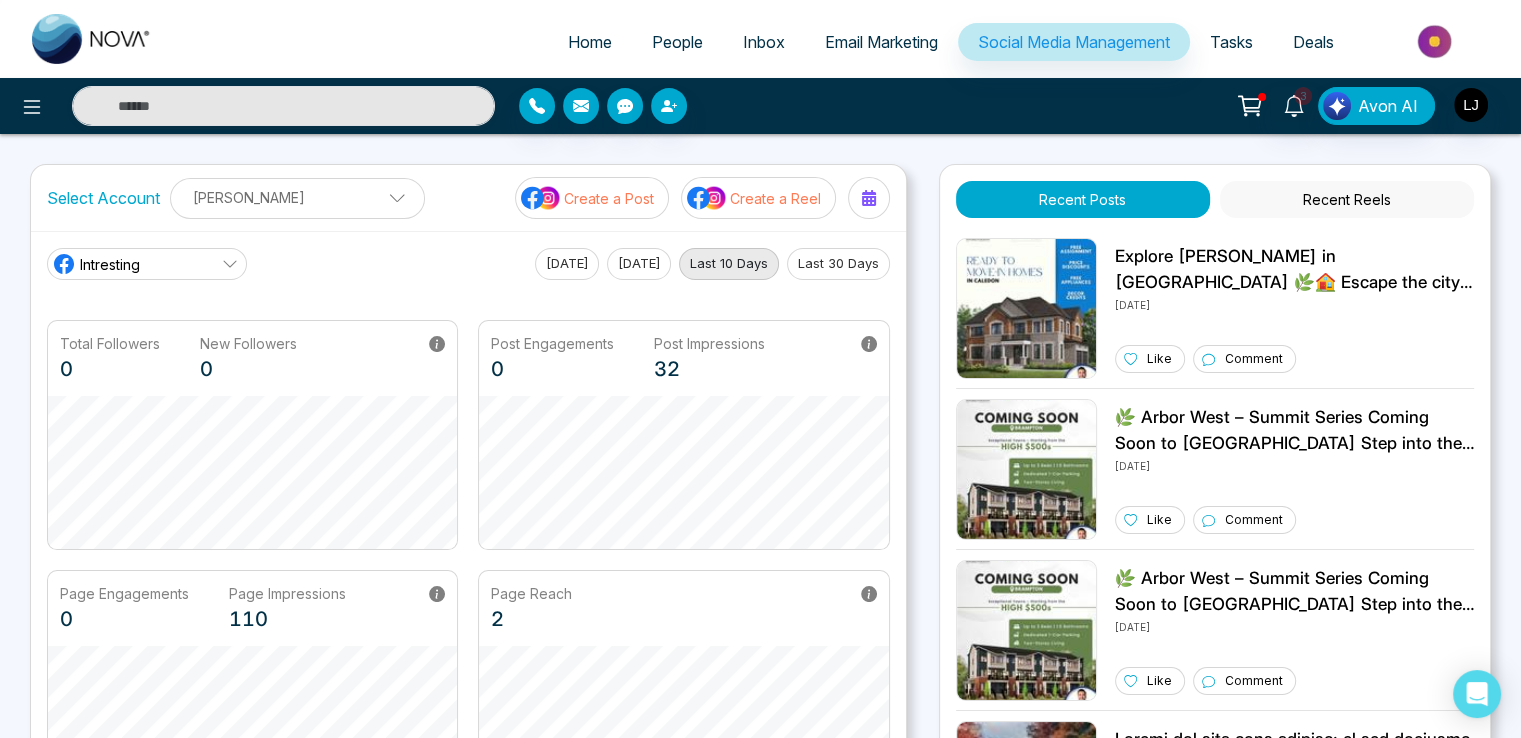 select on "*" 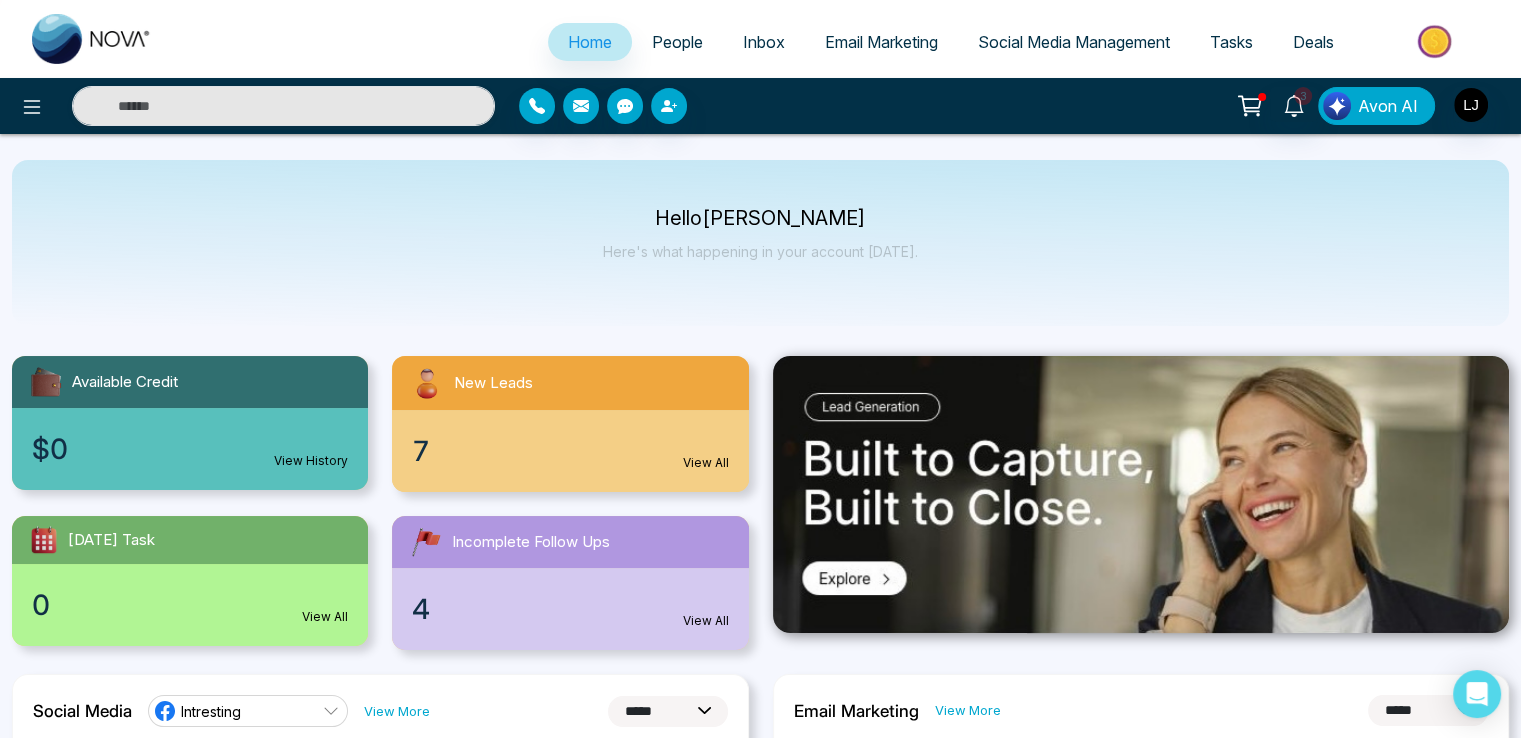 click on "Avon AI" at bounding box center [1388, 106] 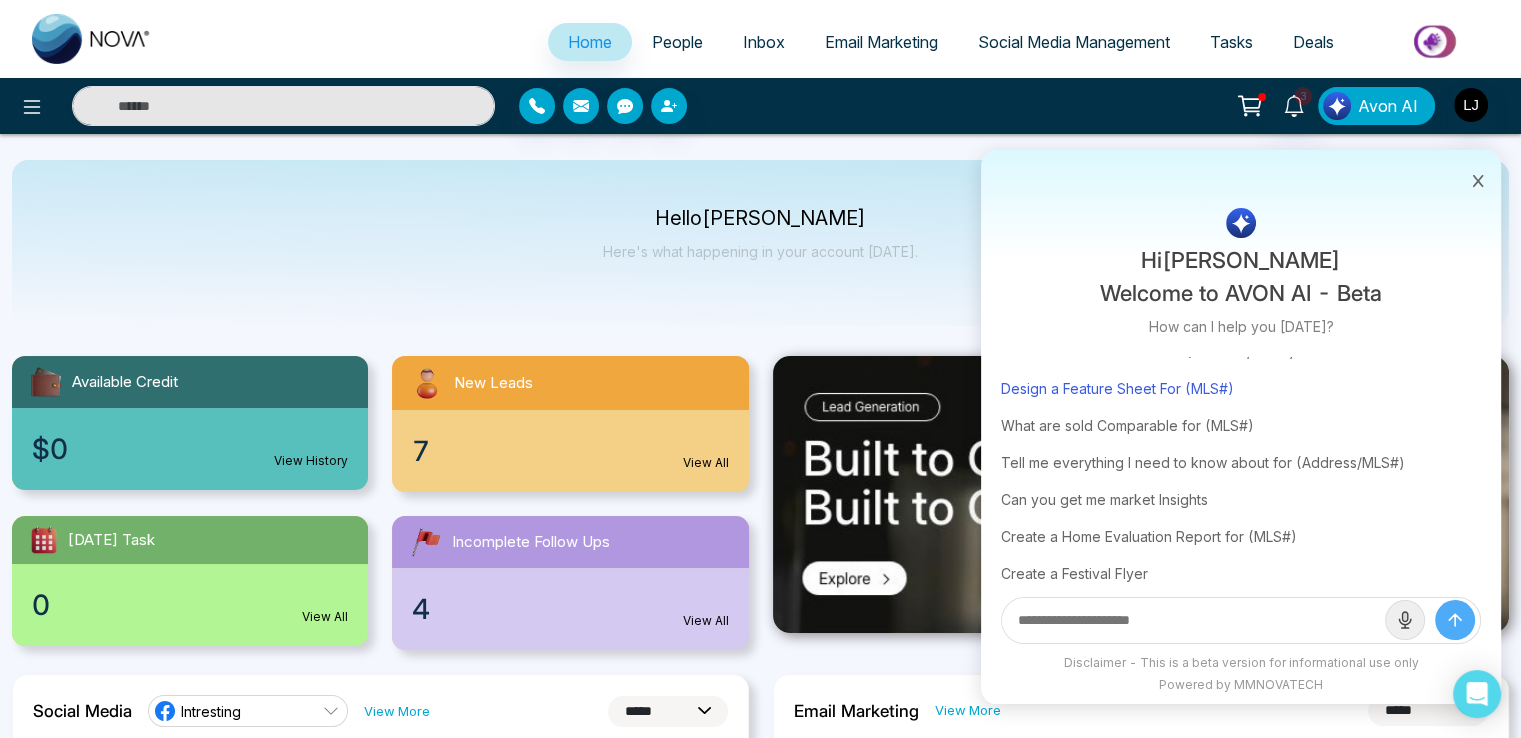 scroll, scrollTop: 0, scrollLeft: 0, axis: both 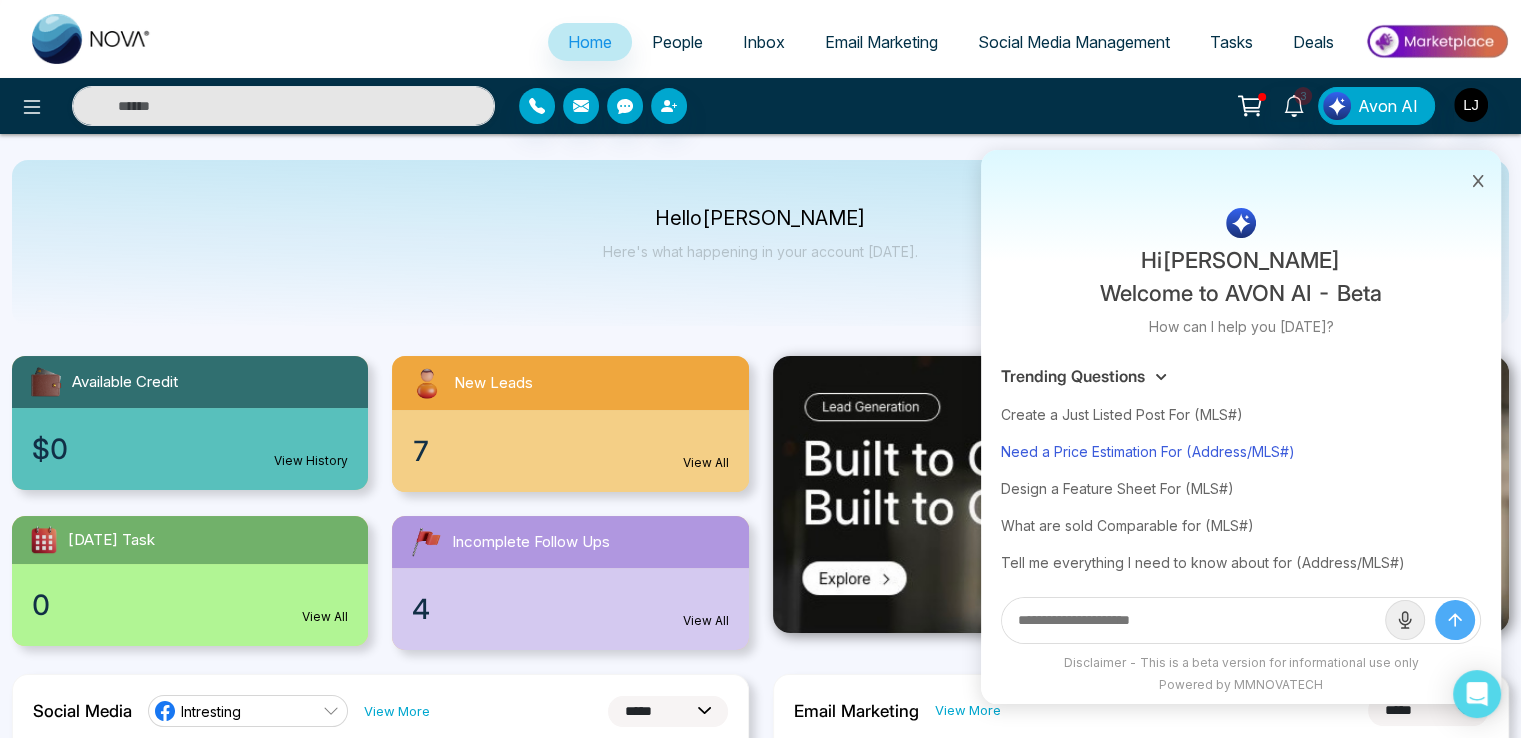 click on "Need a Price Estimation For (Address/MLS#)" at bounding box center (1241, 451) 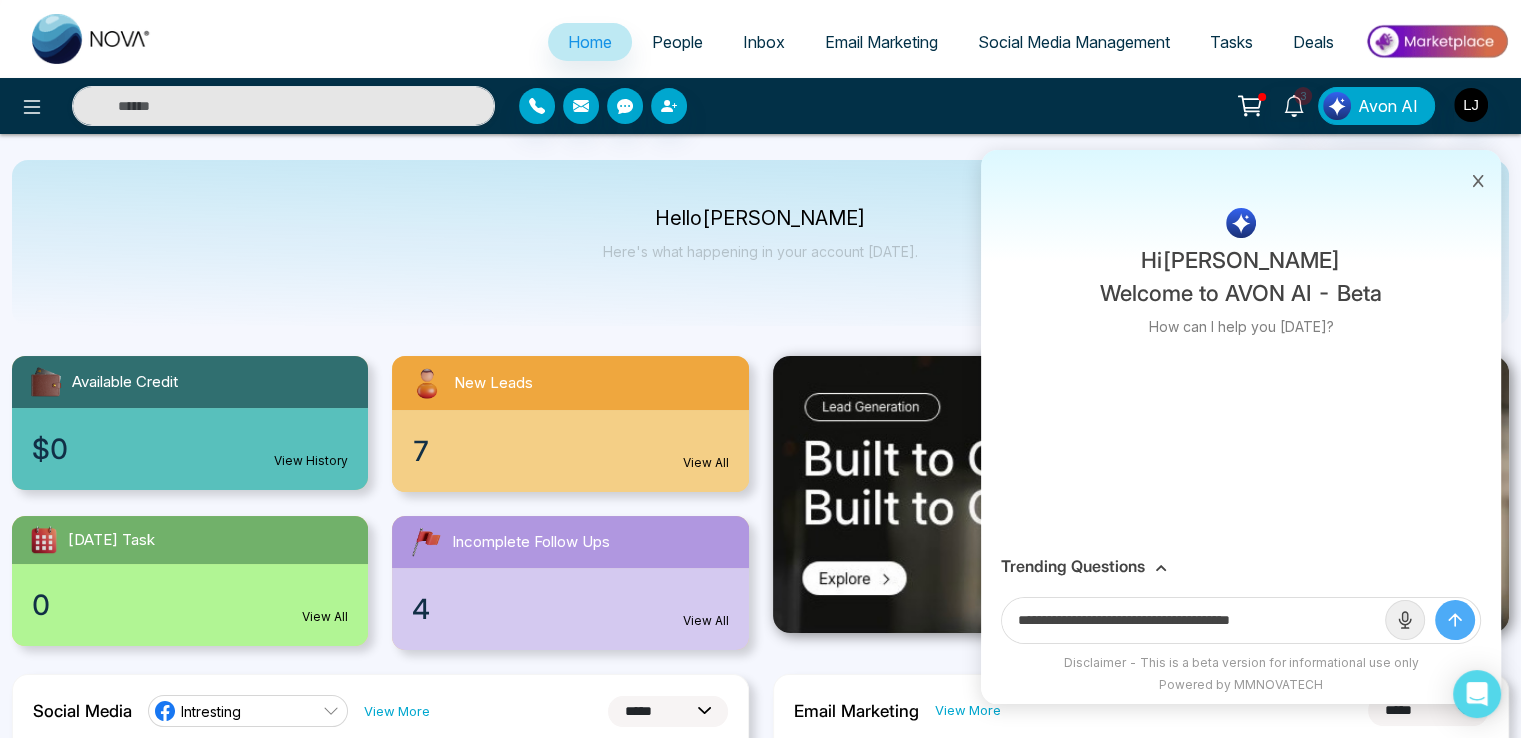 click on "**********" at bounding box center [1193, 620] 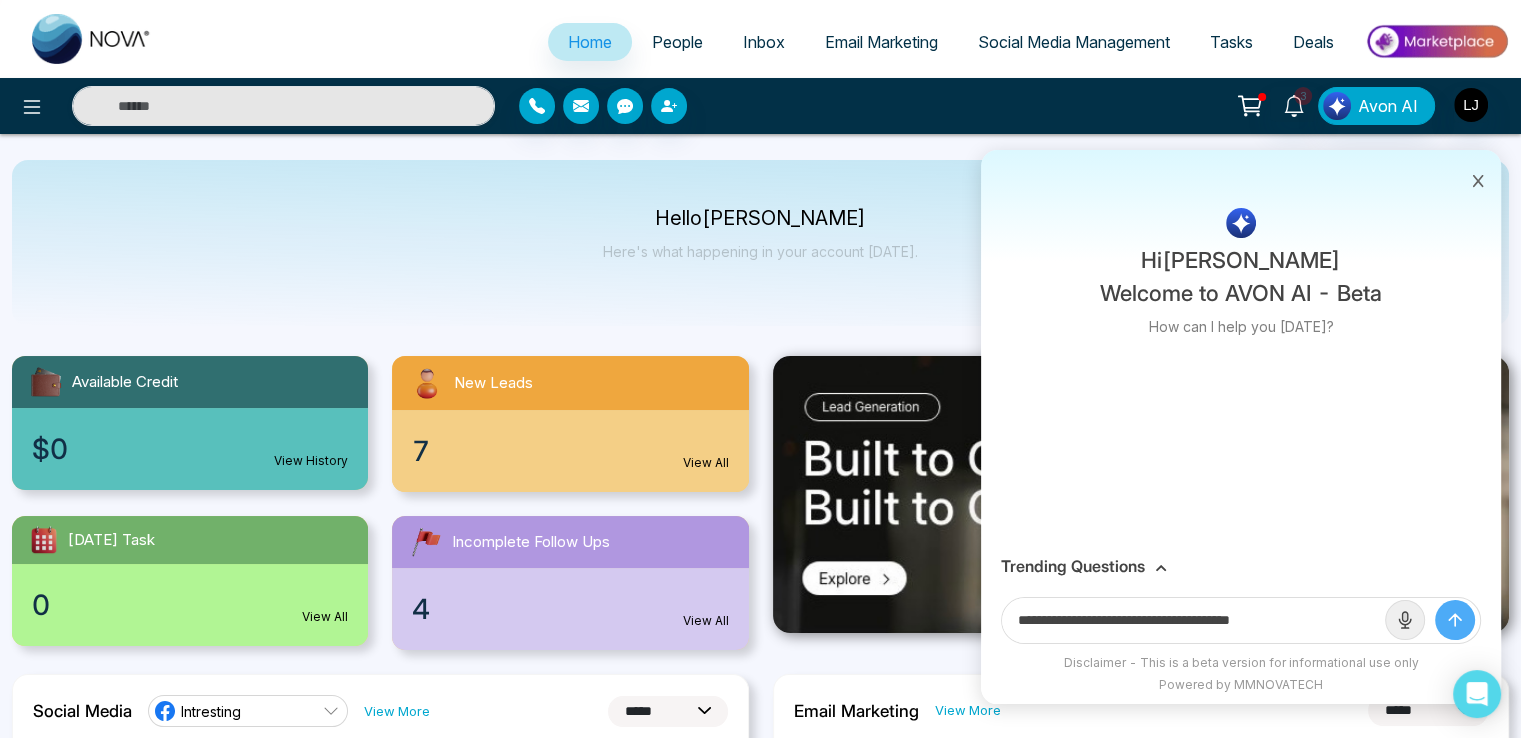 paste on "*********" 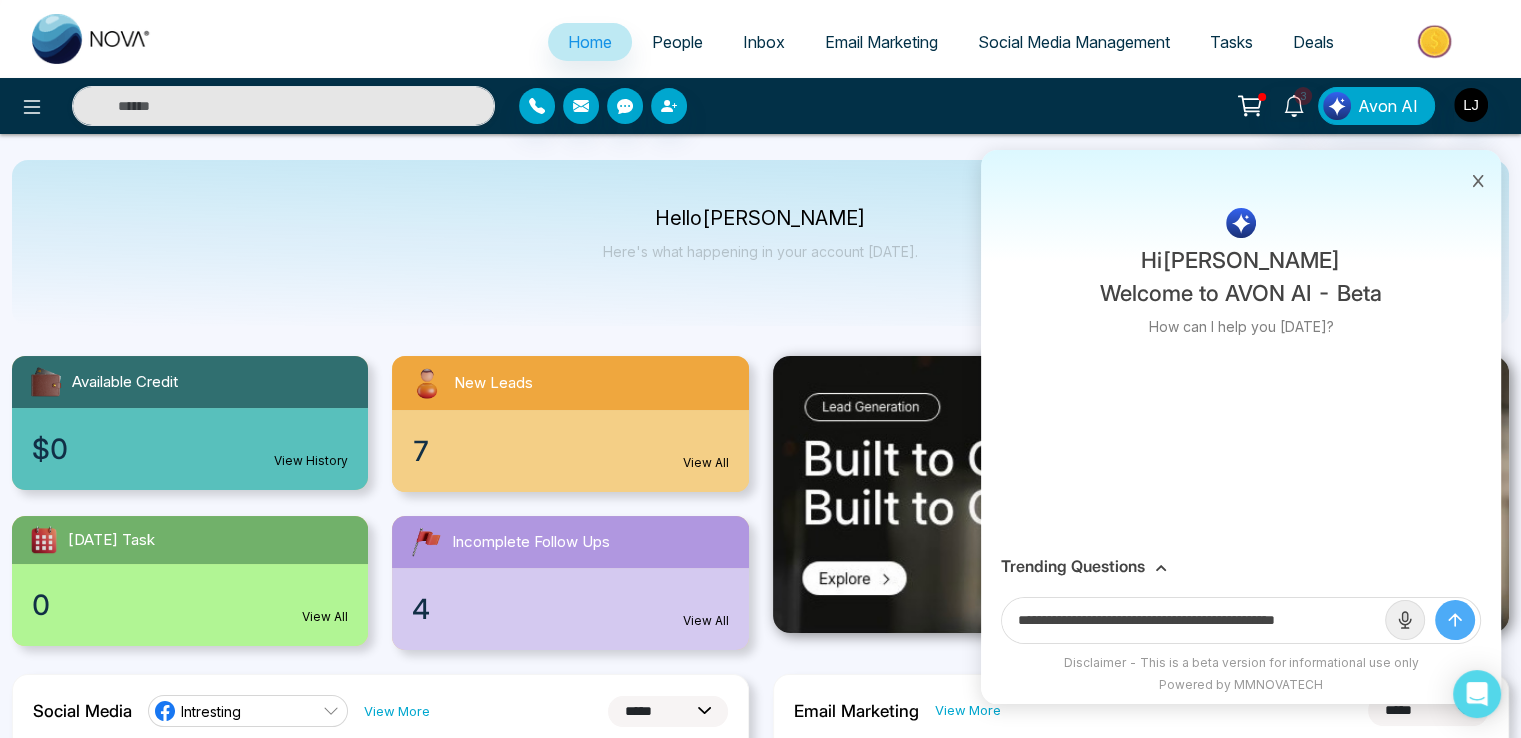 scroll, scrollTop: 0, scrollLeft: 12, axis: horizontal 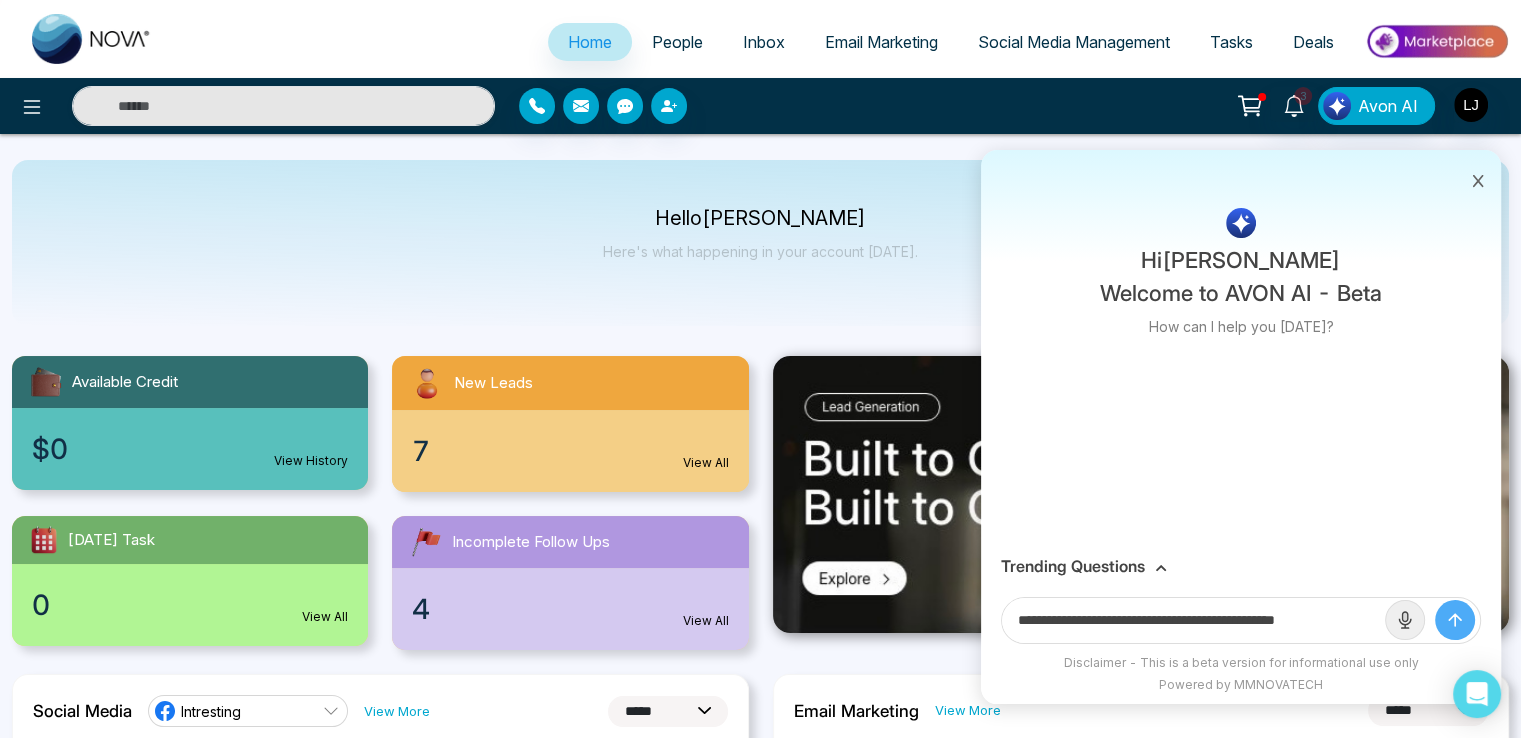 type on "**********" 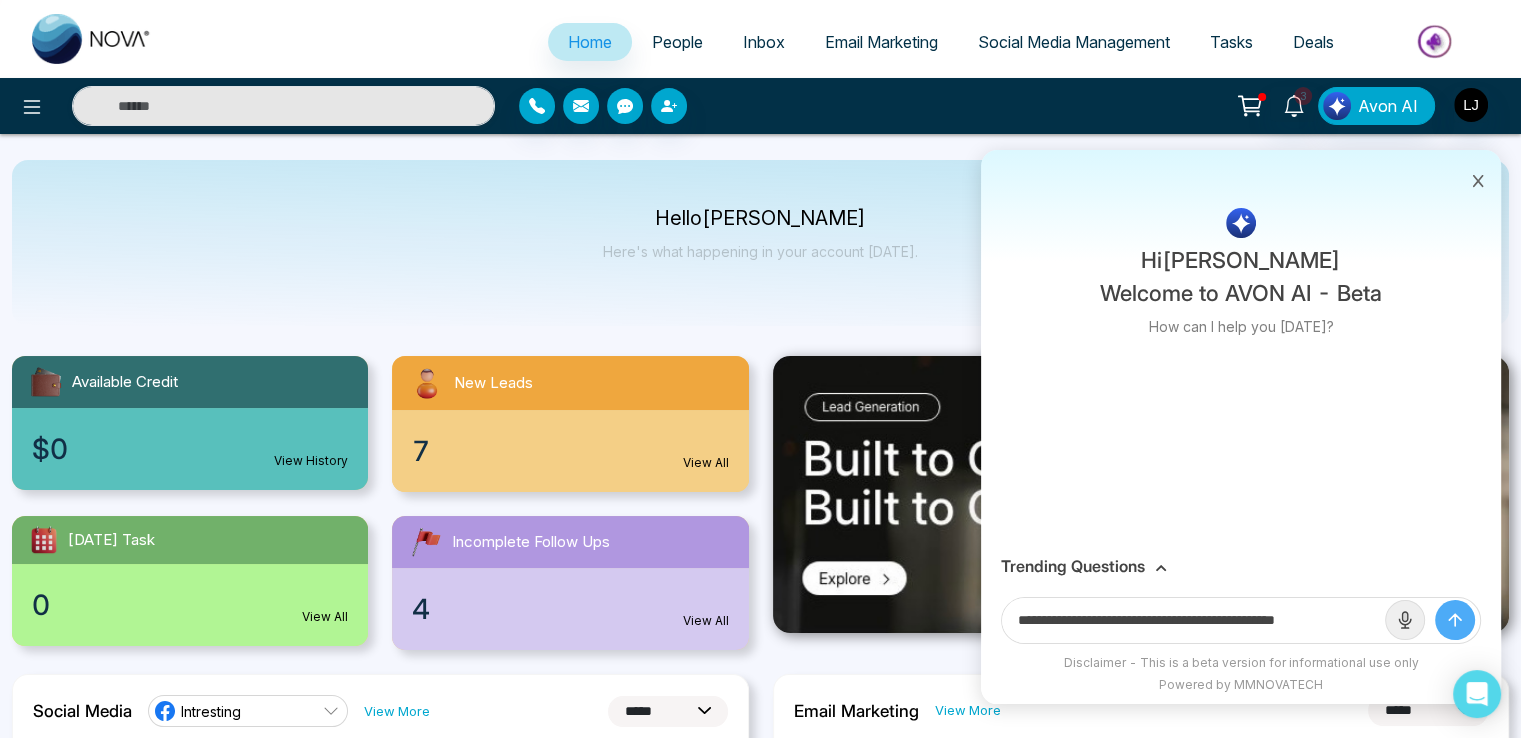 scroll, scrollTop: 0, scrollLeft: 0, axis: both 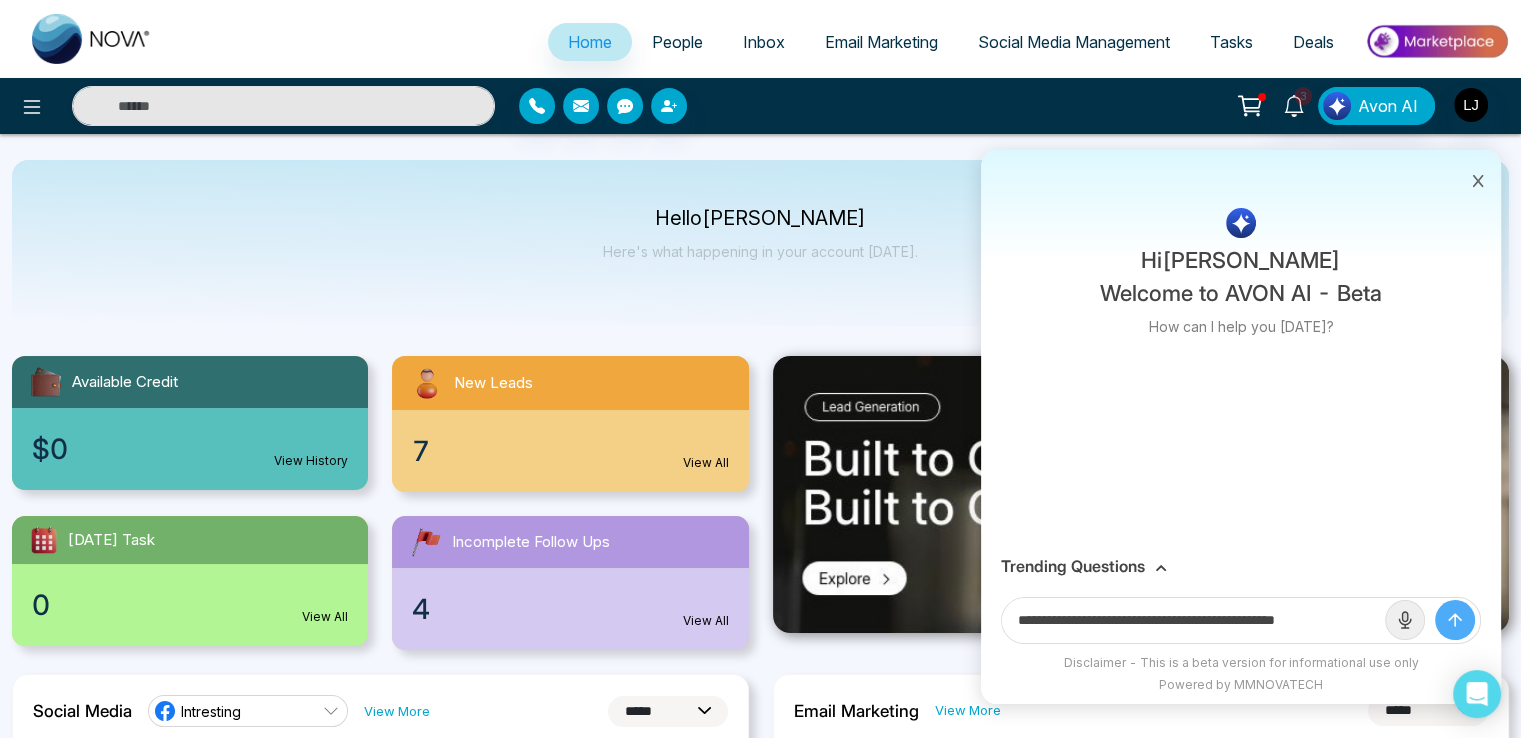 click at bounding box center [1455, 620] 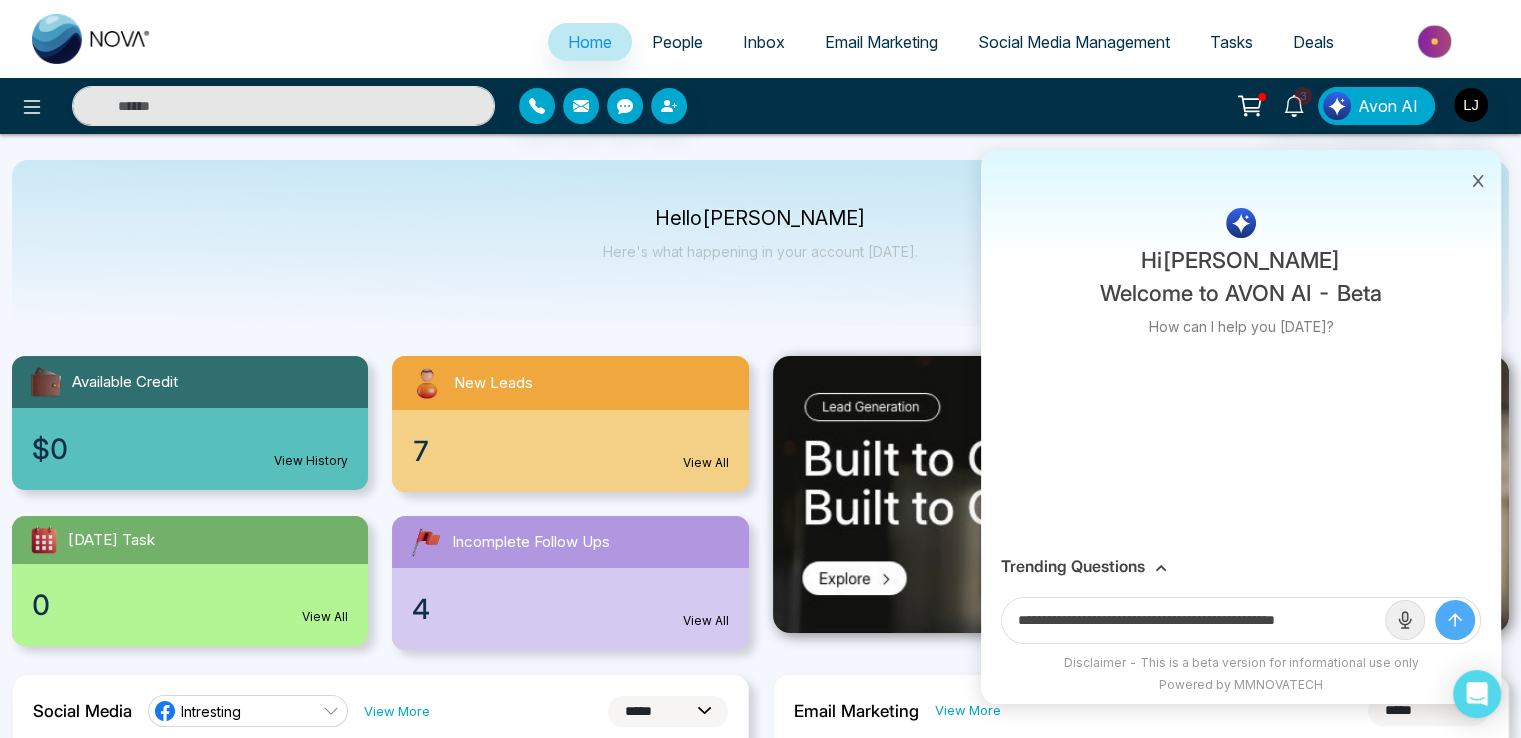 type 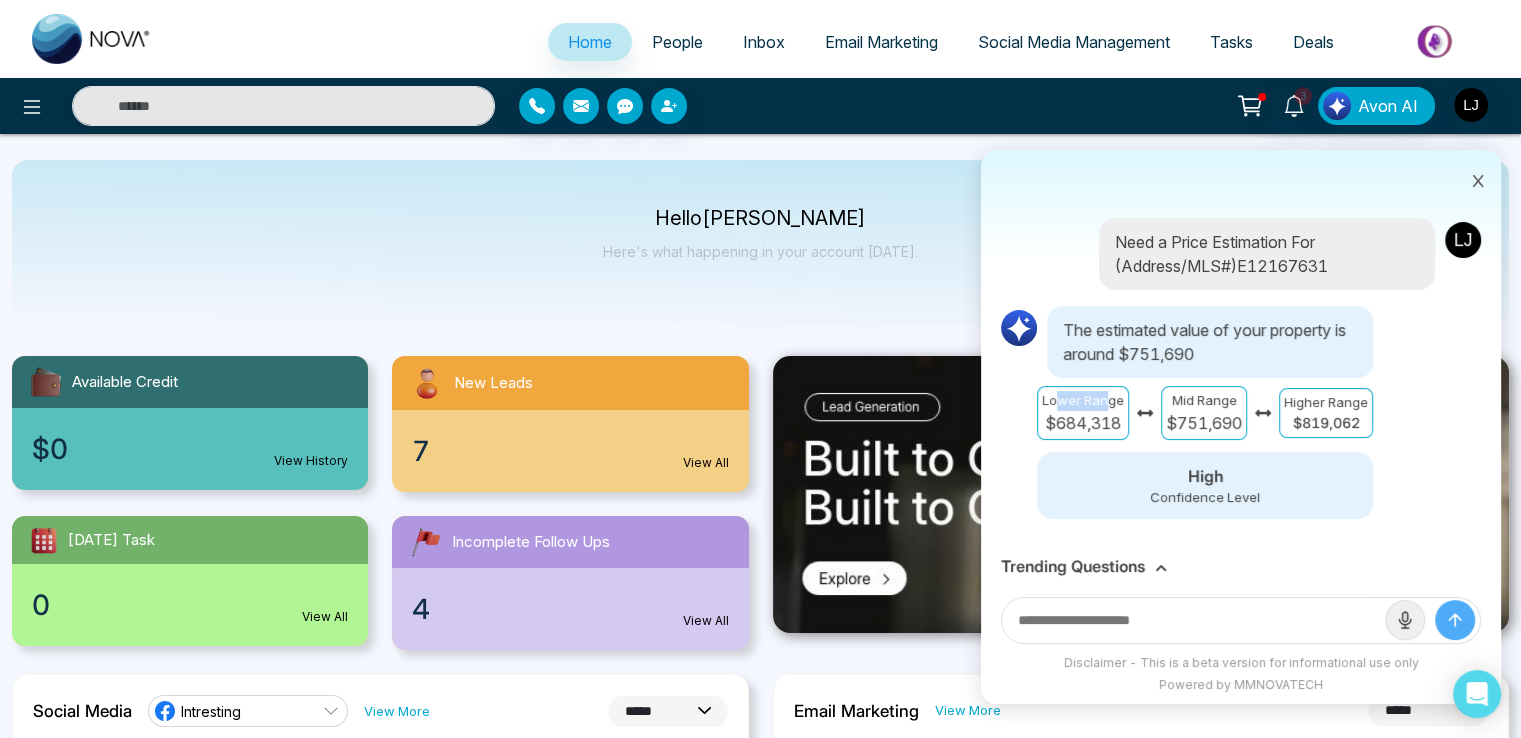 drag, startPoint x: 1053, startPoint y: 403, endPoint x: 1102, endPoint y: 402, distance: 49.010204 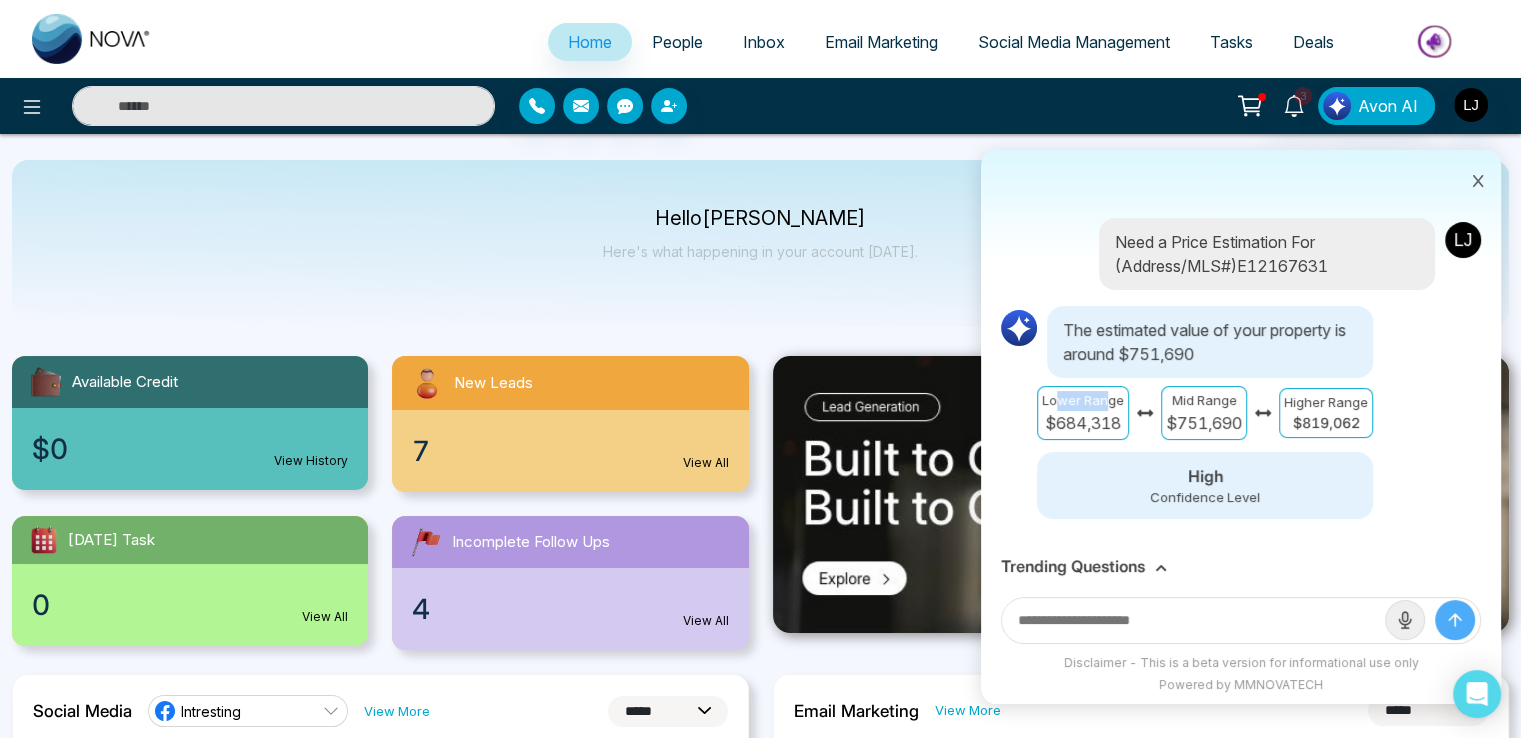 click on "Lower Range" at bounding box center [1083, 401] 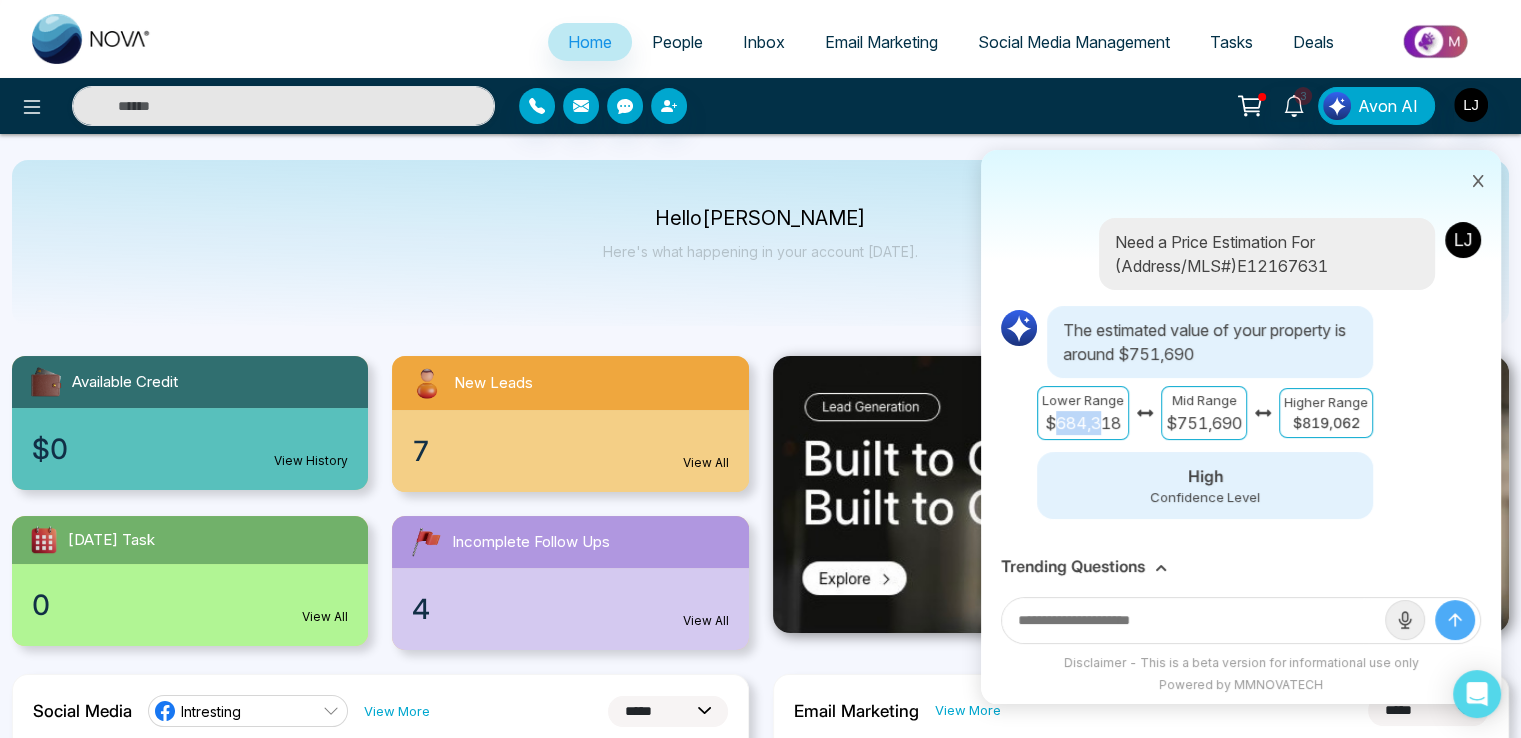 drag, startPoint x: 1058, startPoint y: 430, endPoint x: 1099, endPoint y: 421, distance: 41.976185 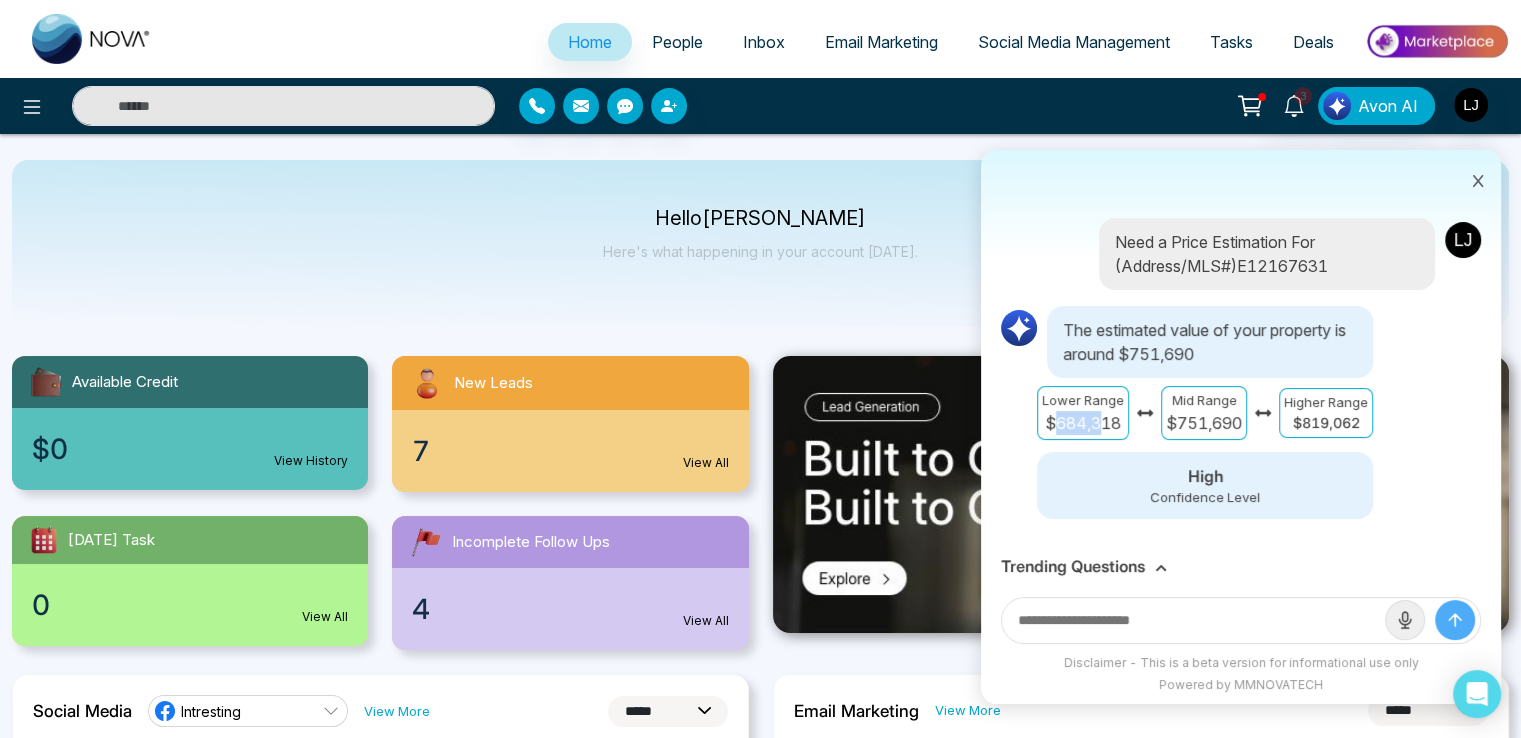 click on "$684,318" at bounding box center [1083, 423] 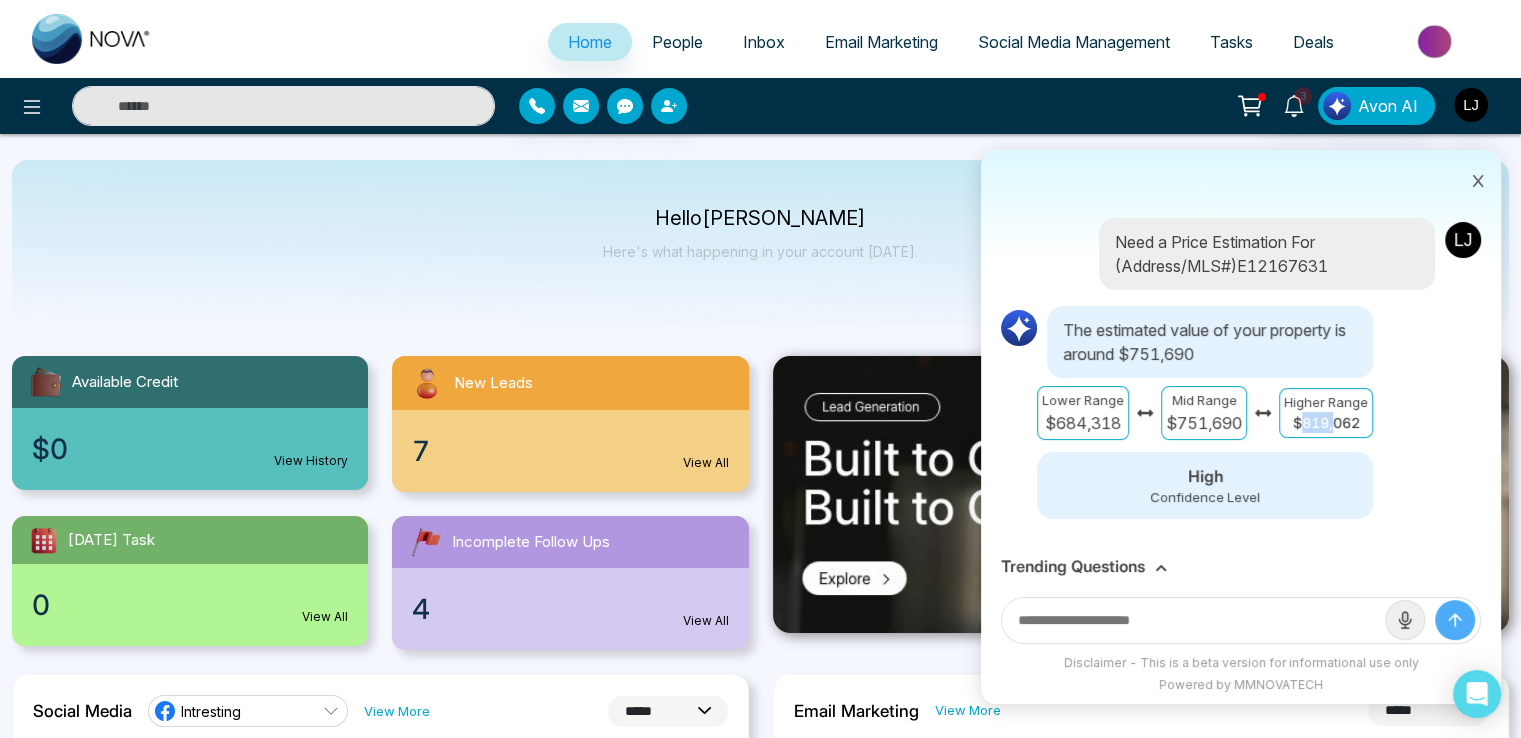 drag, startPoint x: 1301, startPoint y: 424, endPoint x: 1336, endPoint y: 425, distance: 35.014282 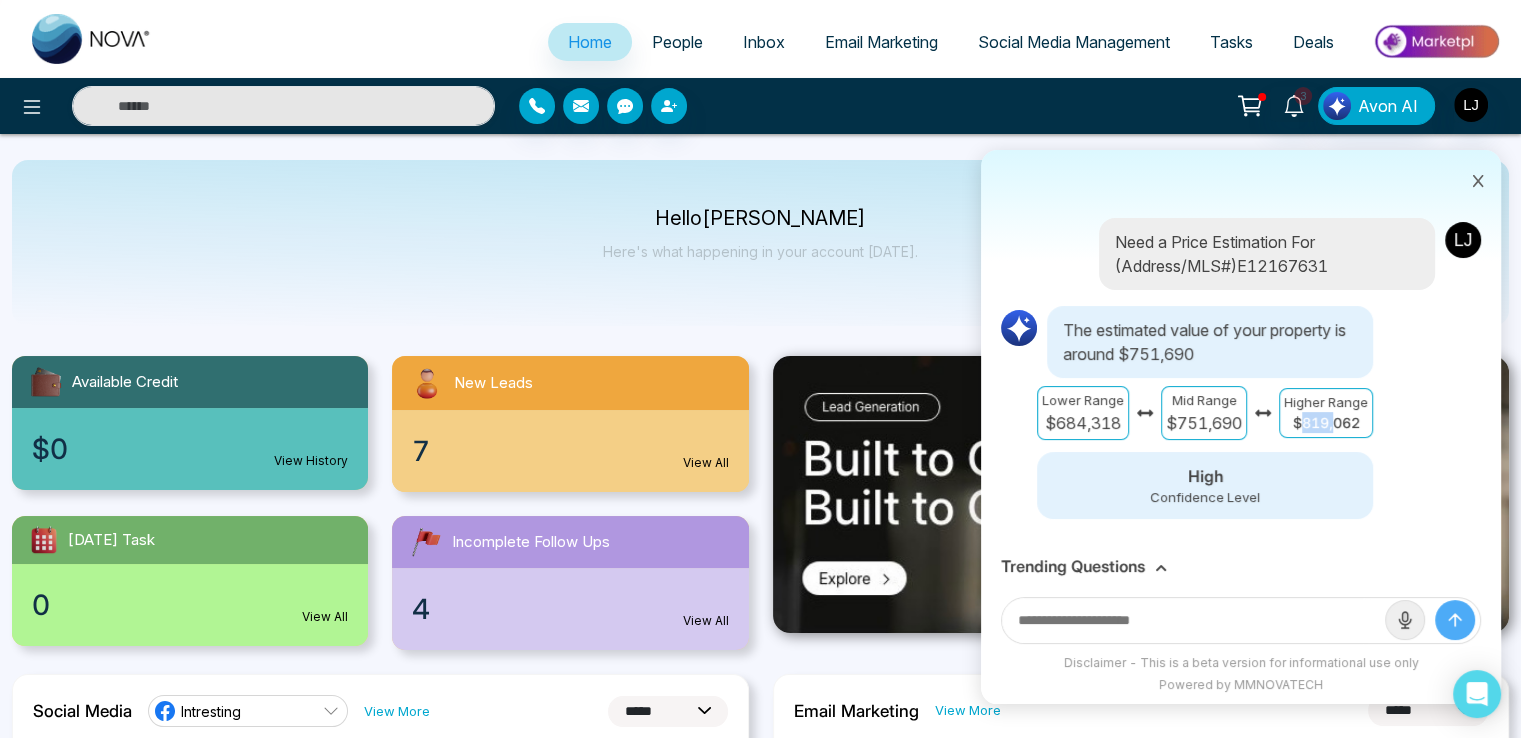 click on "$819,062" at bounding box center [1326, 422] 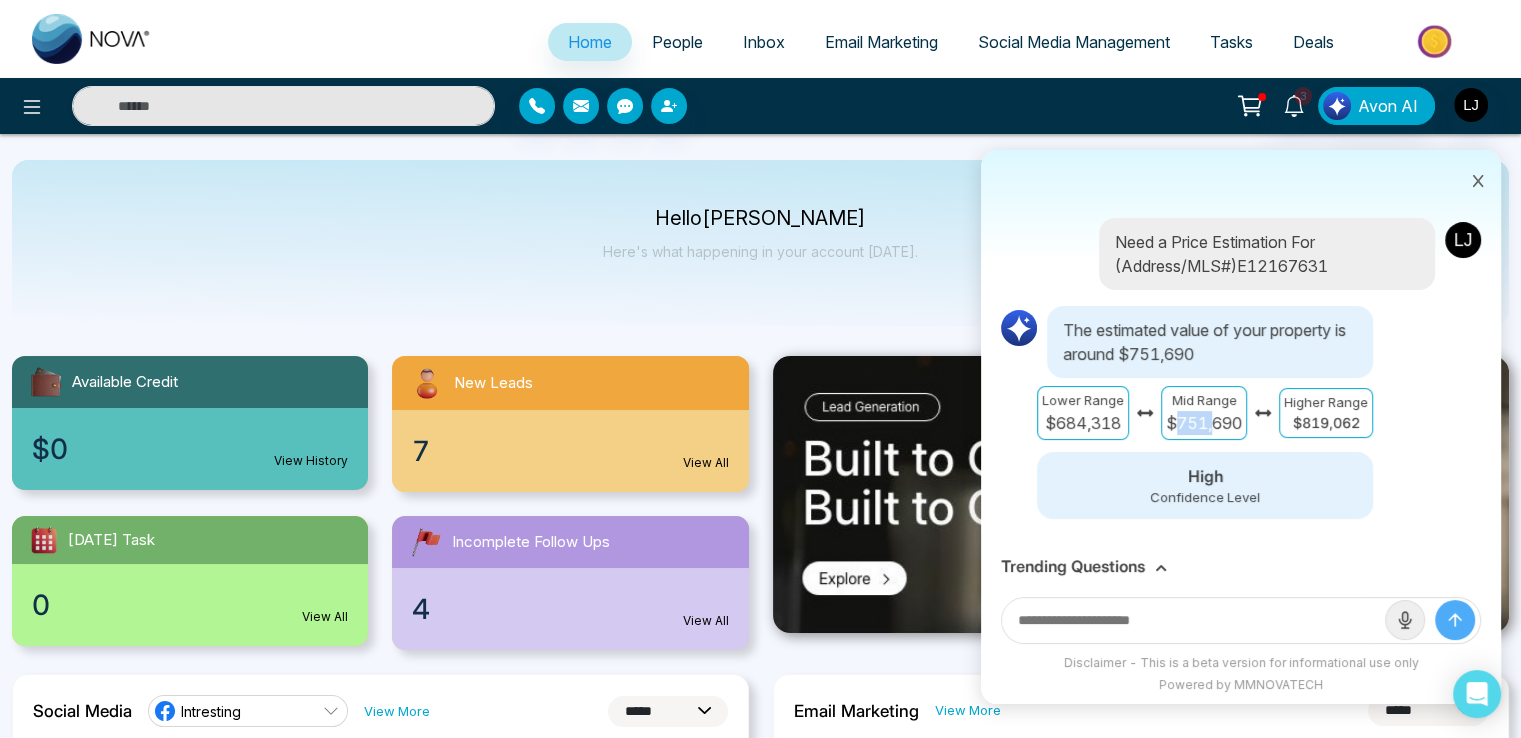 drag, startPoint x: 1180, startPoint y: 423, endPoint x: 1216, endPoint y: 416, distance: 36.67424 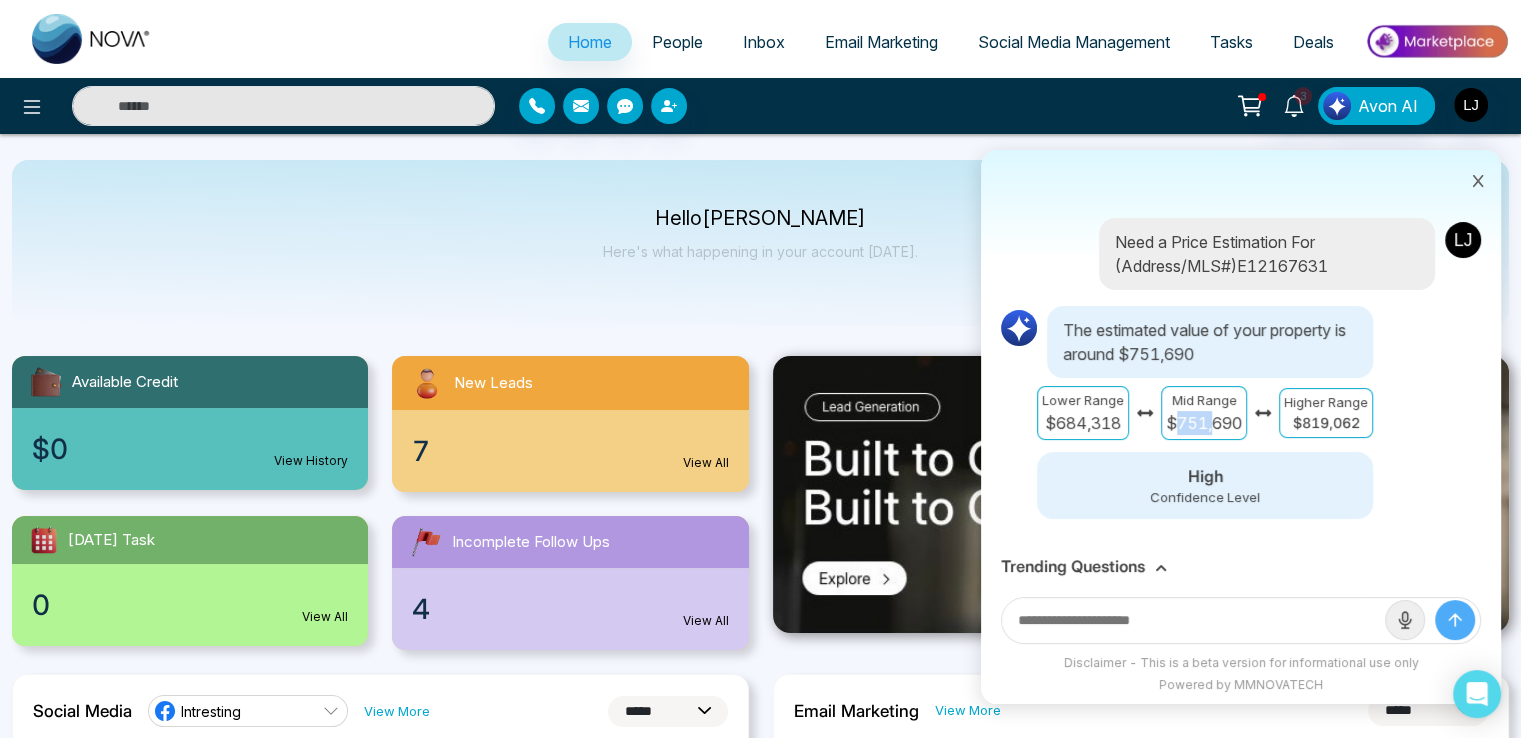 click on "$751,690" at bounding box center (1204, 423) 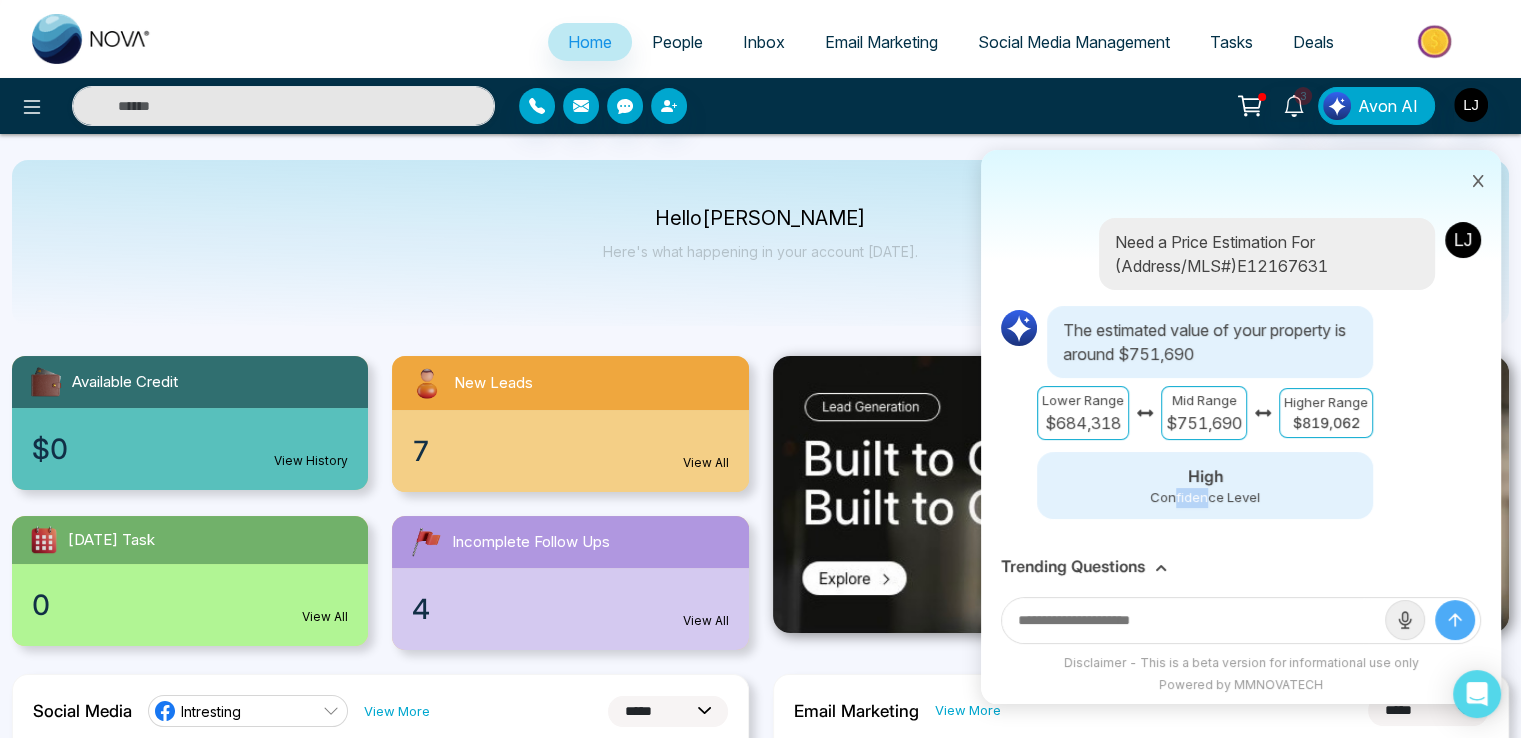 drag, startPoint x: 1176, startPoint y: 489, endPoint x: 1220, endPoint y: 489, distance: 44 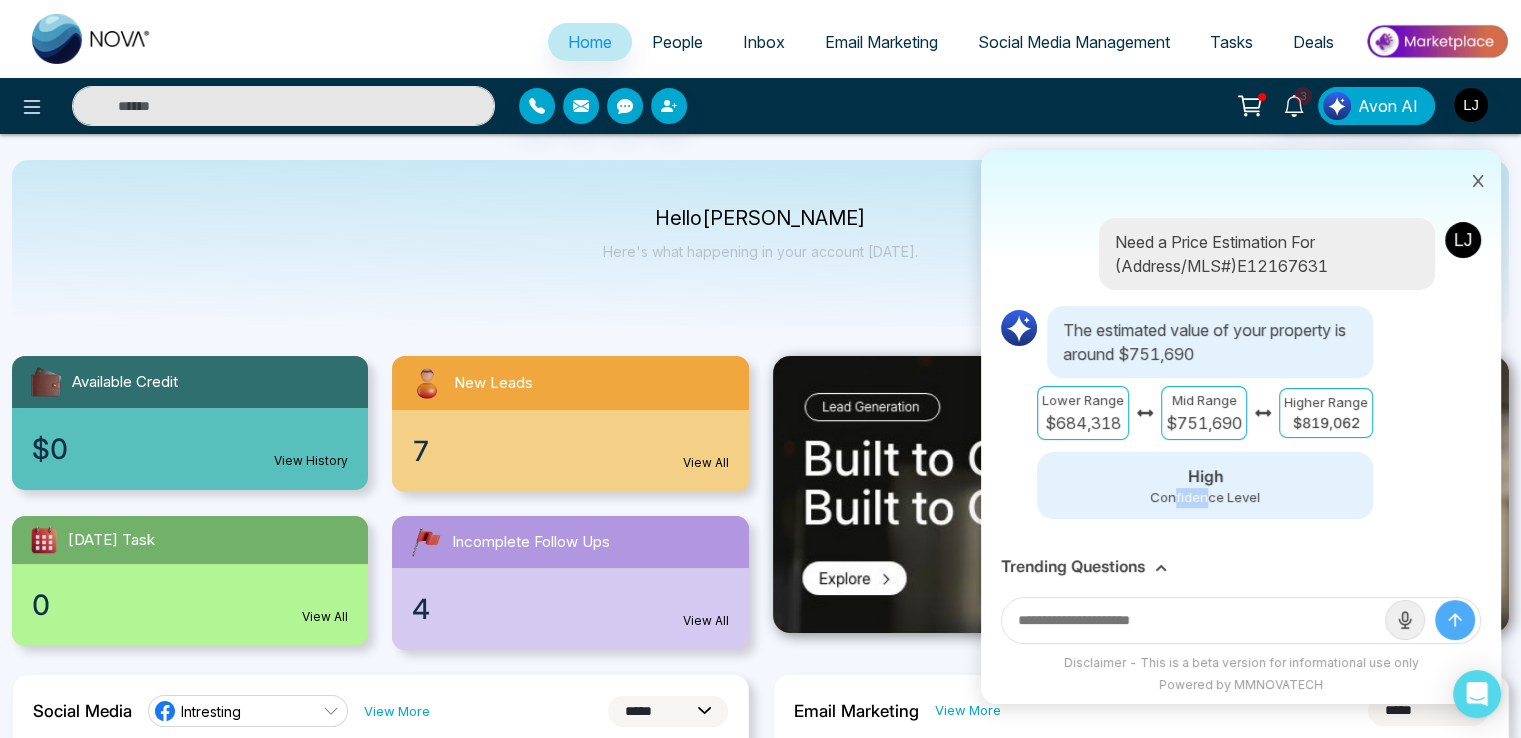 click on "Confidence Level" at bounding box center [1205, 498] 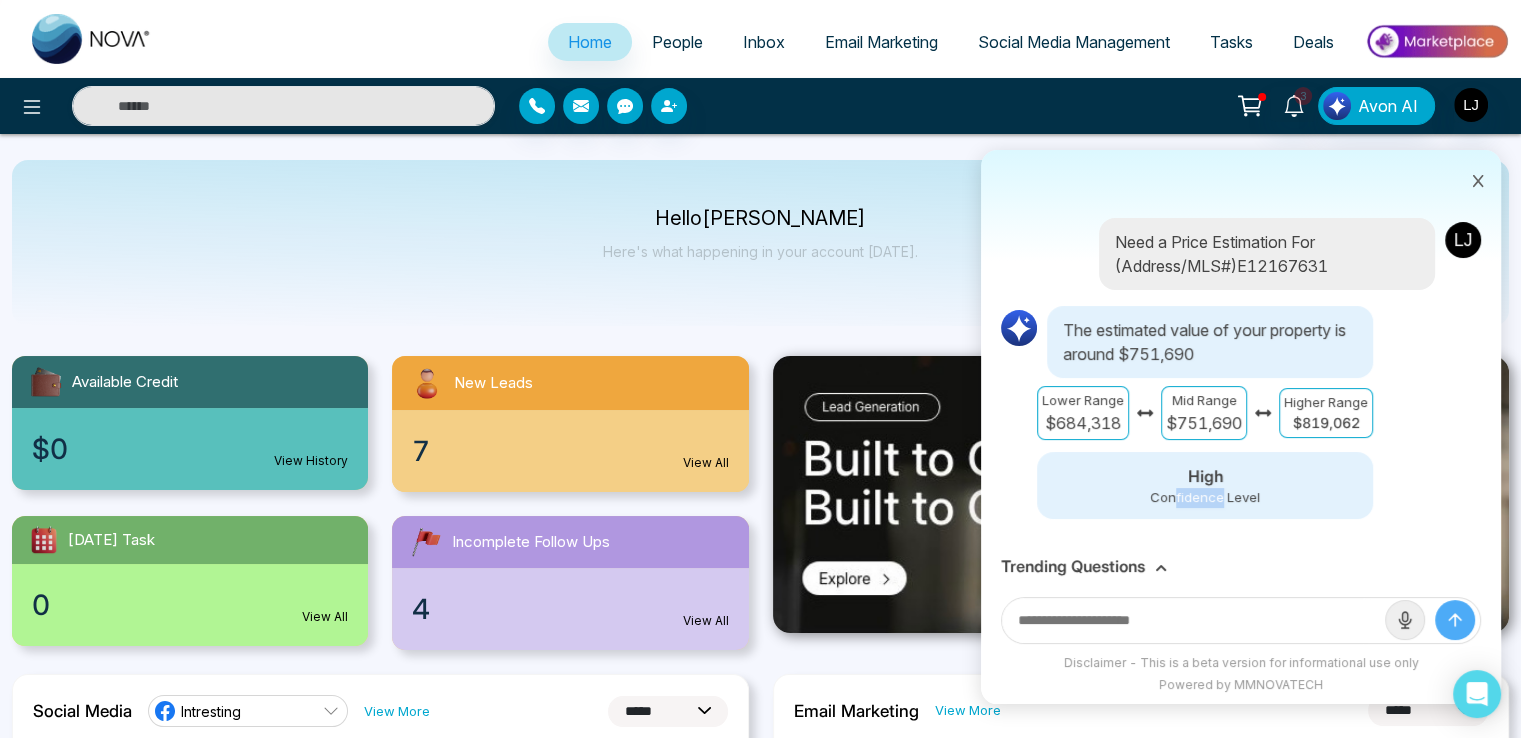 click on "People" at bounding box center [677, 42] 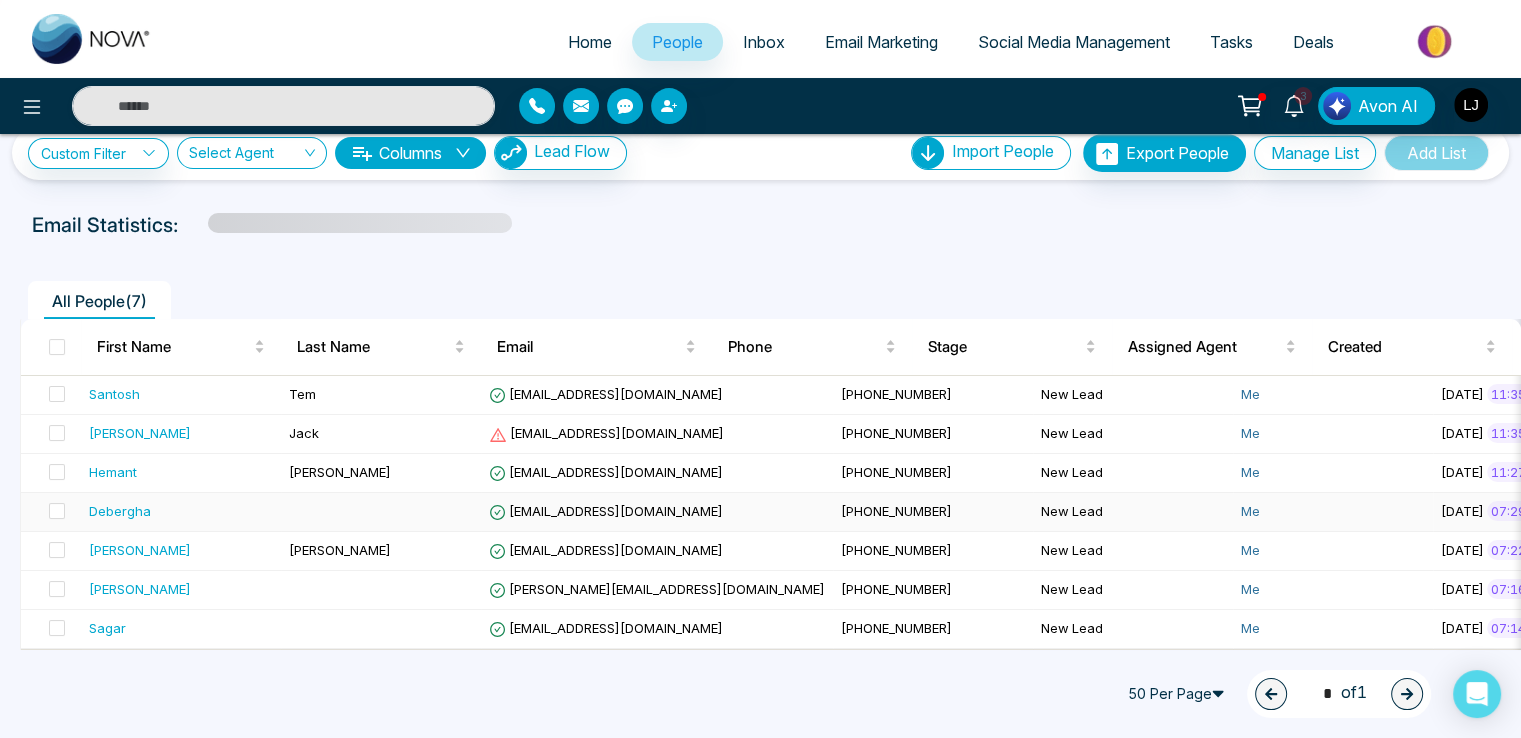 scroll, scrollTop: 40, scrollLeft: 0, axis: vertical 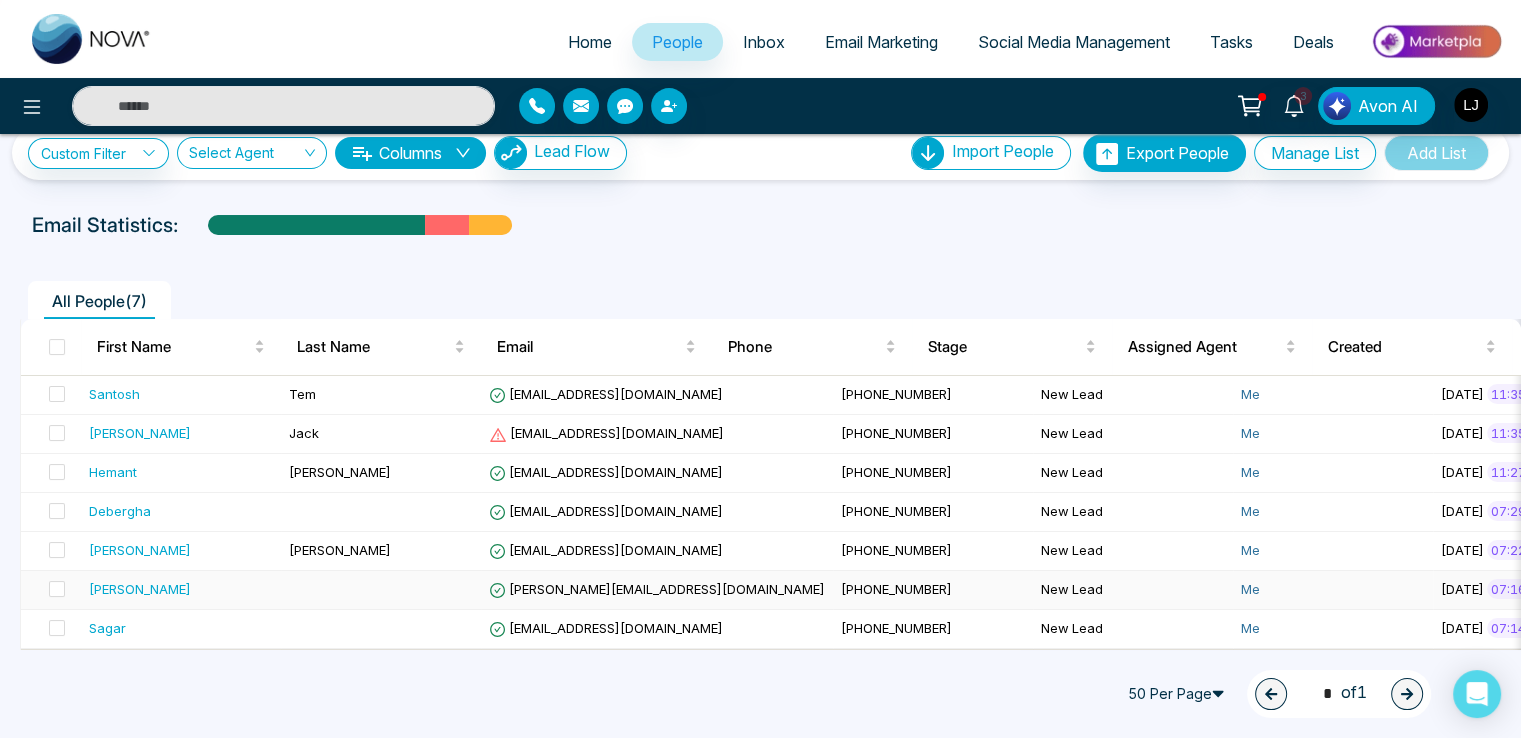 click on "[PERSON_NAME][EMAIL_ADDRESS][DOMAIN_NAME]" at bounding box center [657, 589] 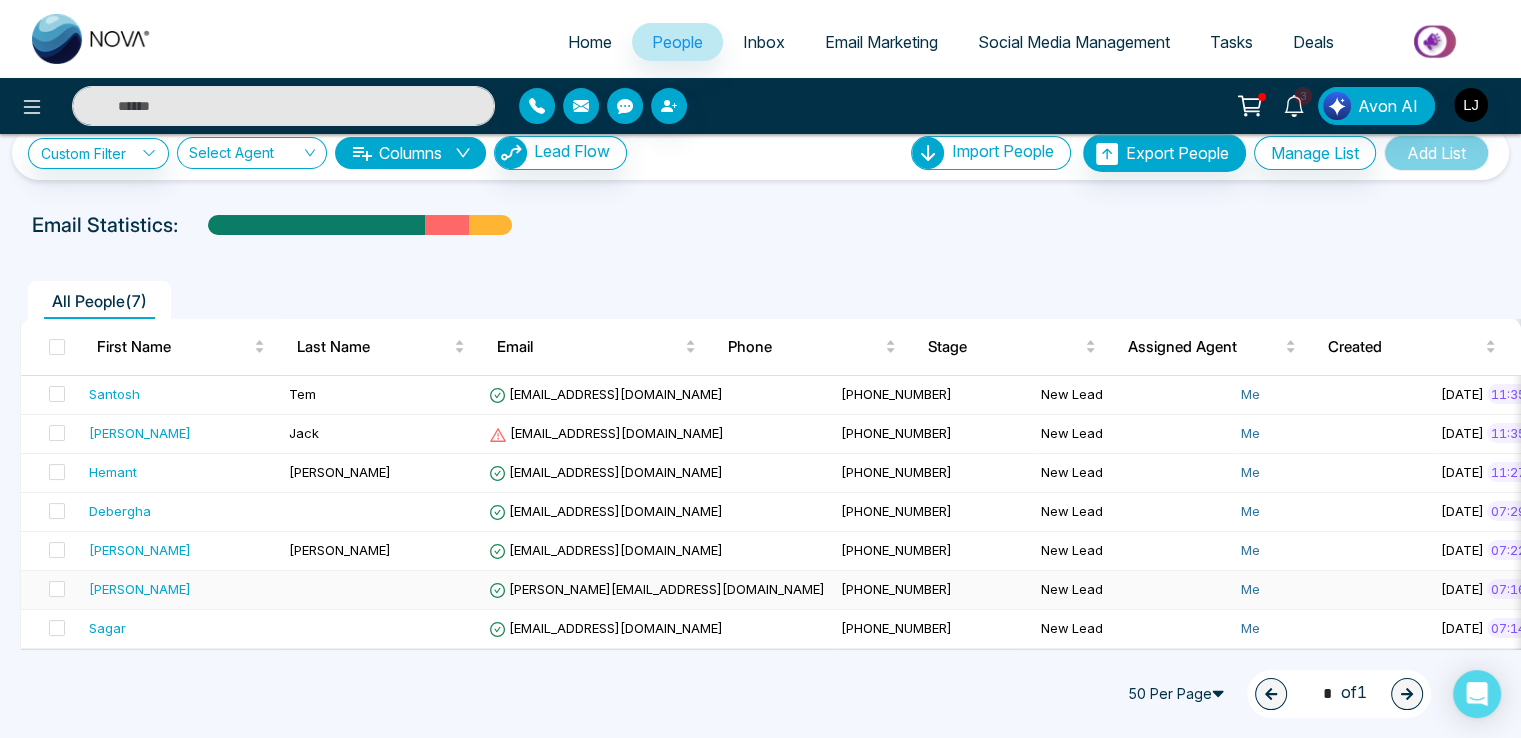 scroll, scrollTop: 0, scrollLeft: 0, axis: both 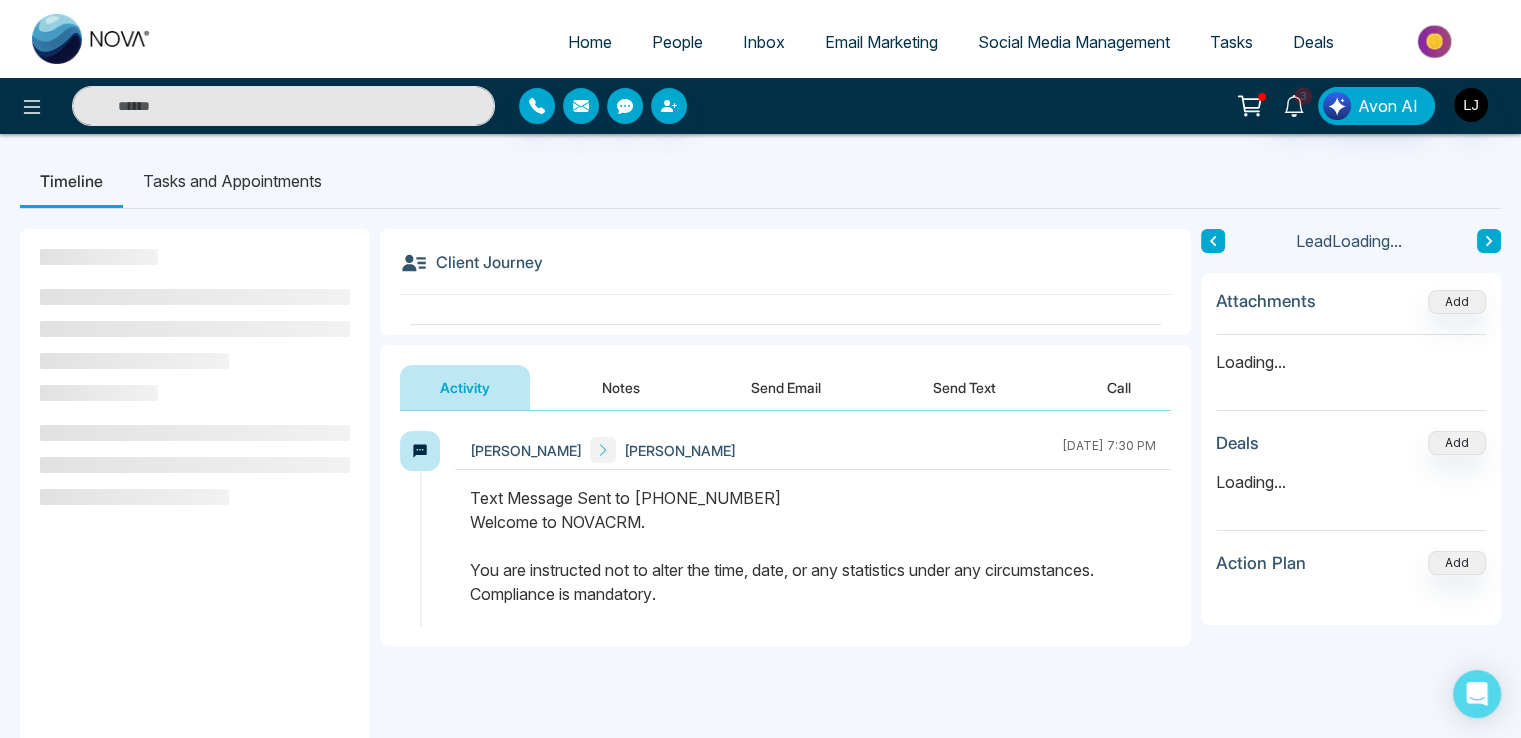click on "[PERSON_NAME] [PERSON_NAME] [DATE] 7:30 PM" at bounding box center [785, 528] 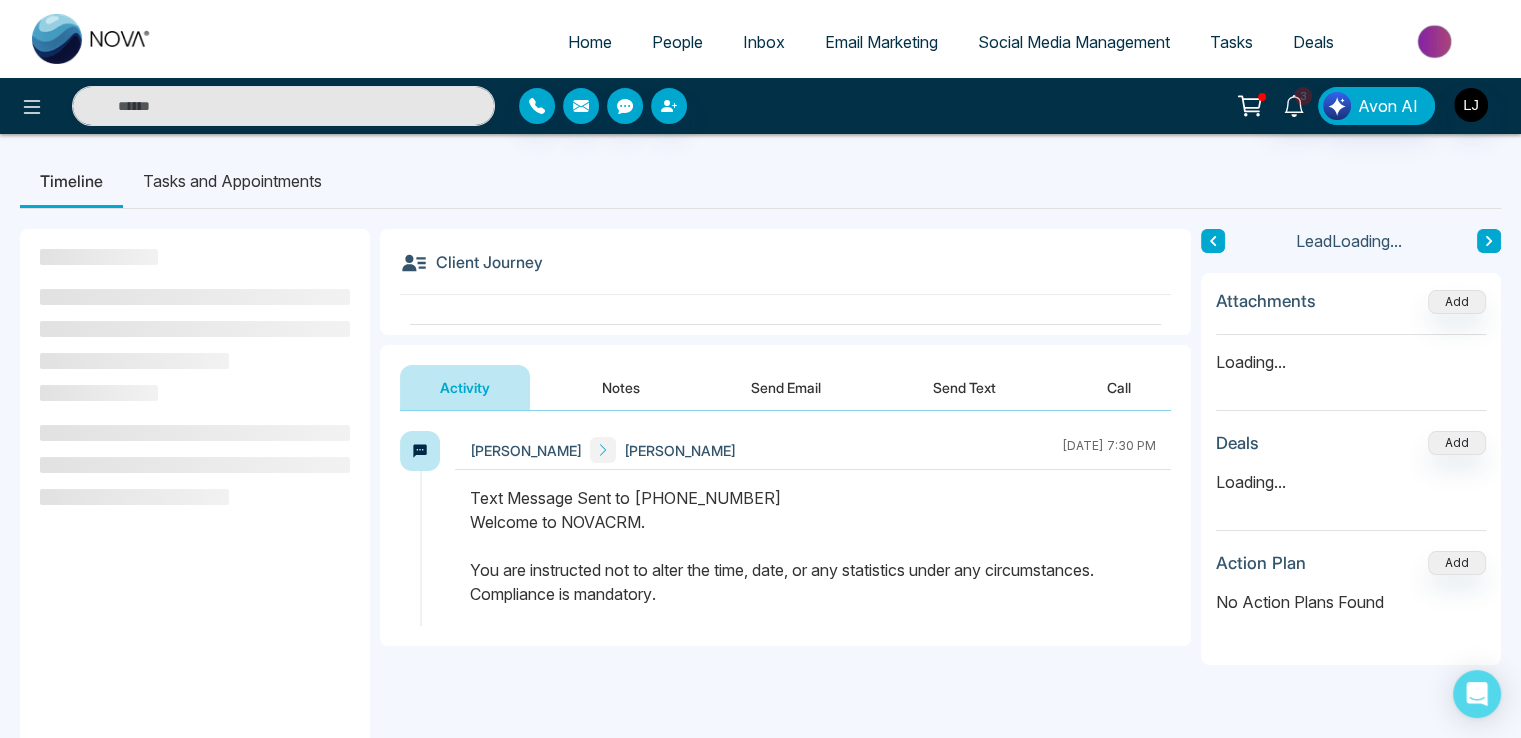 click on "Send Email" at bounding box center [786, 387] 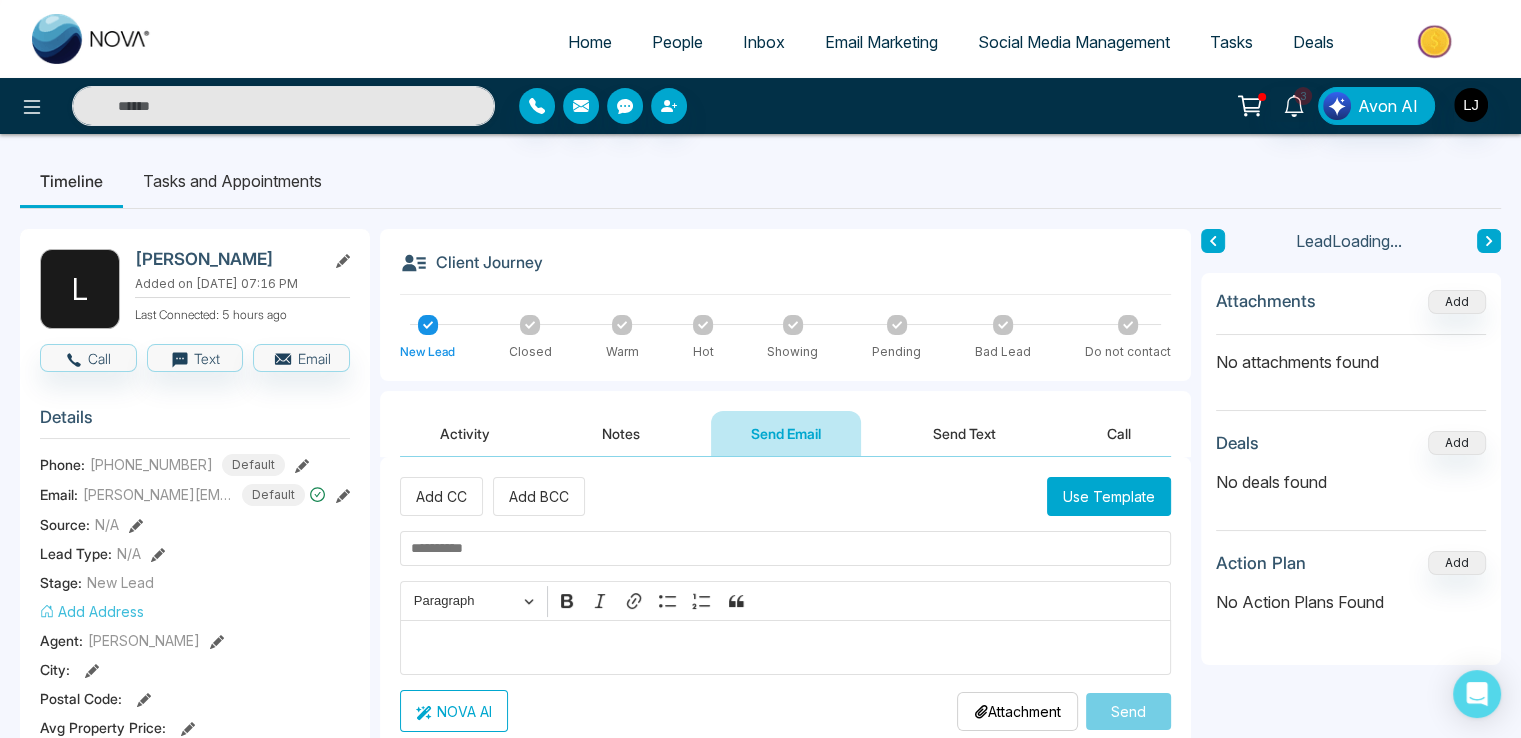 click on "Use Template" at bounding box center (1109, 496) 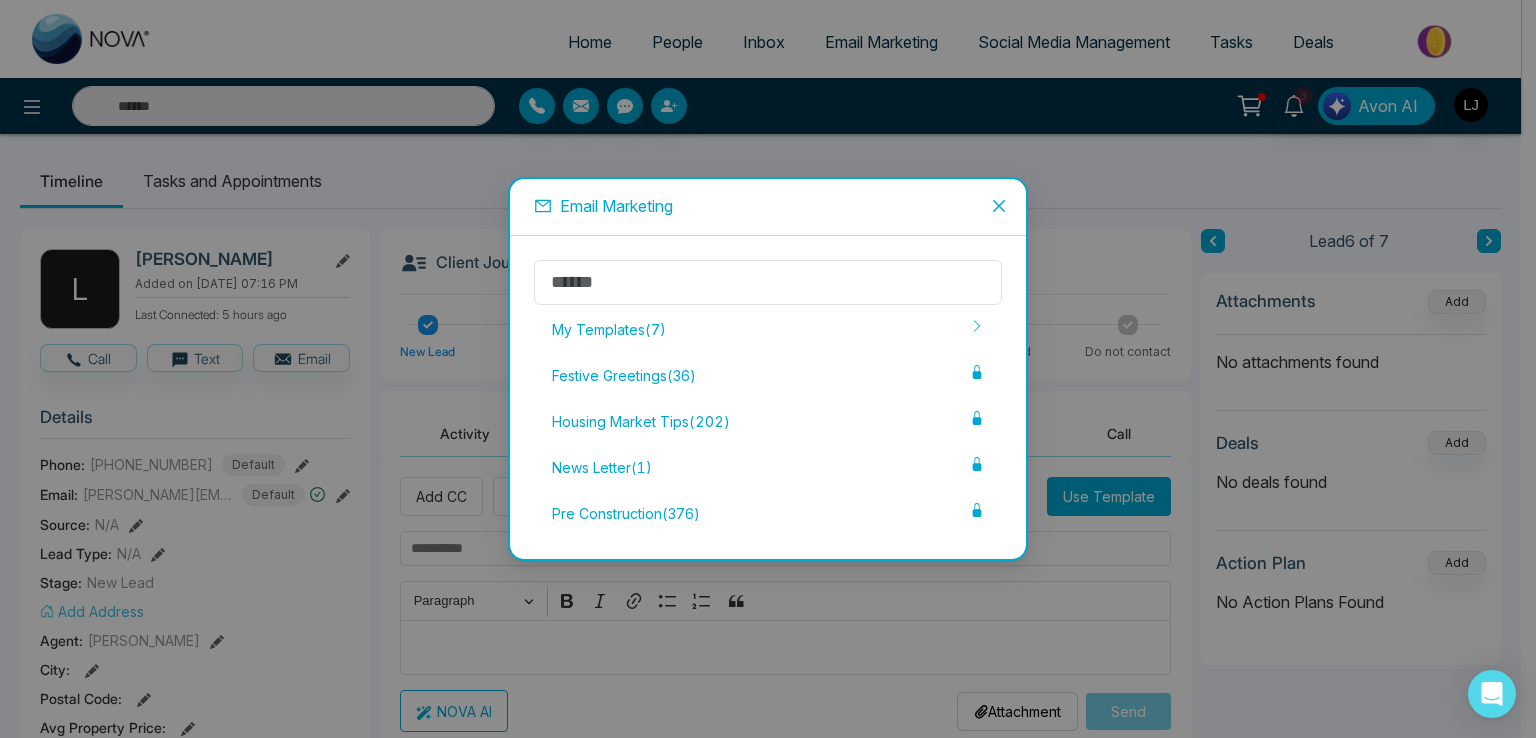 click on "Email Marketing   My Templates  ( 7 ) Festive Greetings  ( 36 ) Housing Market Tips  ( 202 ) News Letter  ( 1 ) Pre Construction  ( 376 )" at bounding box center [768, 369] 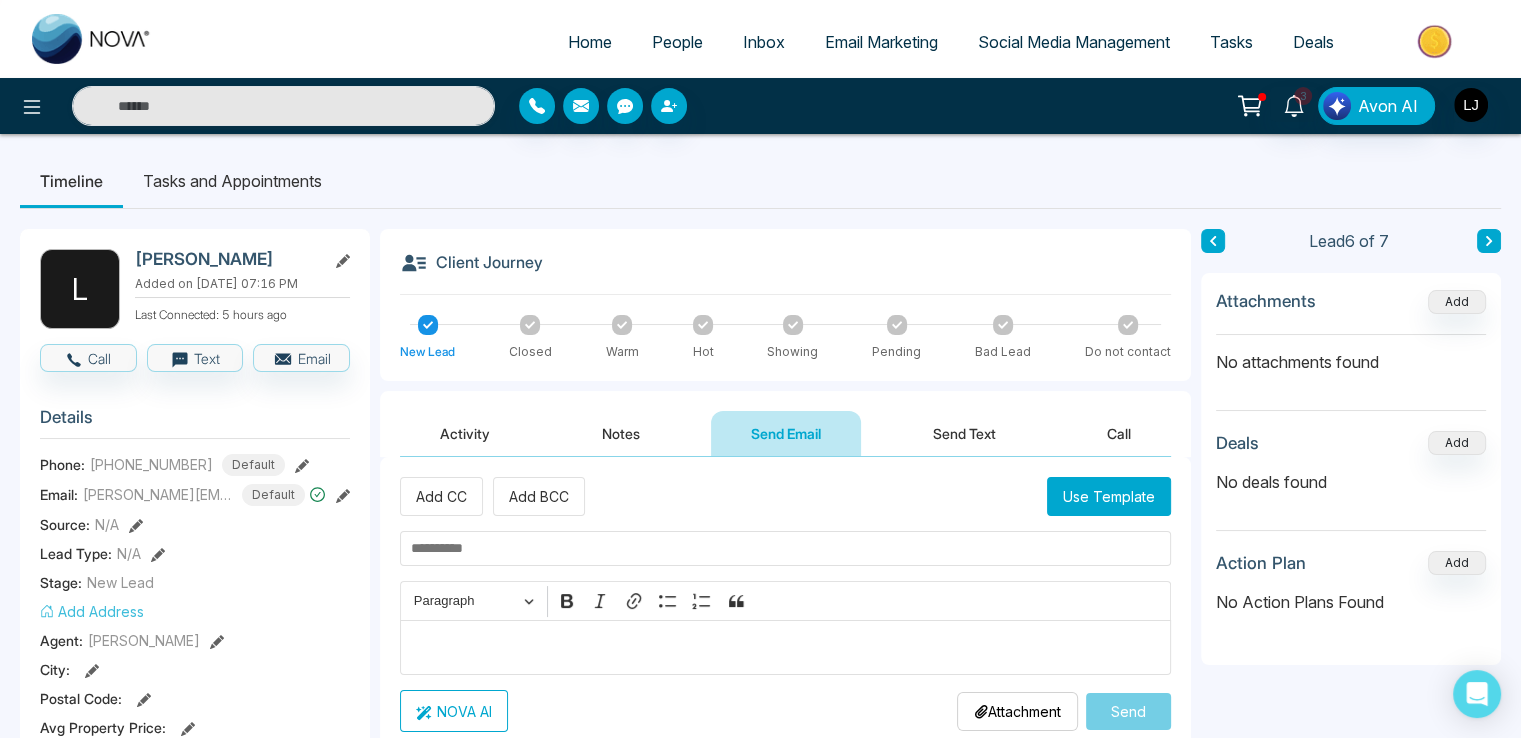 click at bounding box center [785, 647] 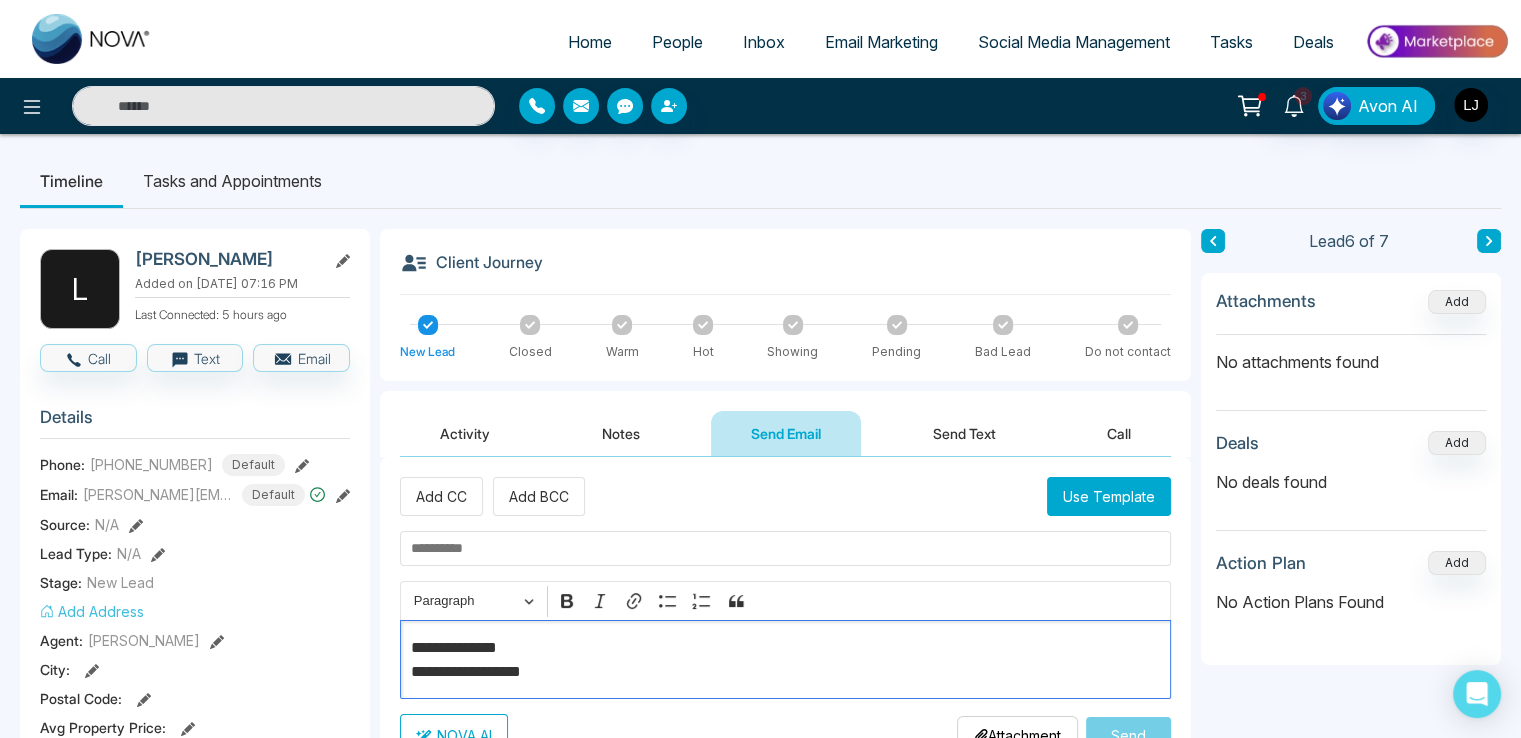 type on "**********" 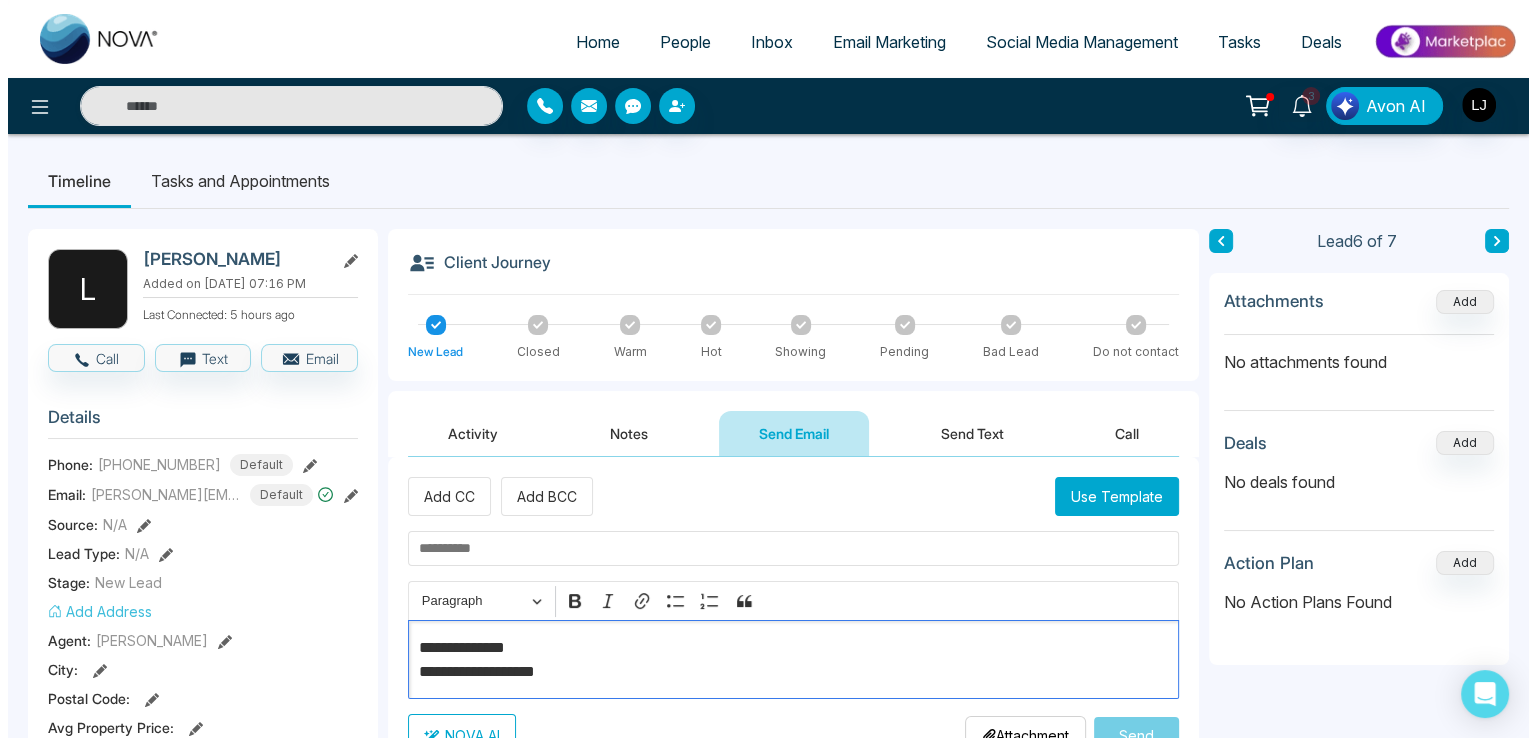 scroll, scrollTop: 300, scrollLeft: 0, axis: vertical 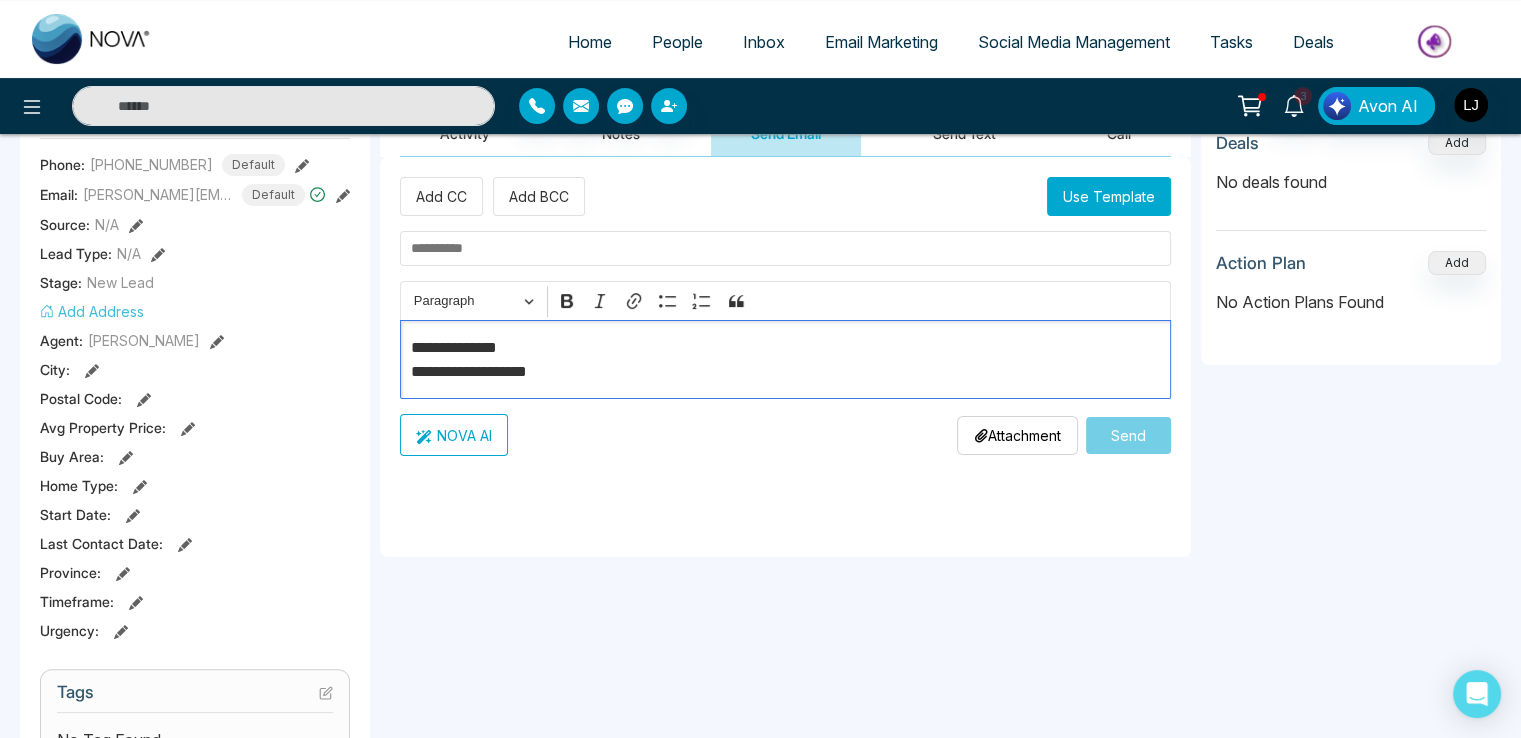 click on "NOVA AI" at bounding box center (454, 435) 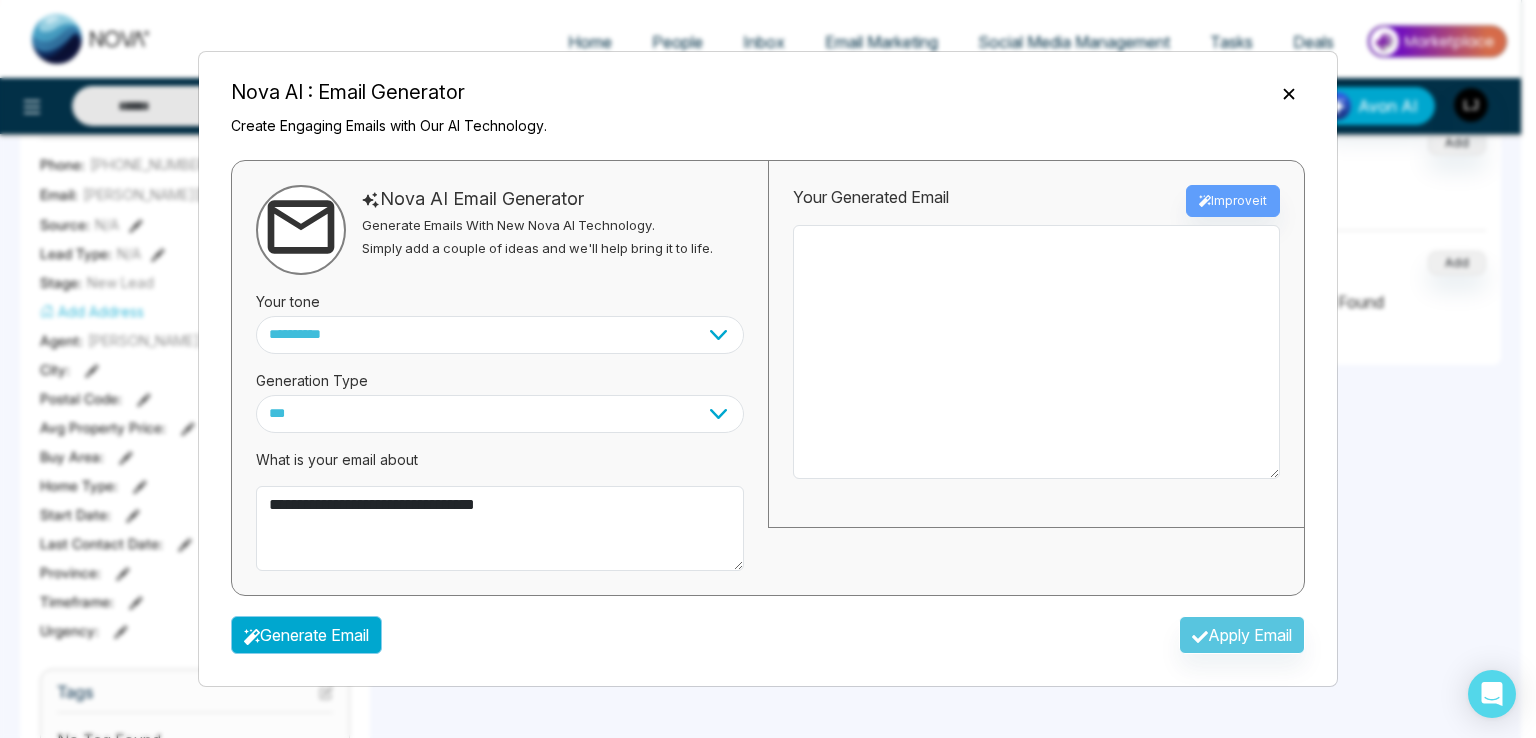 click on "Generate Email" at bounding box center (306, 635) 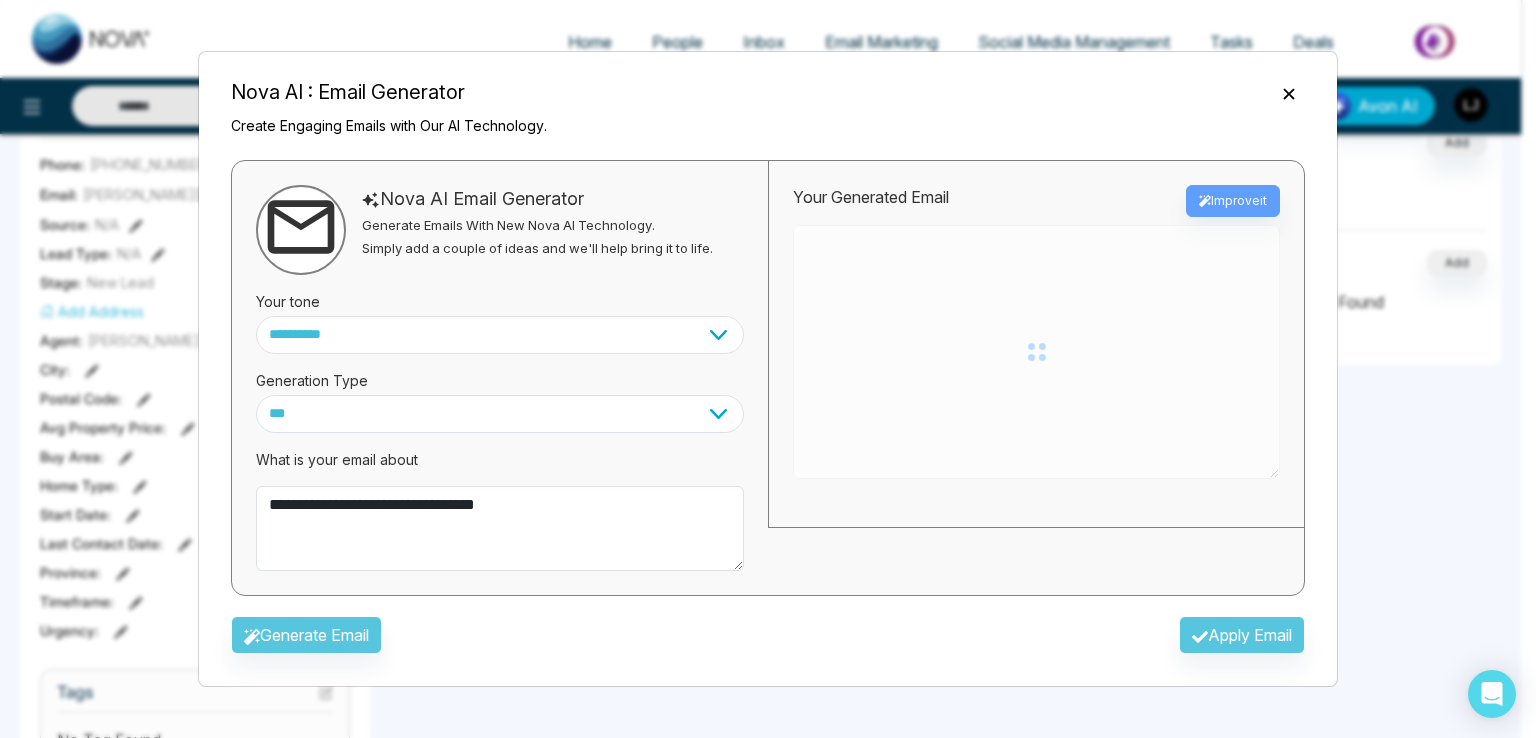 type on "**********" 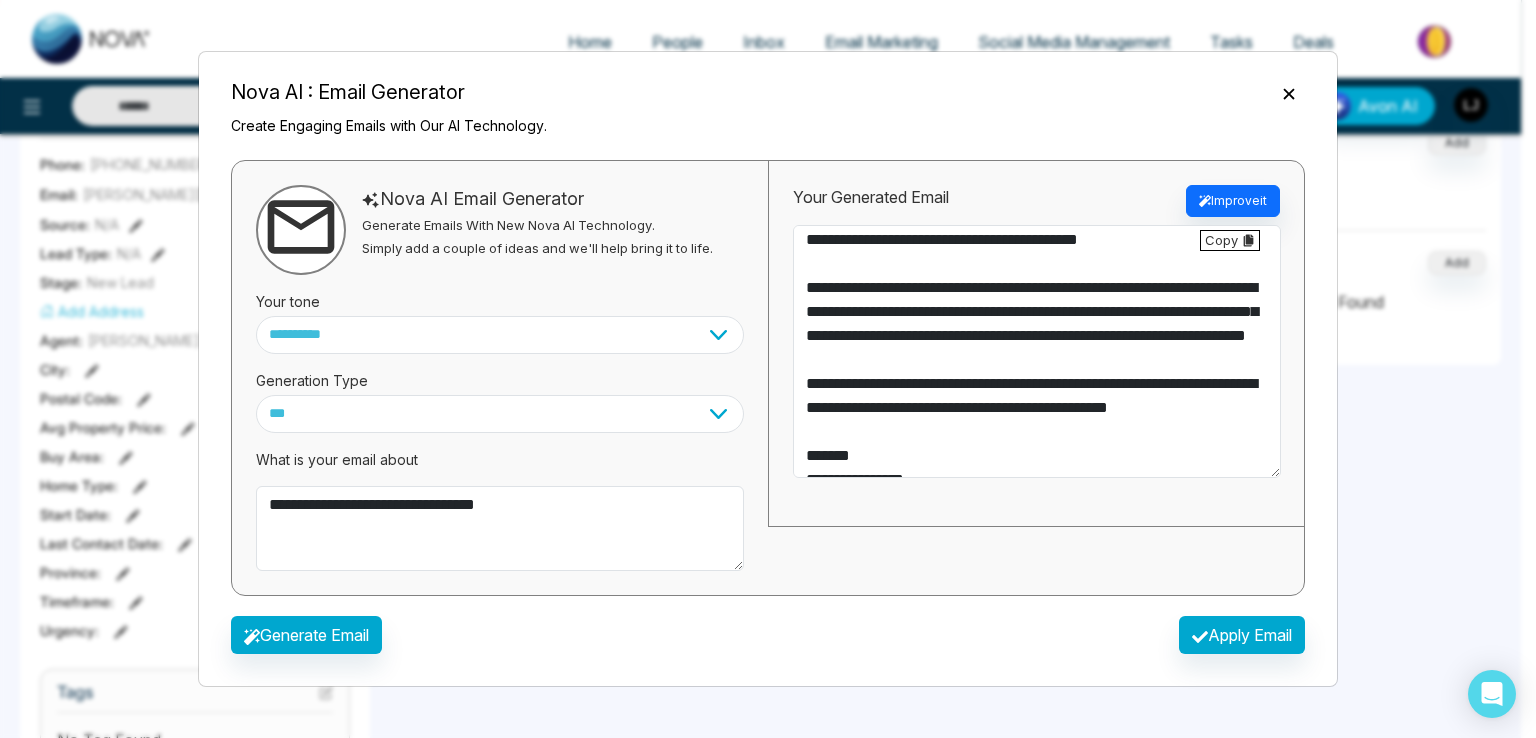 scroll, scrollTop: 0, scrollLeft: 0, axis: both 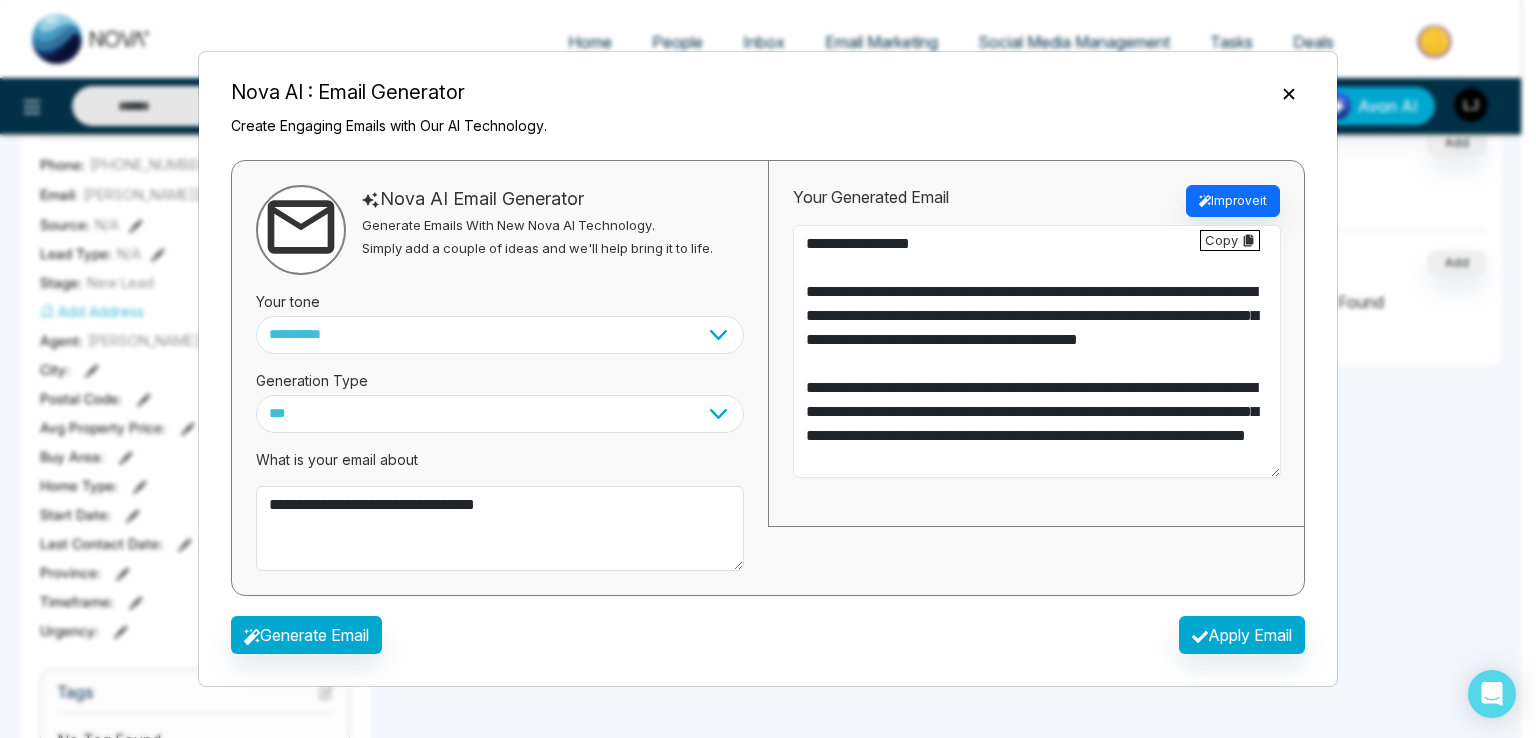 click on "**********" at bounding box center (1037, 352) 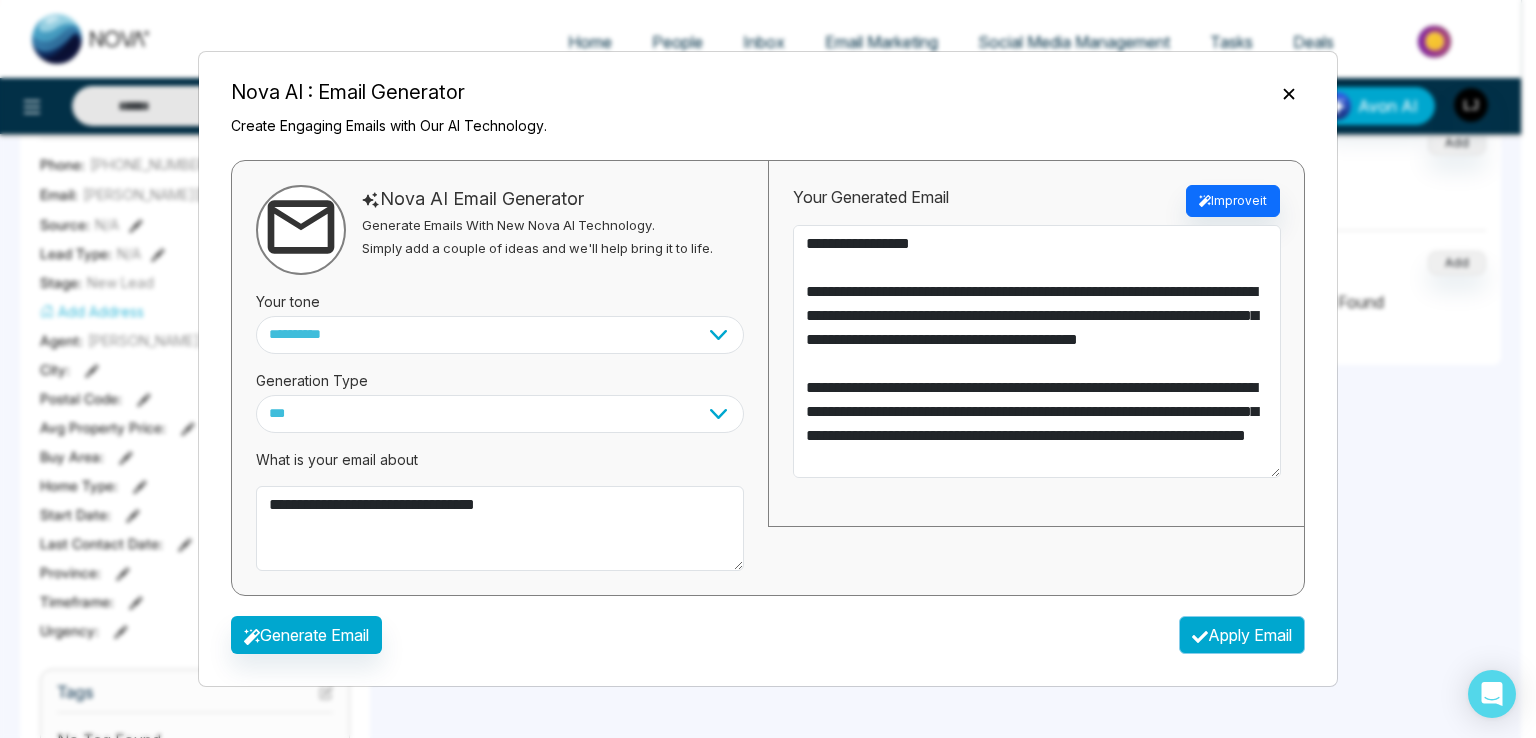 click on "Apply Email" at bounding box center (1242, 635) 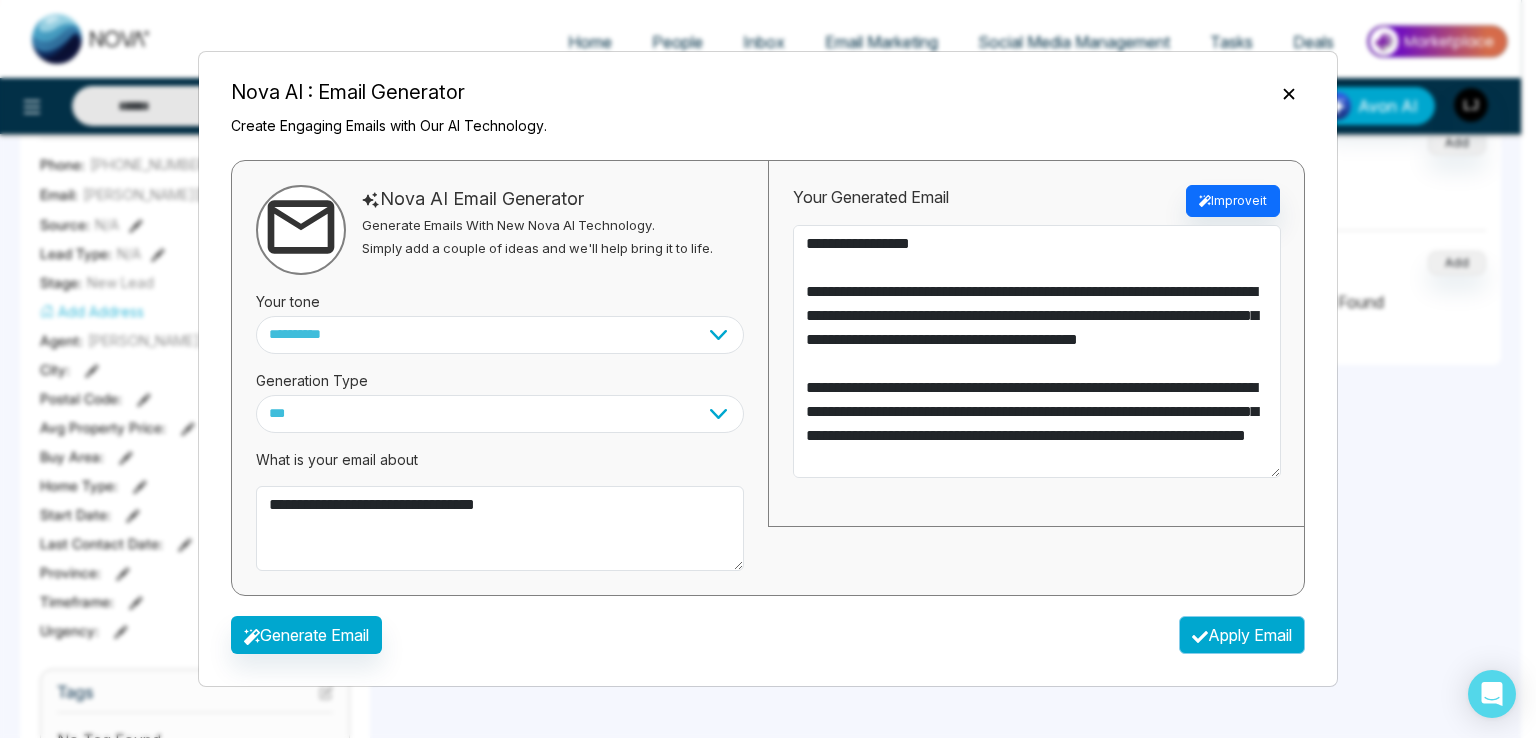 type on "**********" 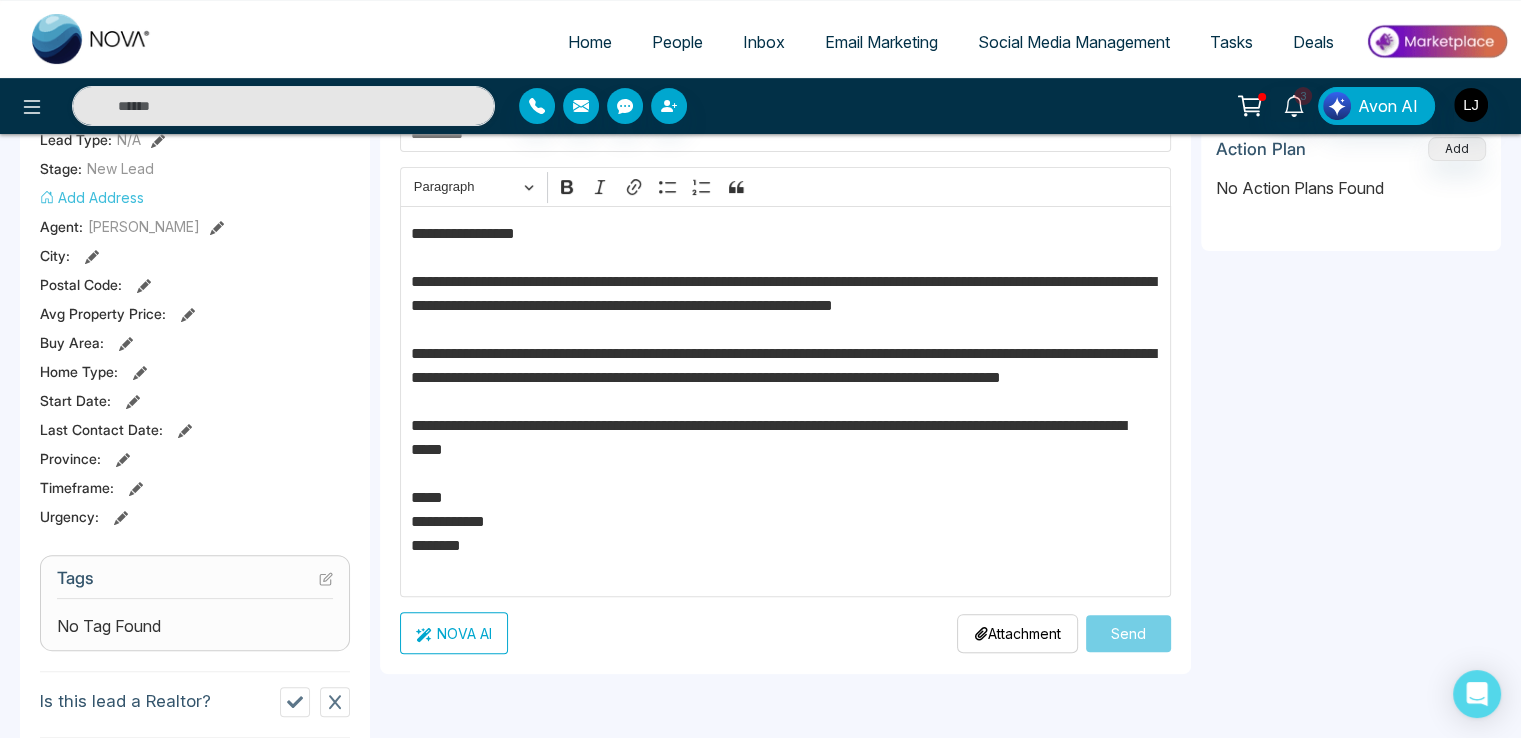 scroll, scrollTop: 528, scrollLeft: 0, axis: vertical 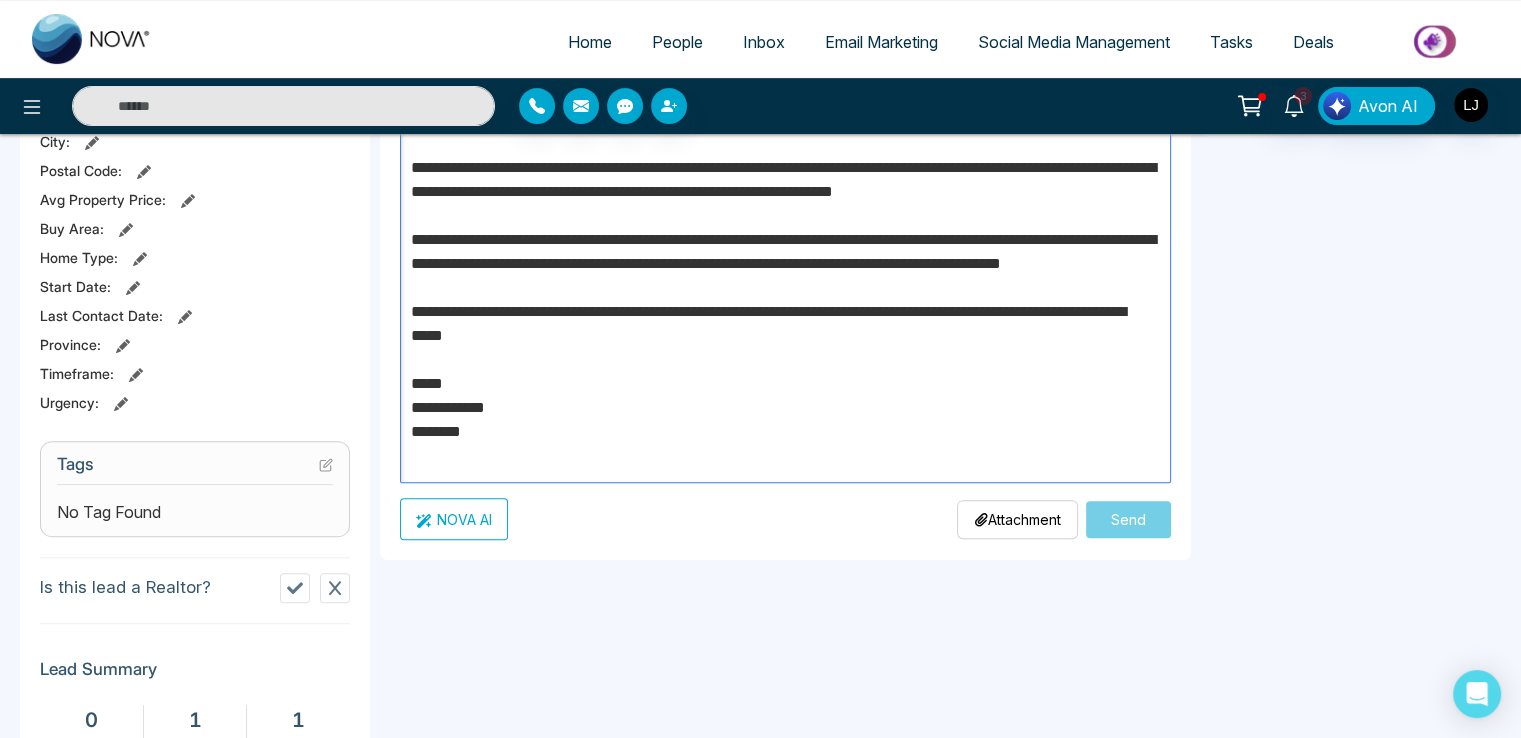 click on "**********" at bounding box center [786, 288] 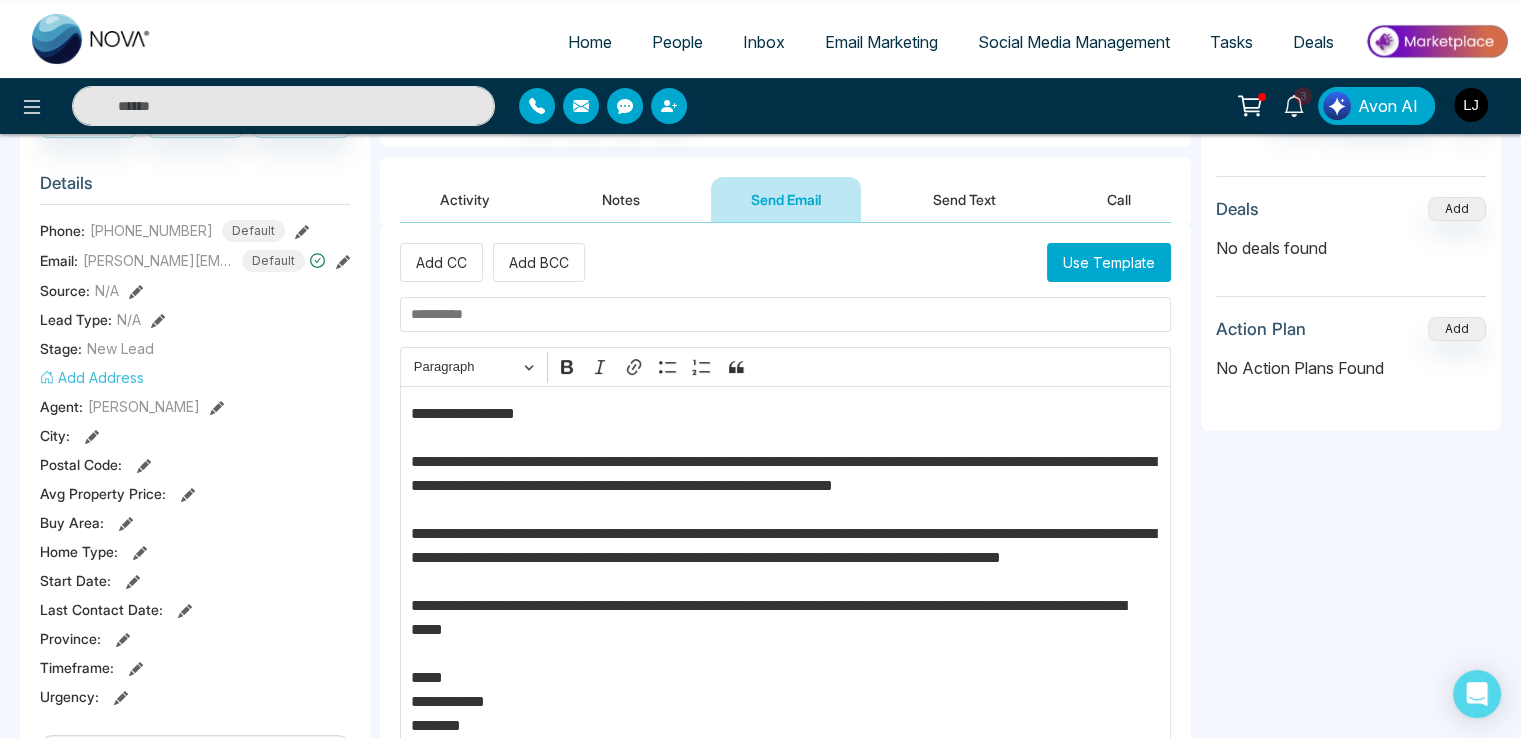 scroll, scrollTop: 200, scrollLeft: 0, axis: vertical 